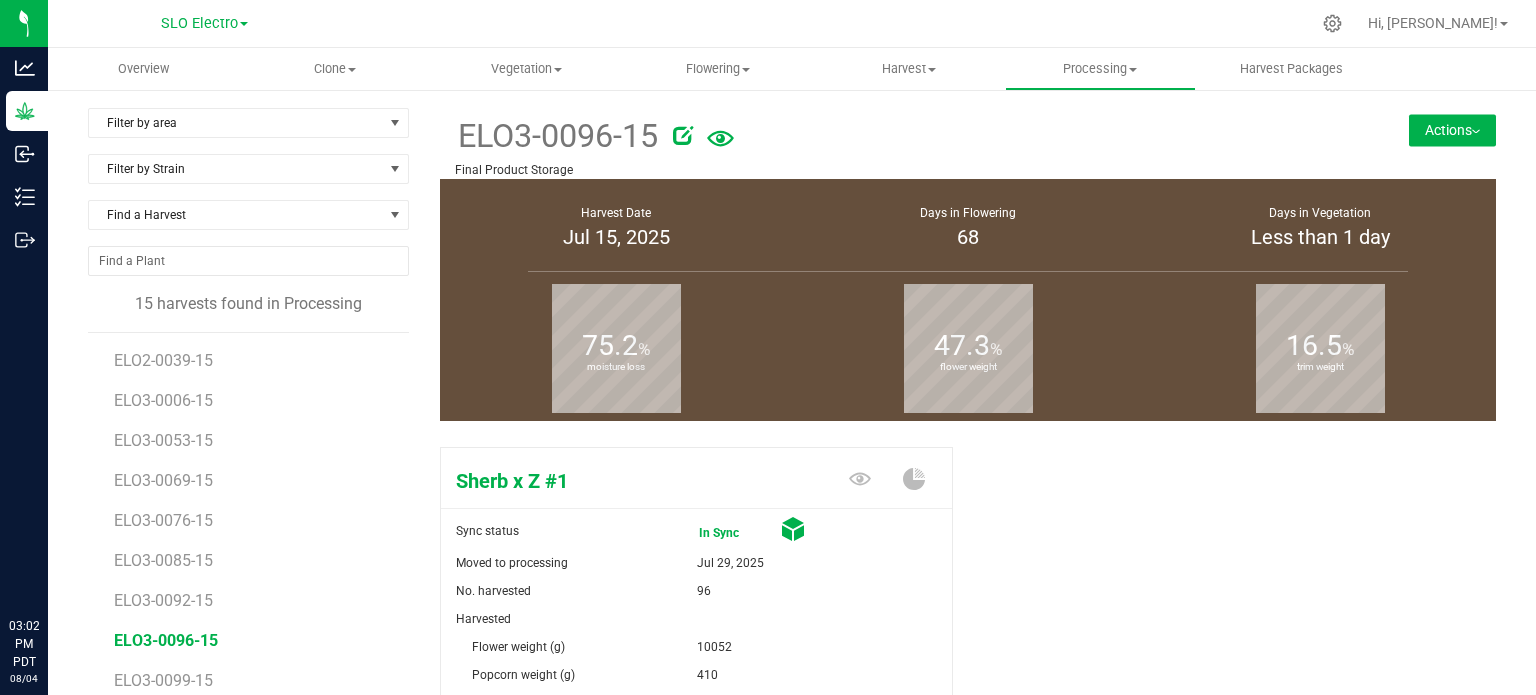 scroll, scrollTop: 0, scrollLeft: 0, axis: both 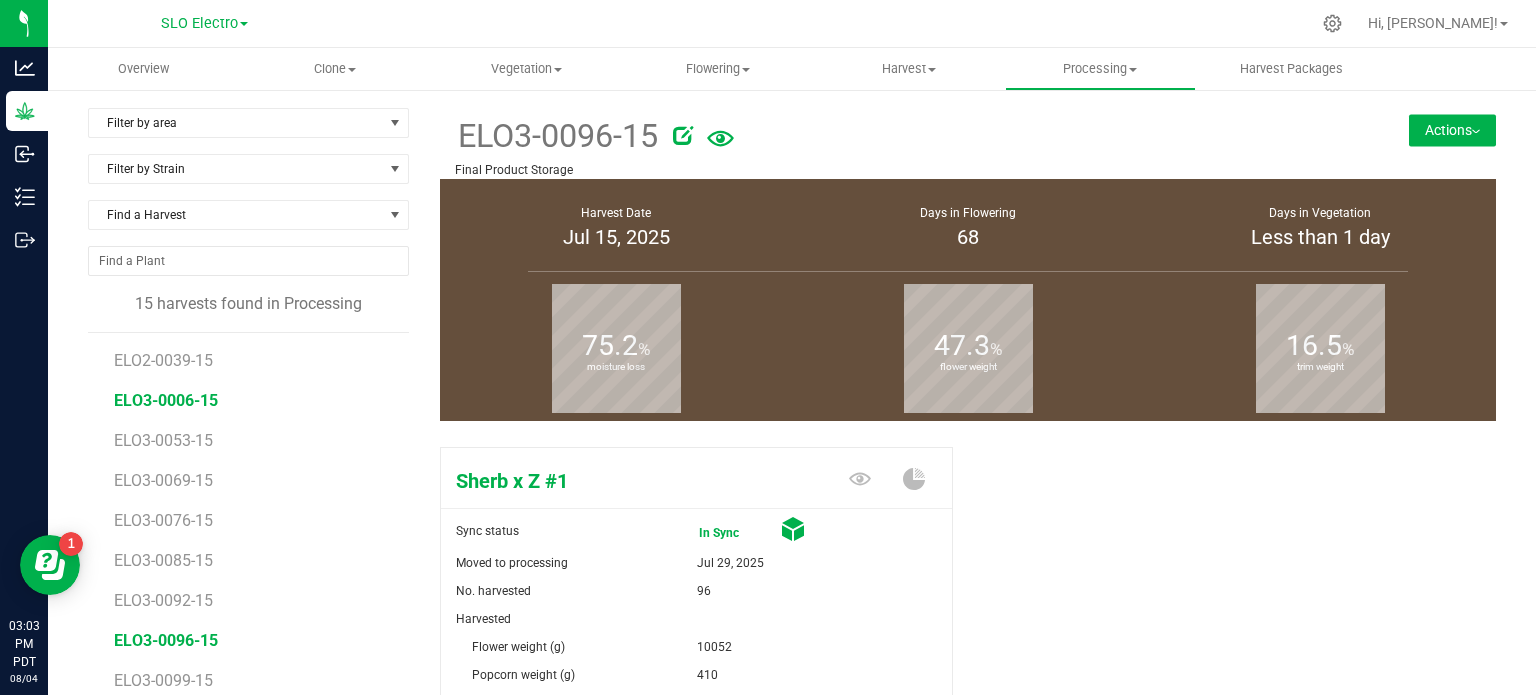 click on "ELO3-0006-15" at bounding box center (166, 400) 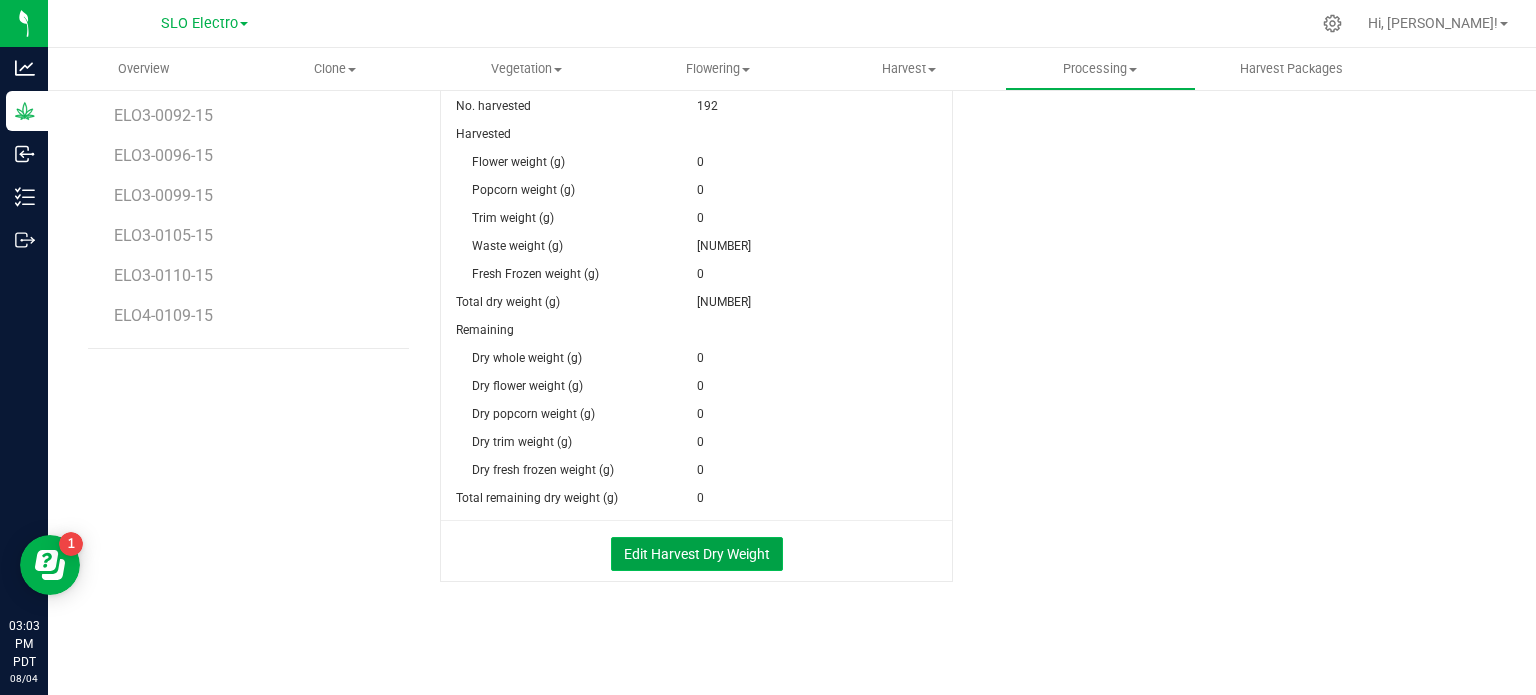 click on "Edit Harvest Dry Weight" at bounding box center [697, 554] 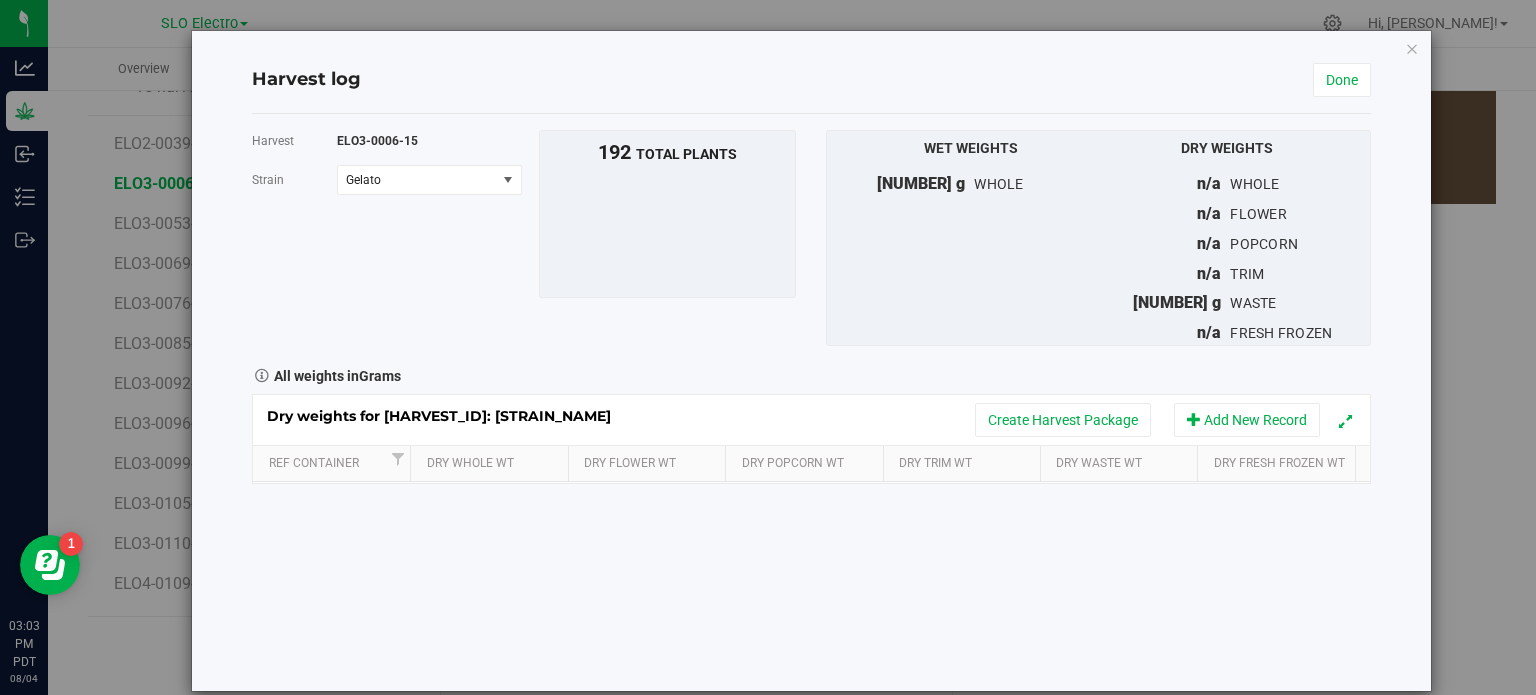scroll, scrollTop: 485, scrollLeft: 0, axis: vertical 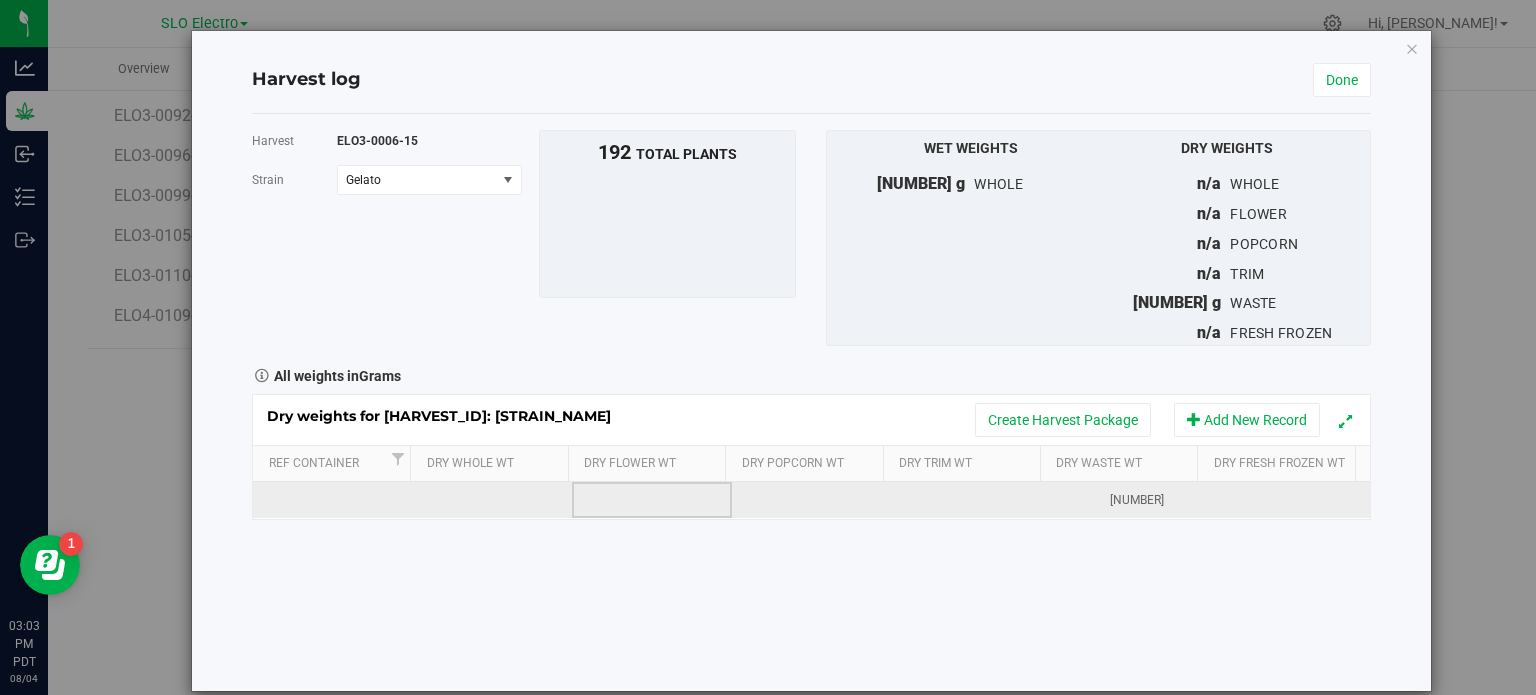 click at bounding box center (652, 500) 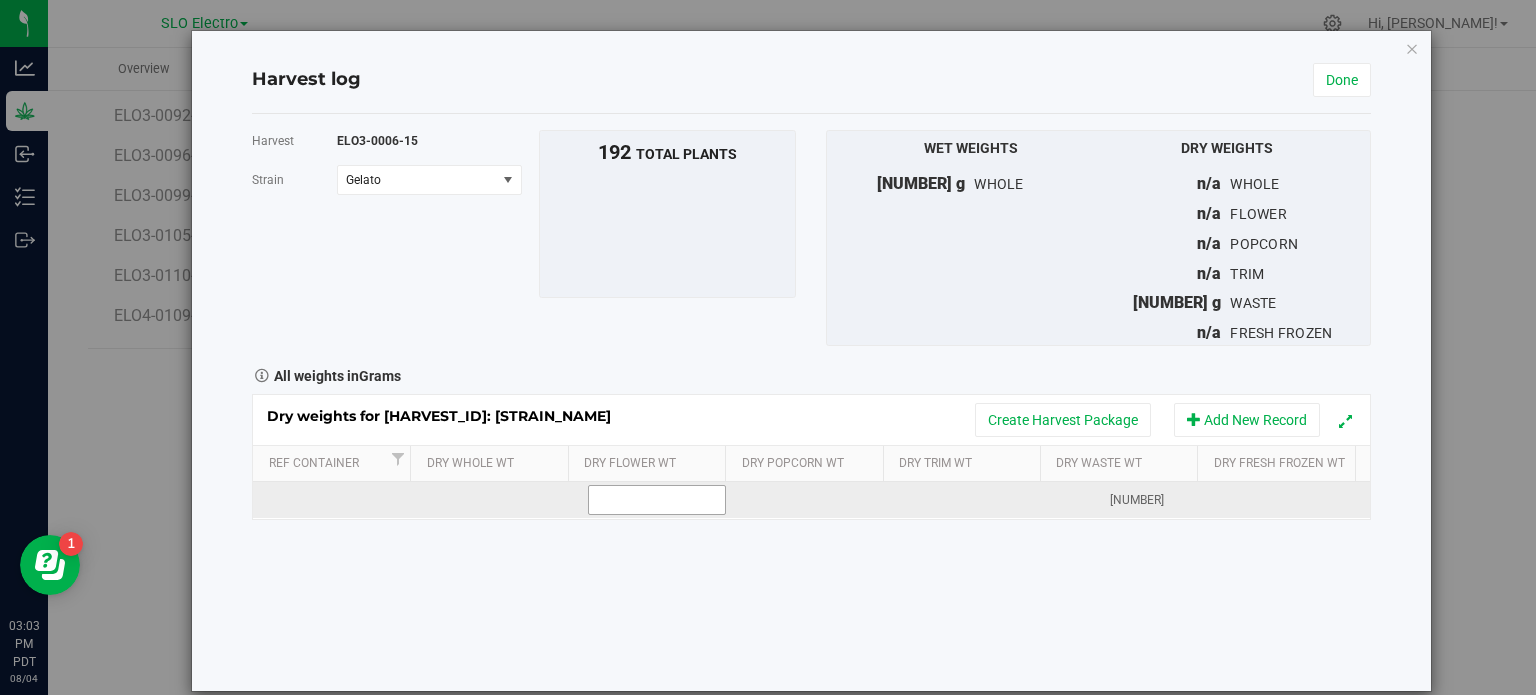click at bounding box center (657, 500) 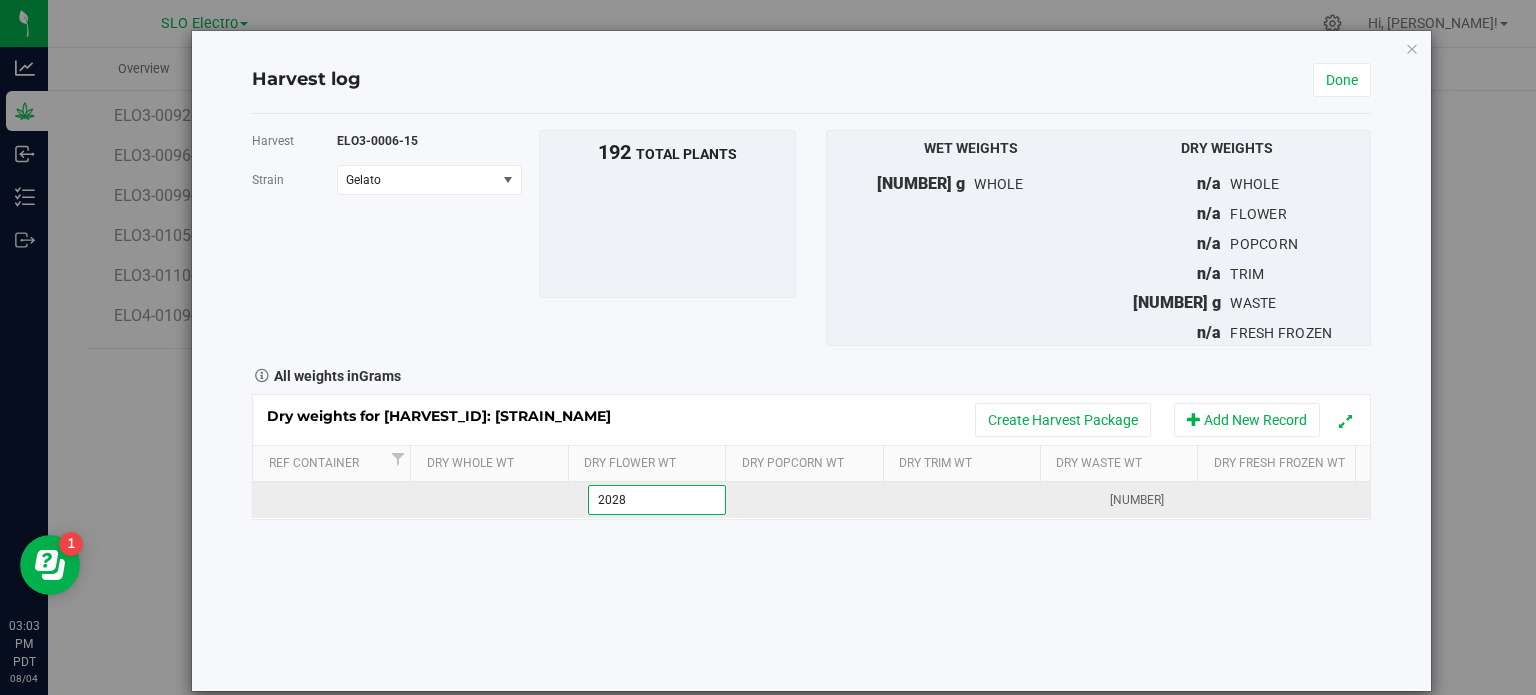 type on "[NUMBER]" 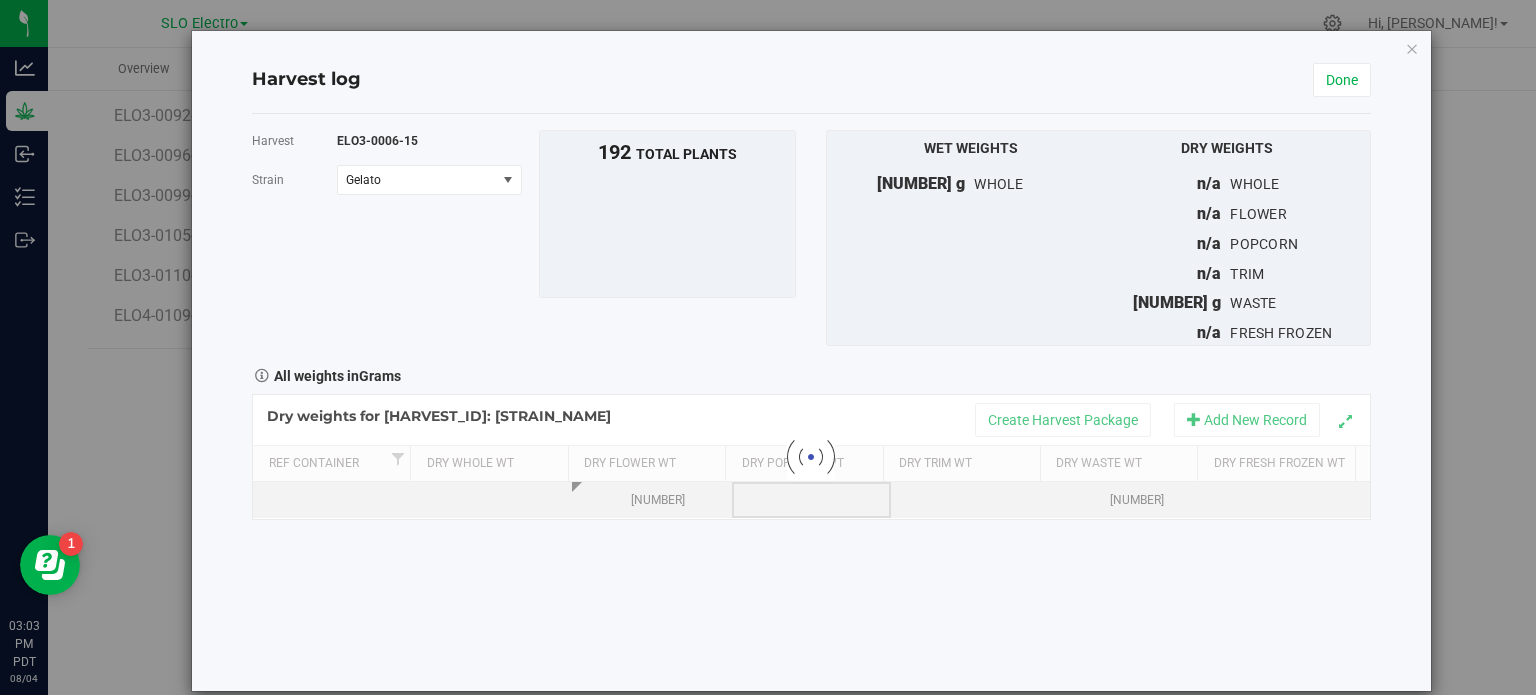 click on "Loading...
Dry weights for [HARVEST_ID]: [STRAIN_NAME]
Create Harvest Package
Add New Record
Ref Container Dry Whole Wt Dry Flower Wt Dry Popcorn Wt Dry Trim Wt Dry Waste Wt Dry Fresh Frozen Wt [NUMBER] [NUMBER]" at bounding box center (811, 457) 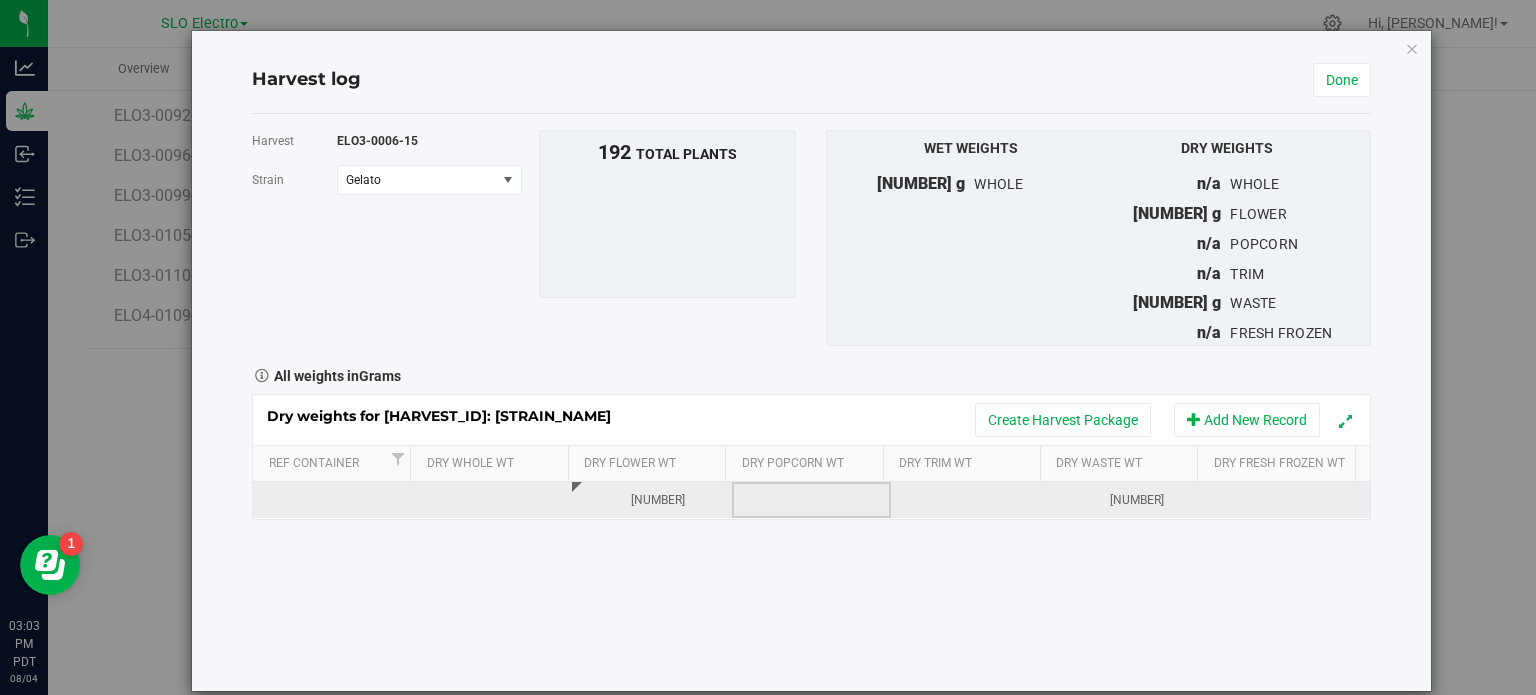 click at bounding box center (812, 500) 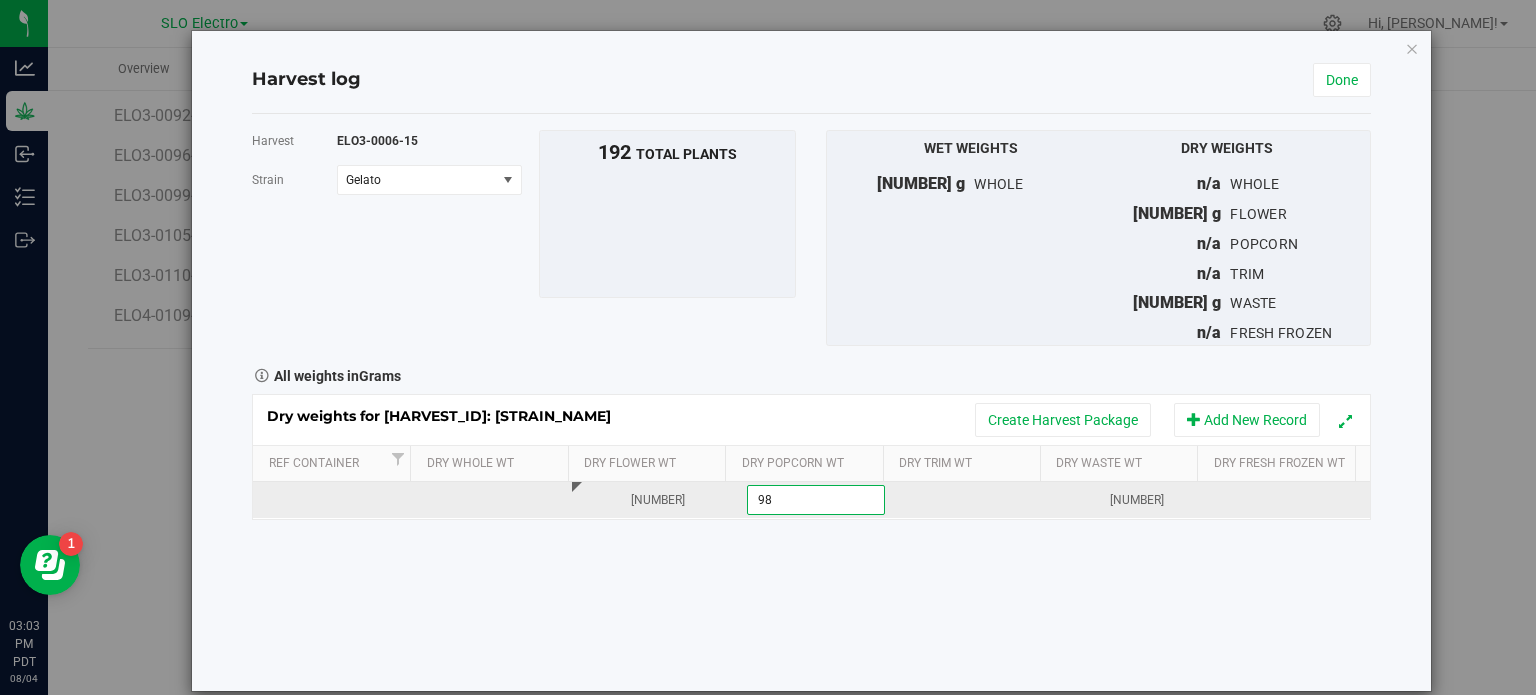 type on "987" 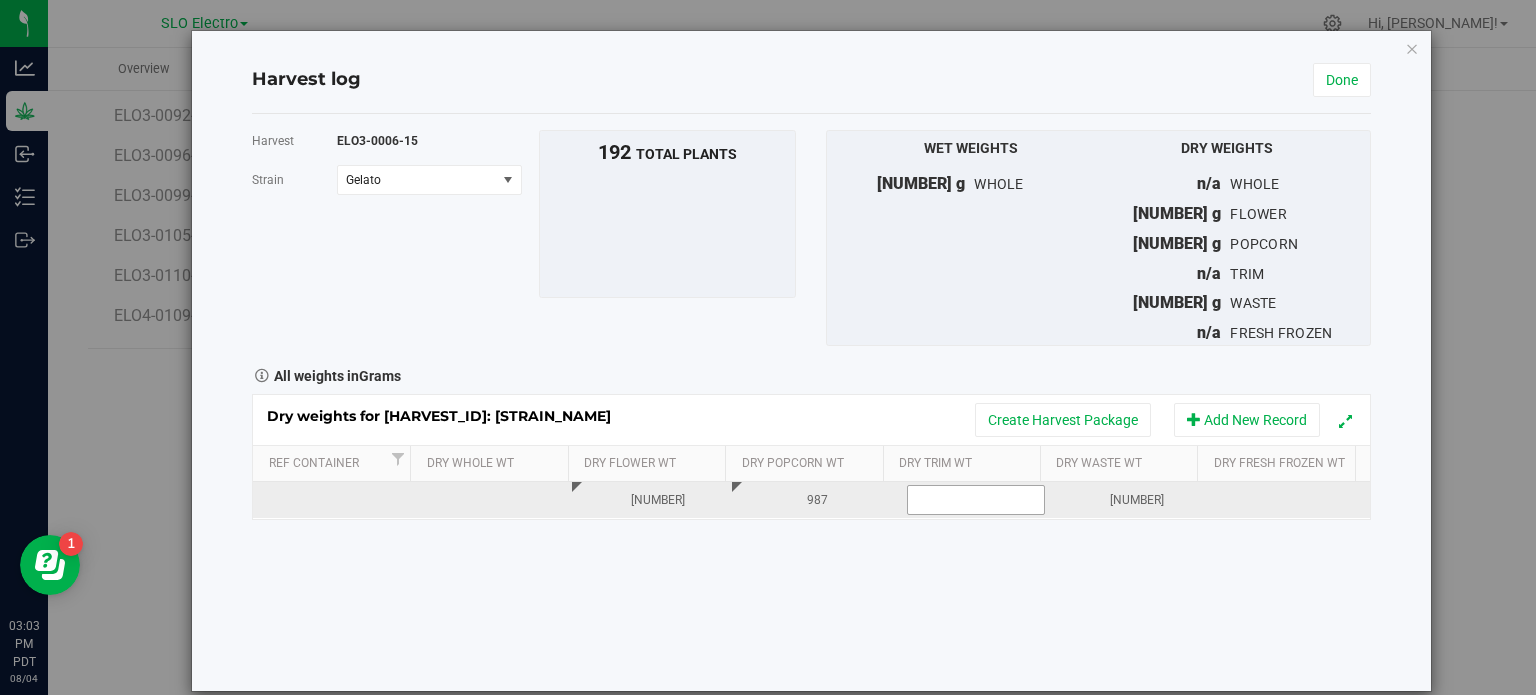 click at bounding box center (976, 500) 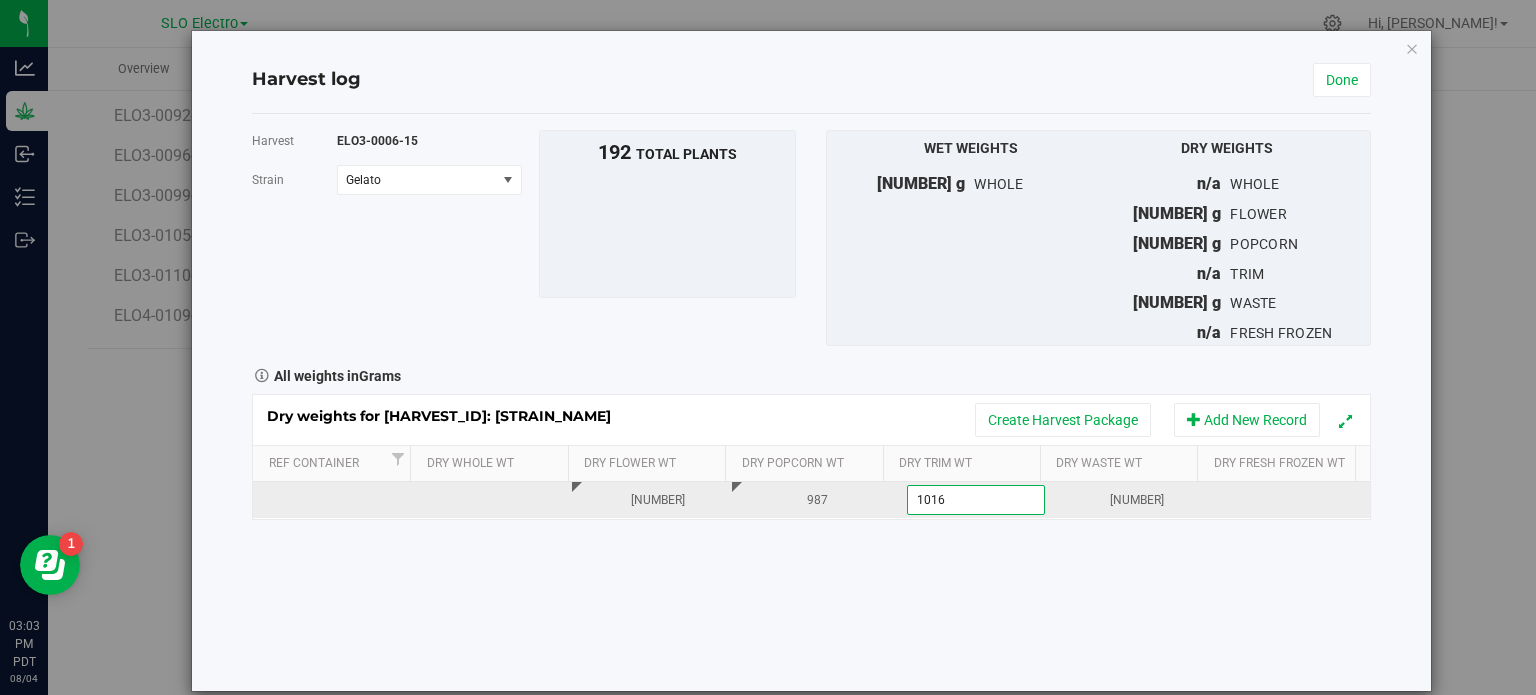 type on "10167" 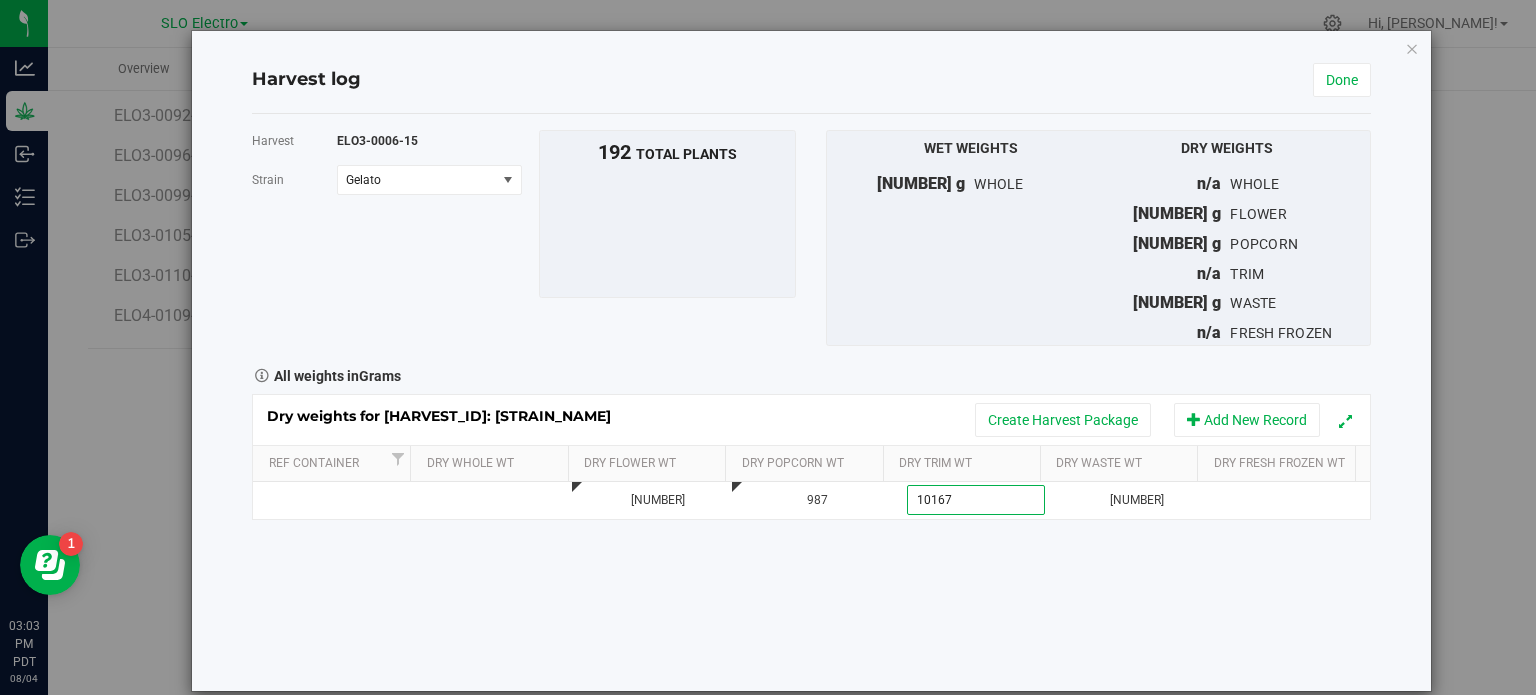 click on "Harvest
[HARVEST_ID]
Strain
[STRAIN_NAME] Select strain [STRAIN_NAME]
To bulk upload trim weights:
Export to CSV
Upload the CSV file  with weights entered
[NUMBER]
total plants" at bounding box center (811, 402) 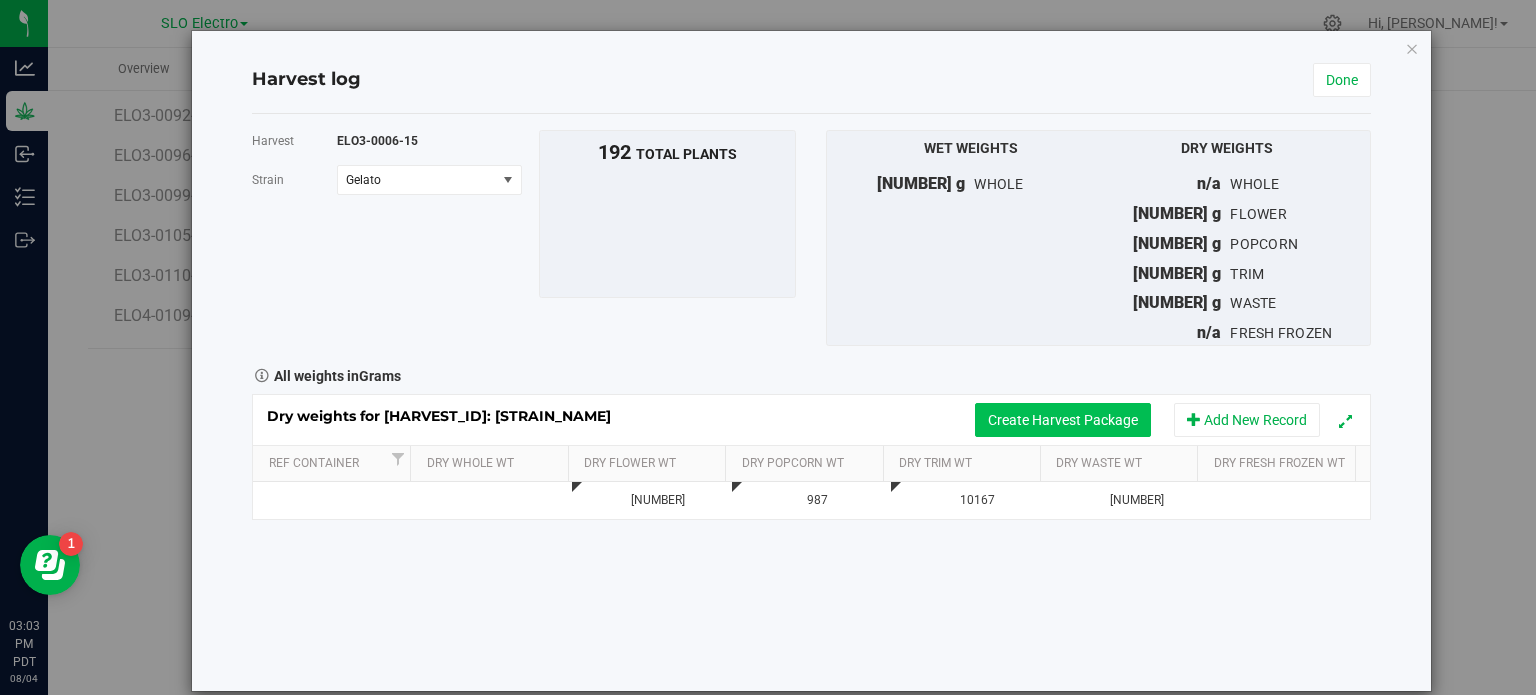 click on "Create Harvest Package" at bounding box center [1063, 420] 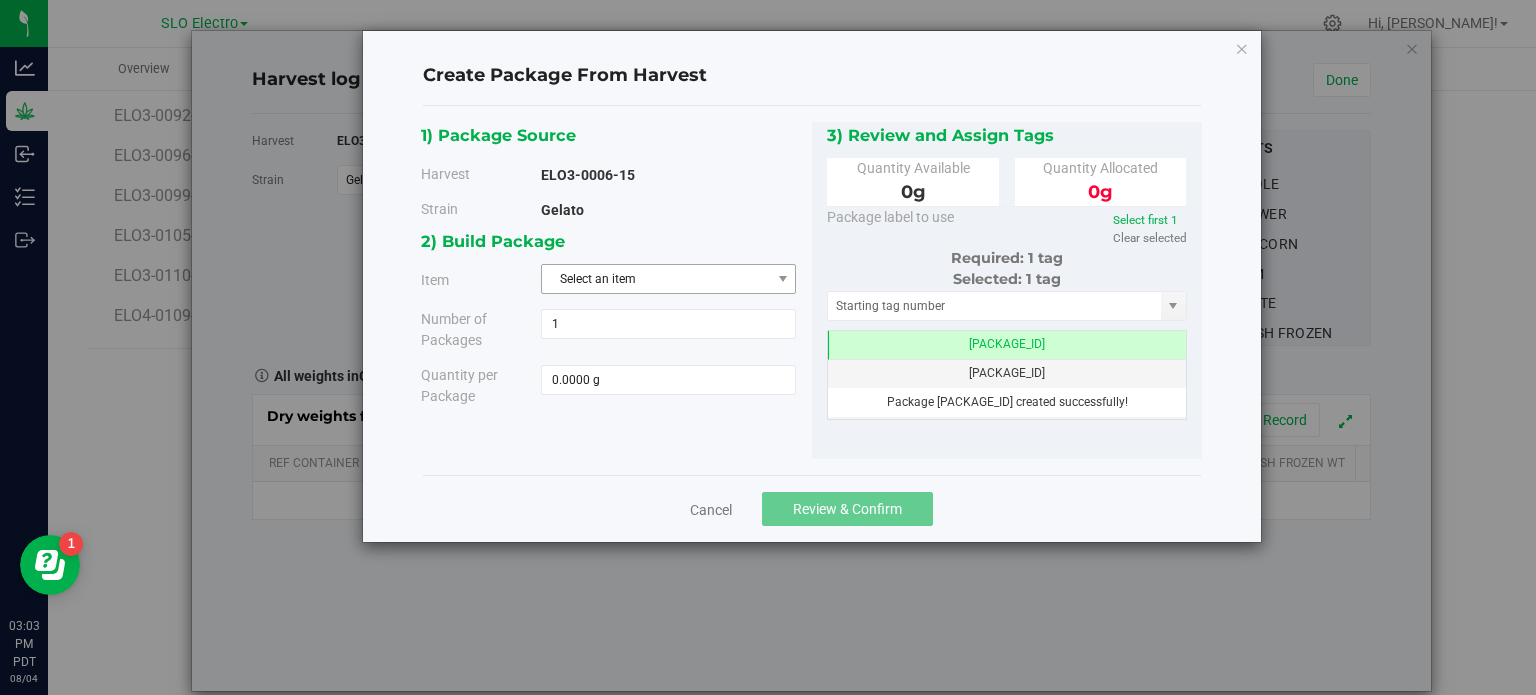 click on "Select an item" at bounding box center [656, 279] 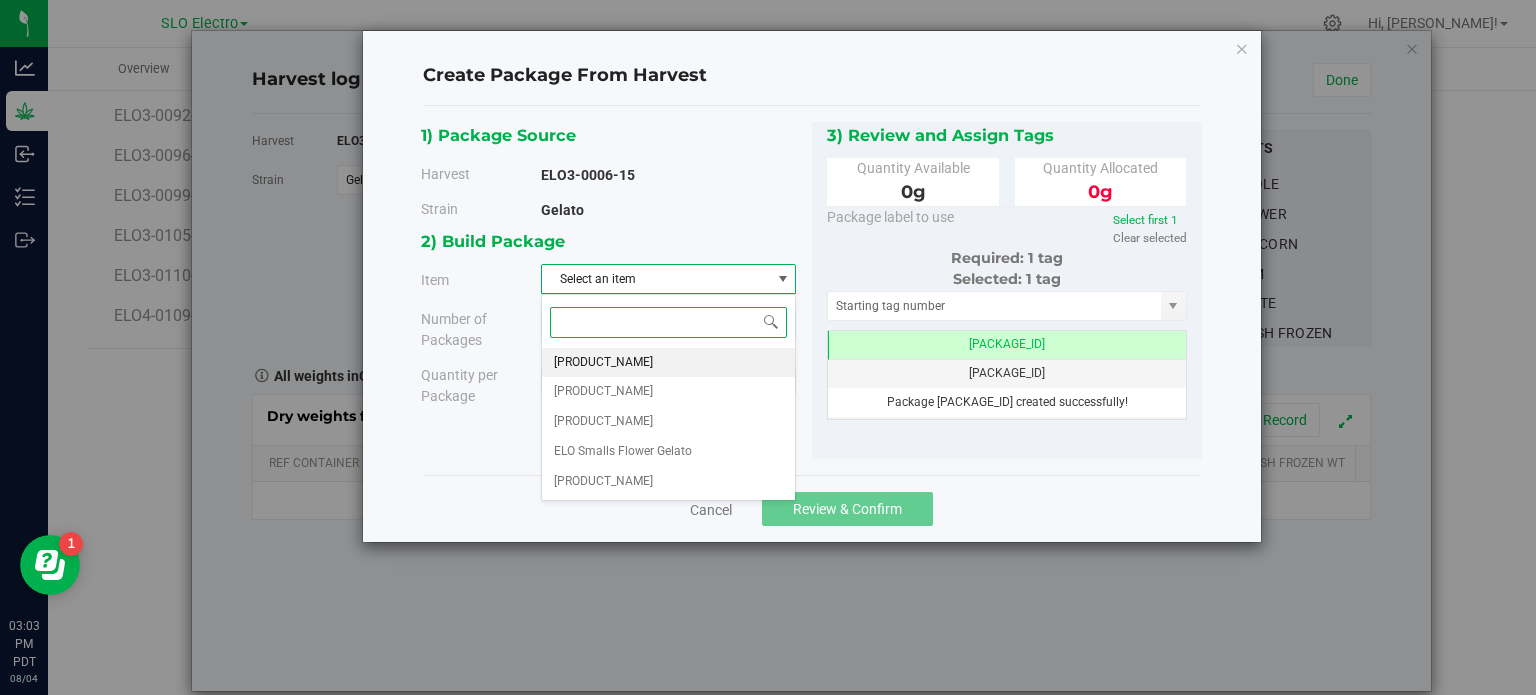 click on "[PRODUCT_NAME]" at bounding box center [668, 363] 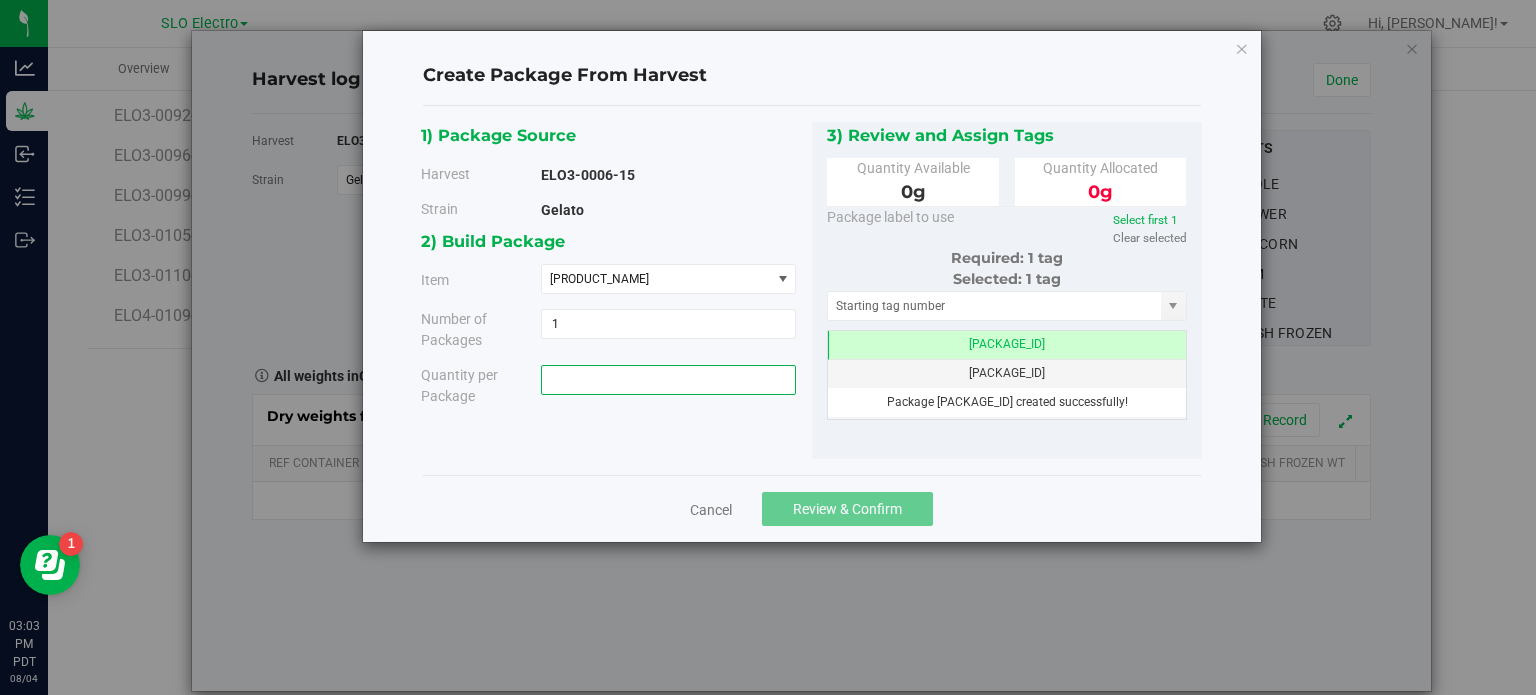click at bounding box center (668, 380) 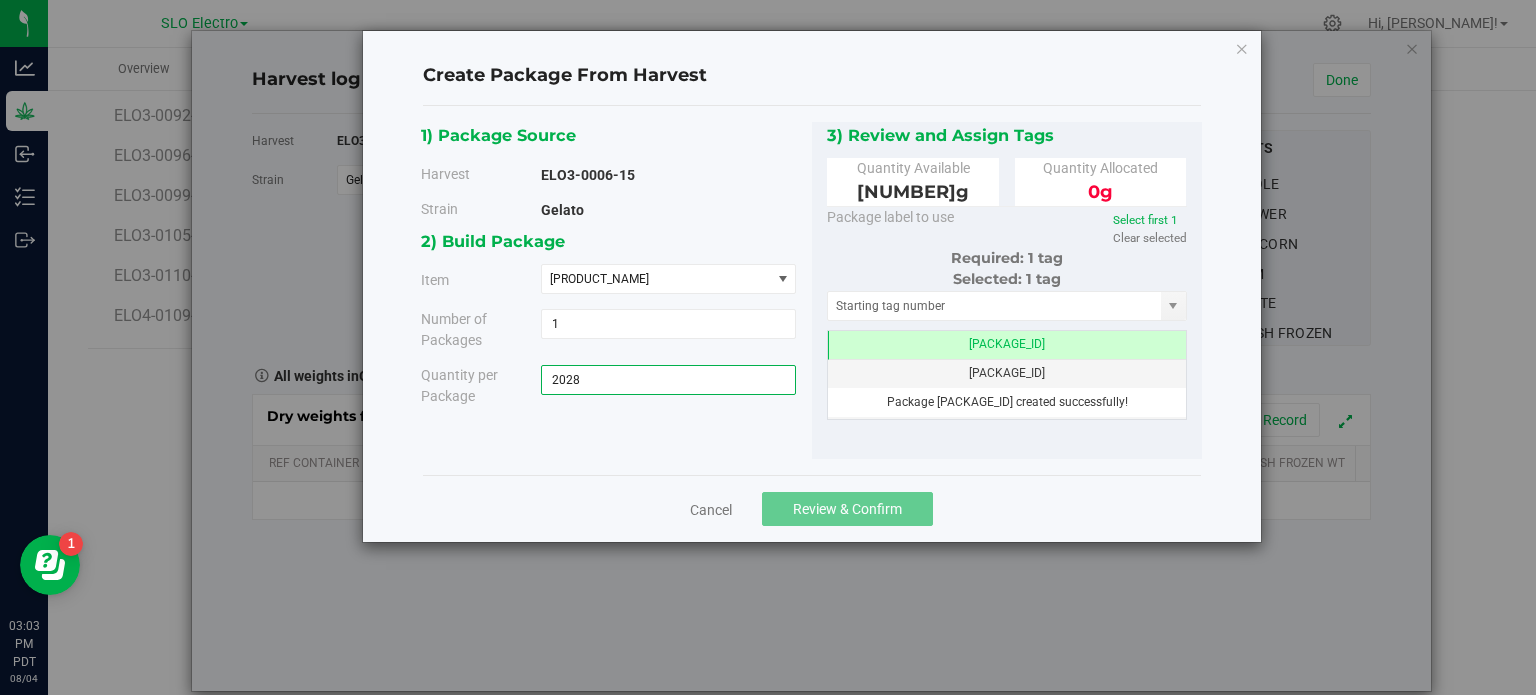type on "[NUMBER]" 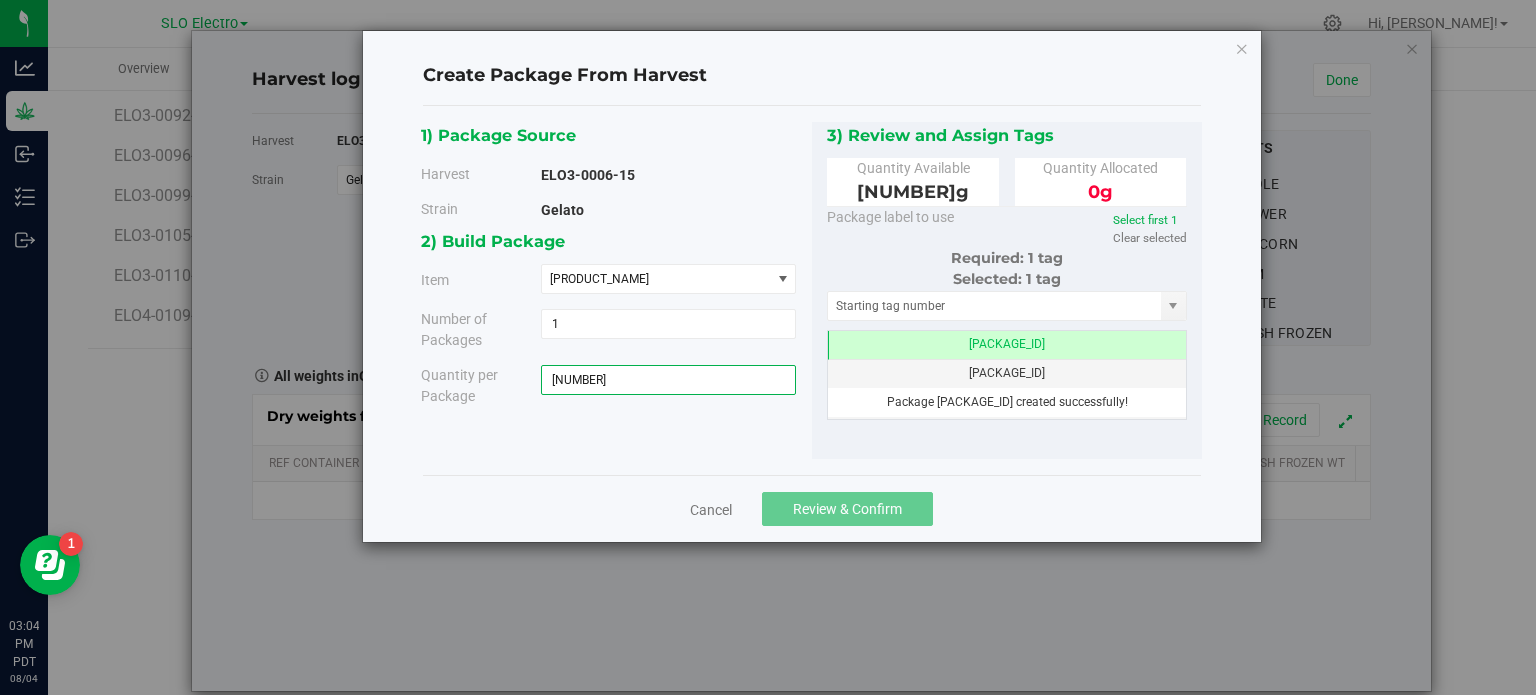 type on "[NUMBER] g" 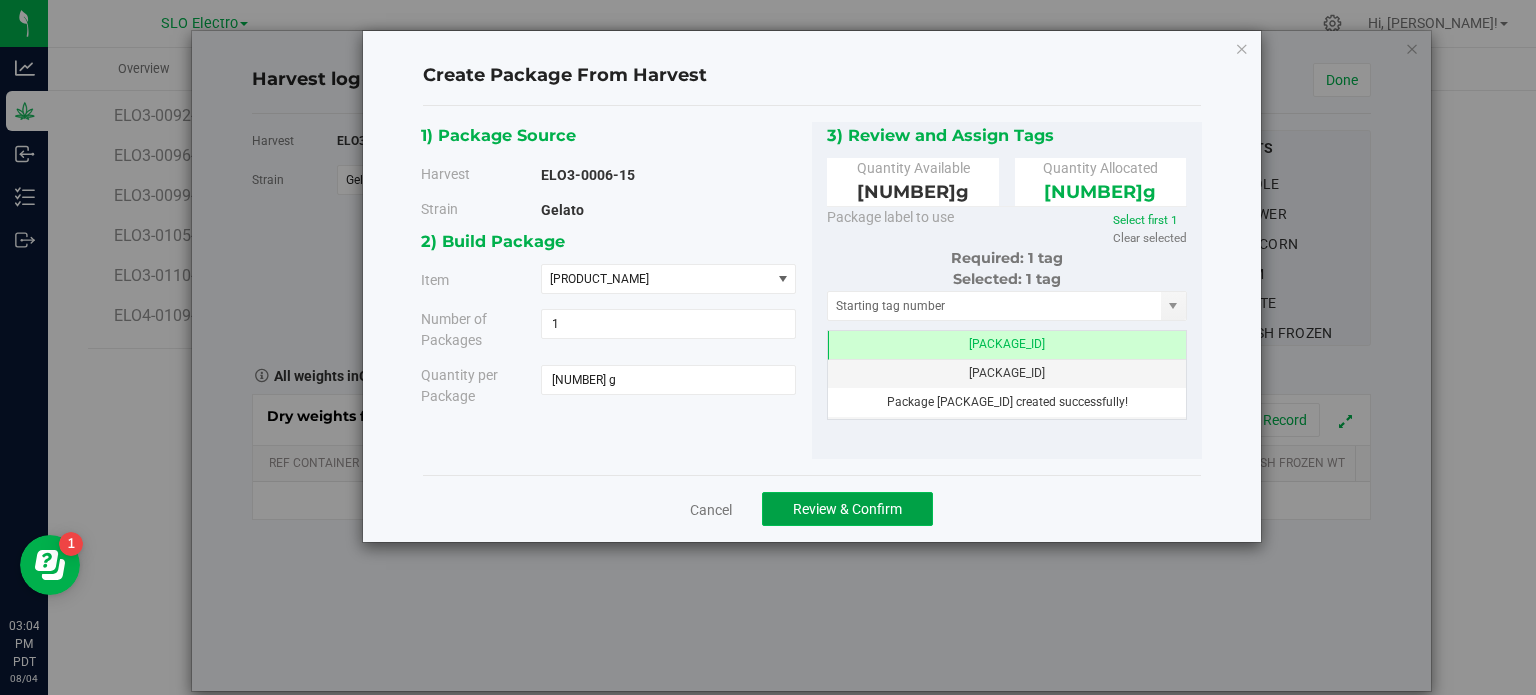 click on "Review & Confirm" 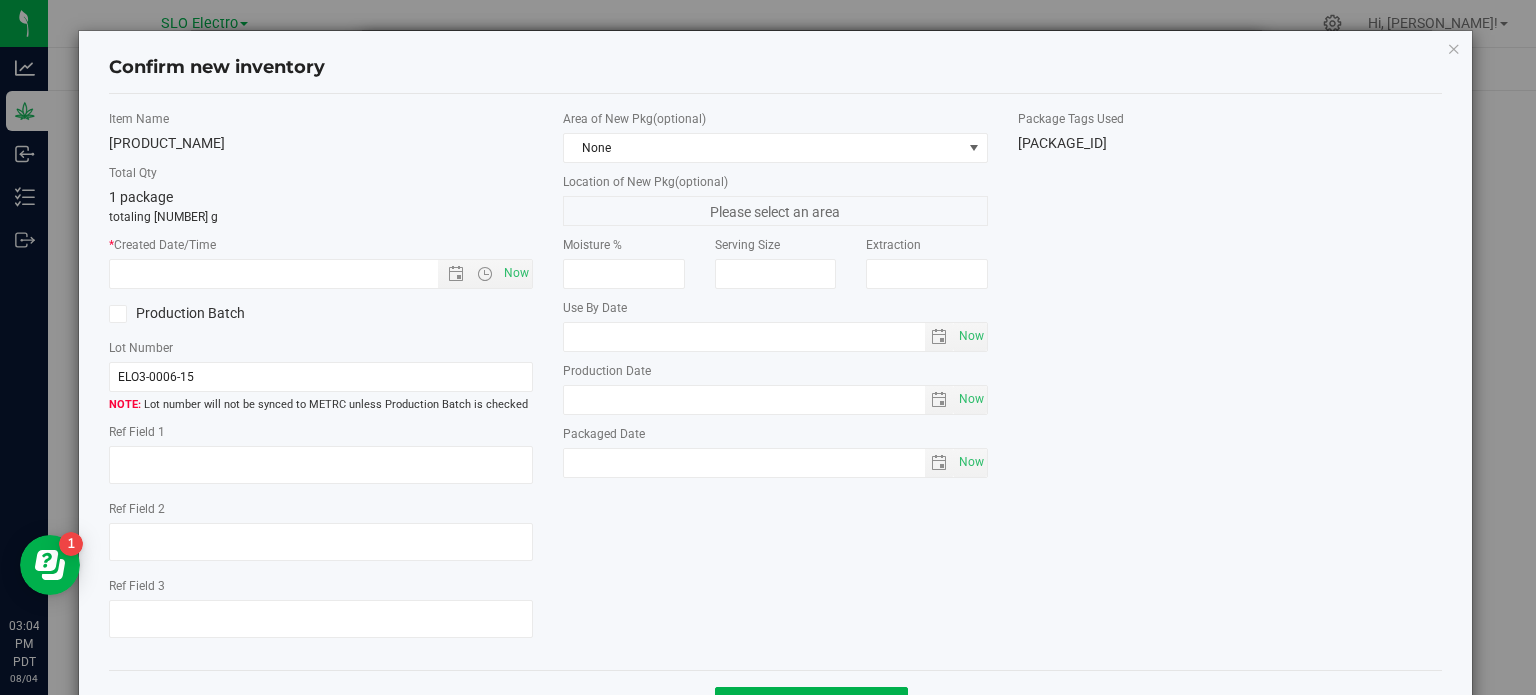 click on "Now" at bounding box center [321, 274] 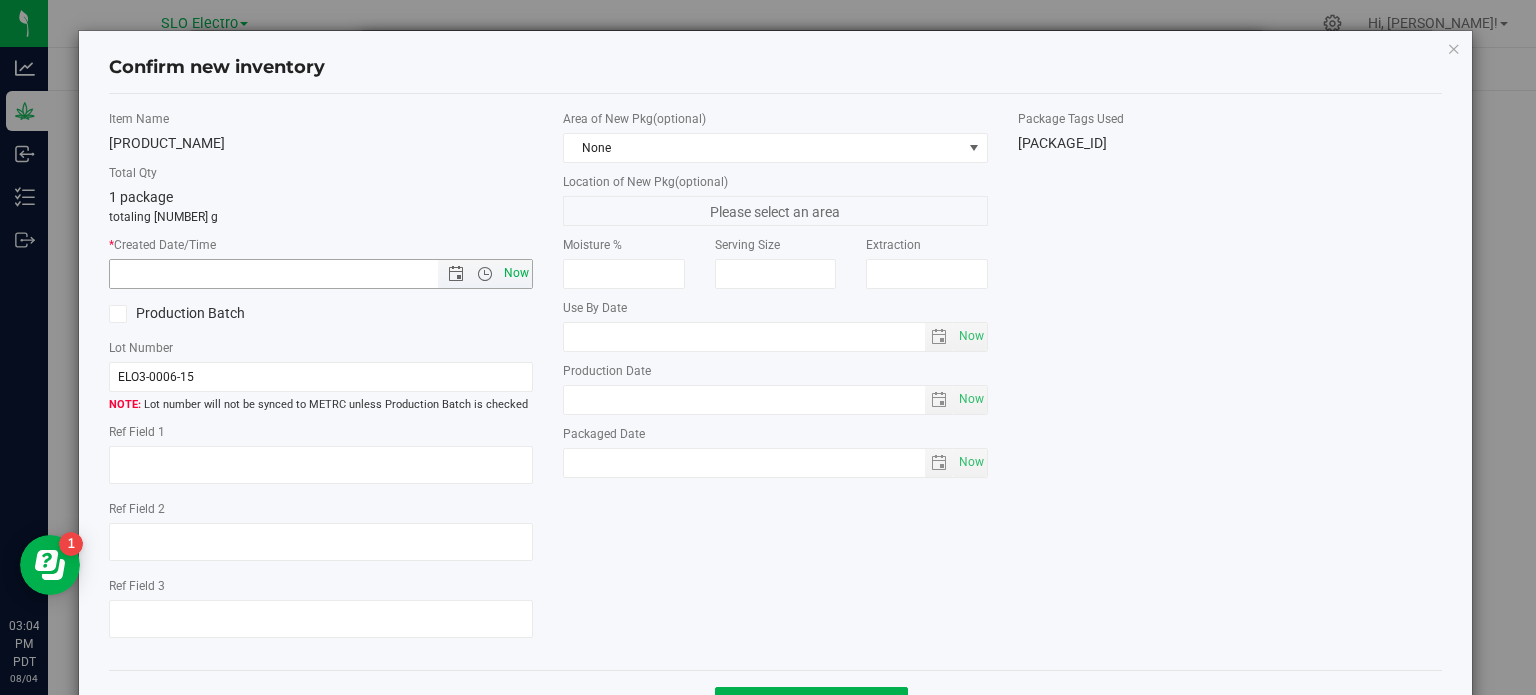 click on "Now" at bounding box center [517, 273] 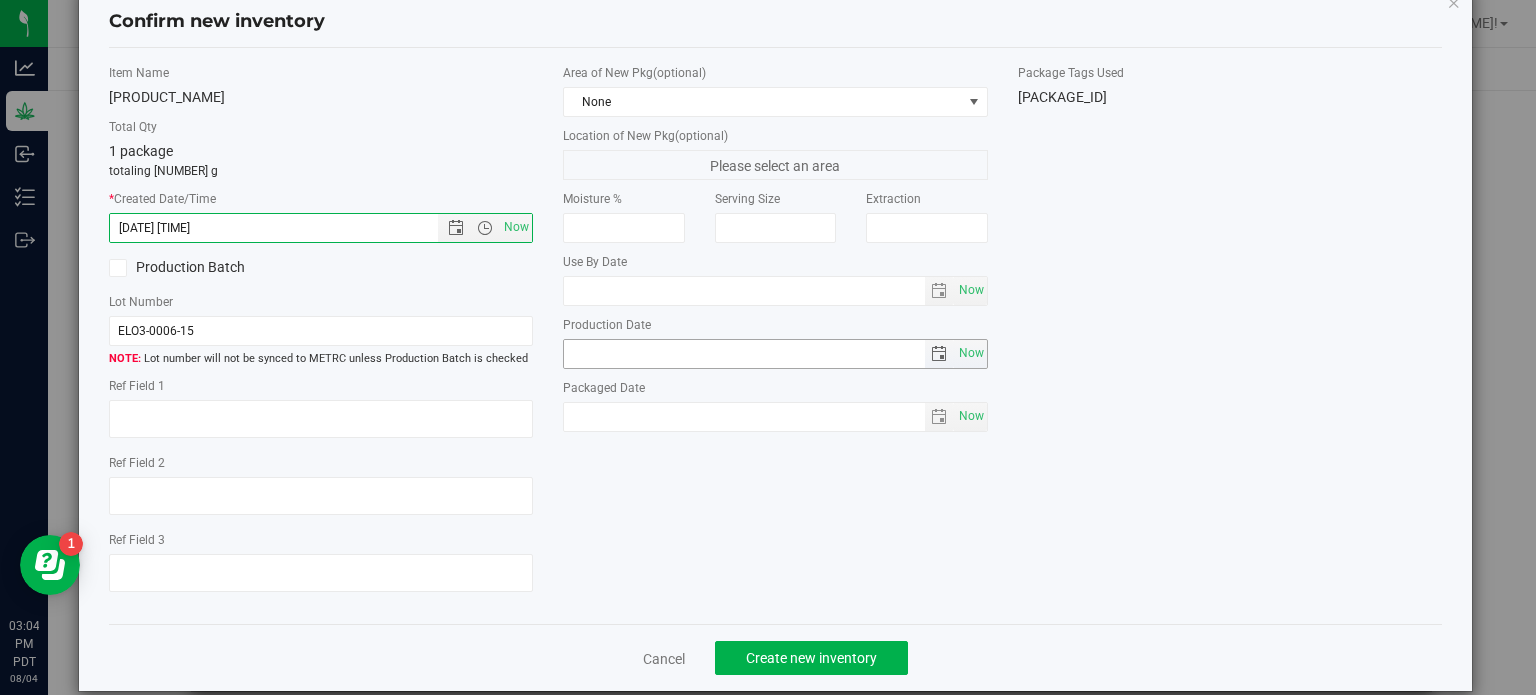 scroll, scrollTop: 72, scrollLeft: 0, axis: vertical 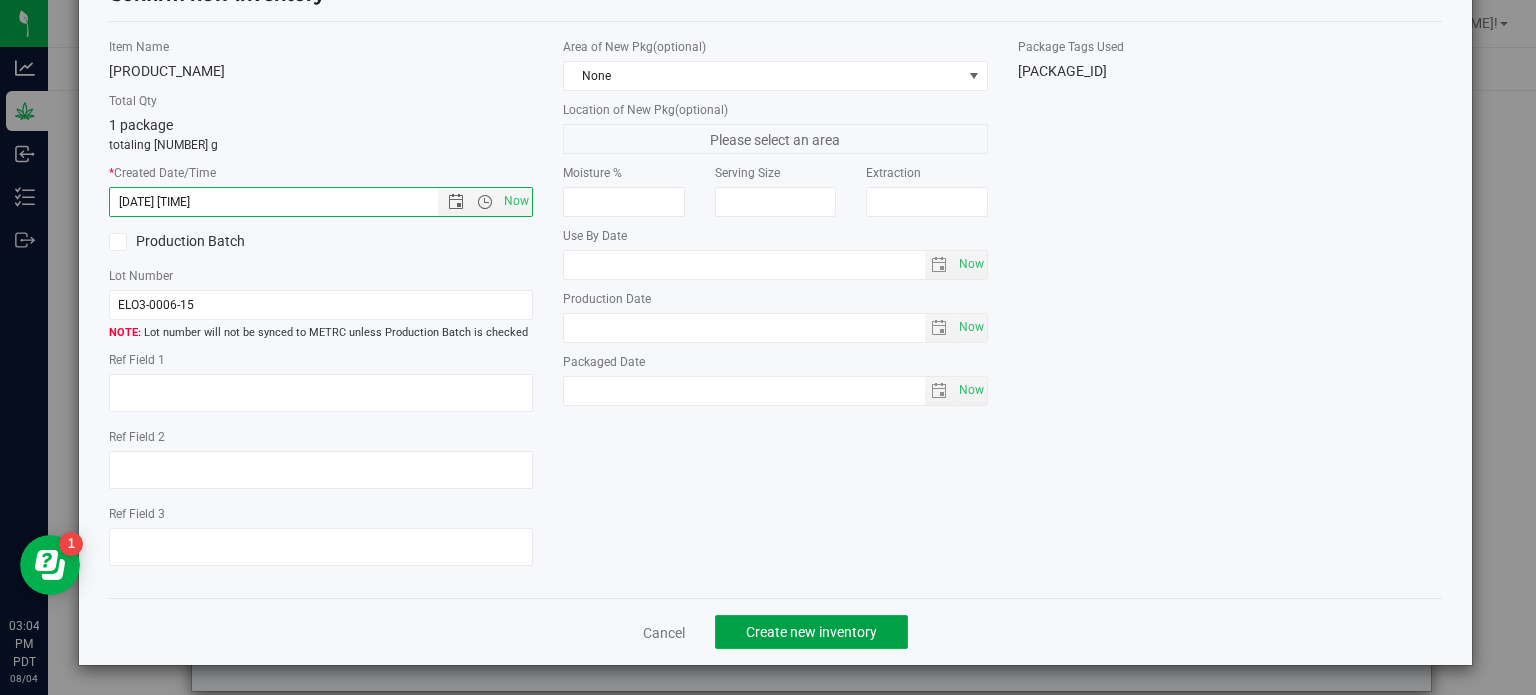 click on "Create new inventory" 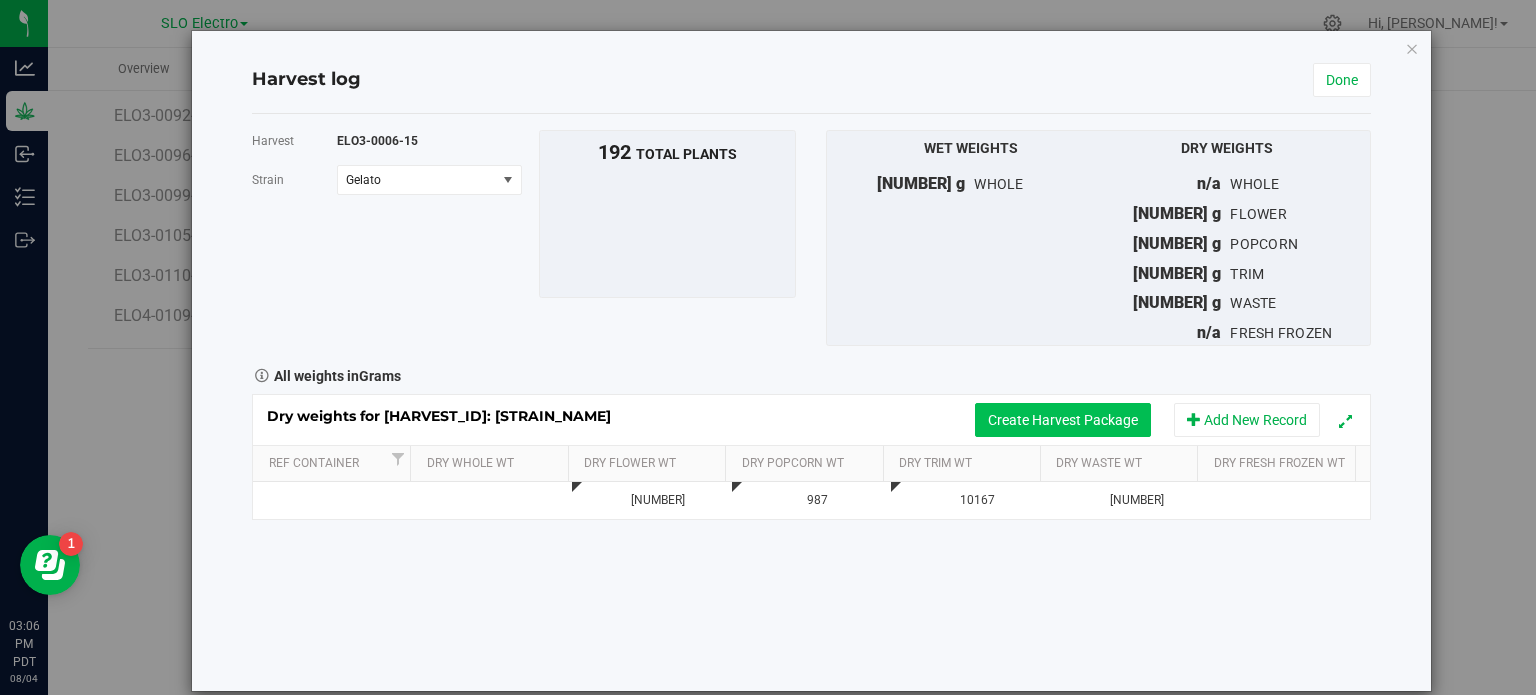 click on "Create Harvest Package" at bounding box center [1063, 420] 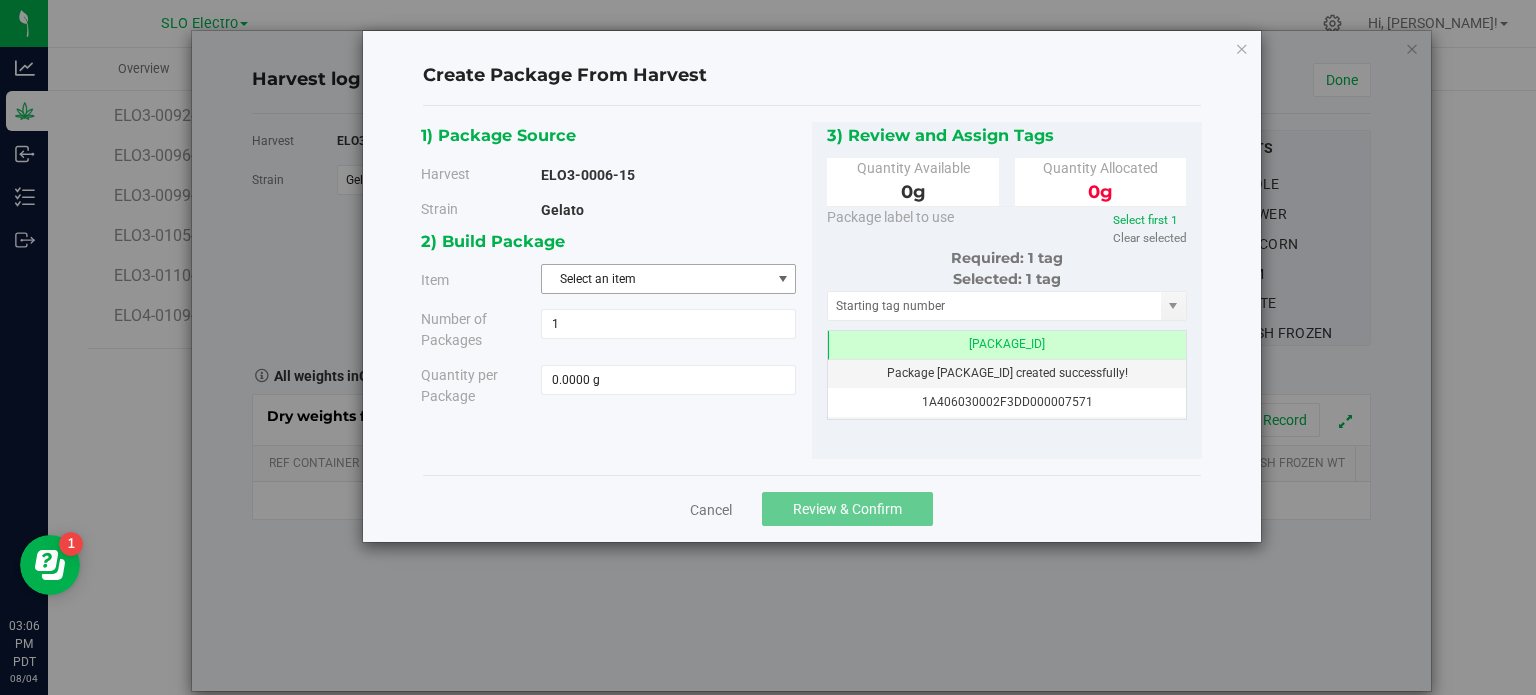 click on "Select an item" at bounding box center [656, 279] 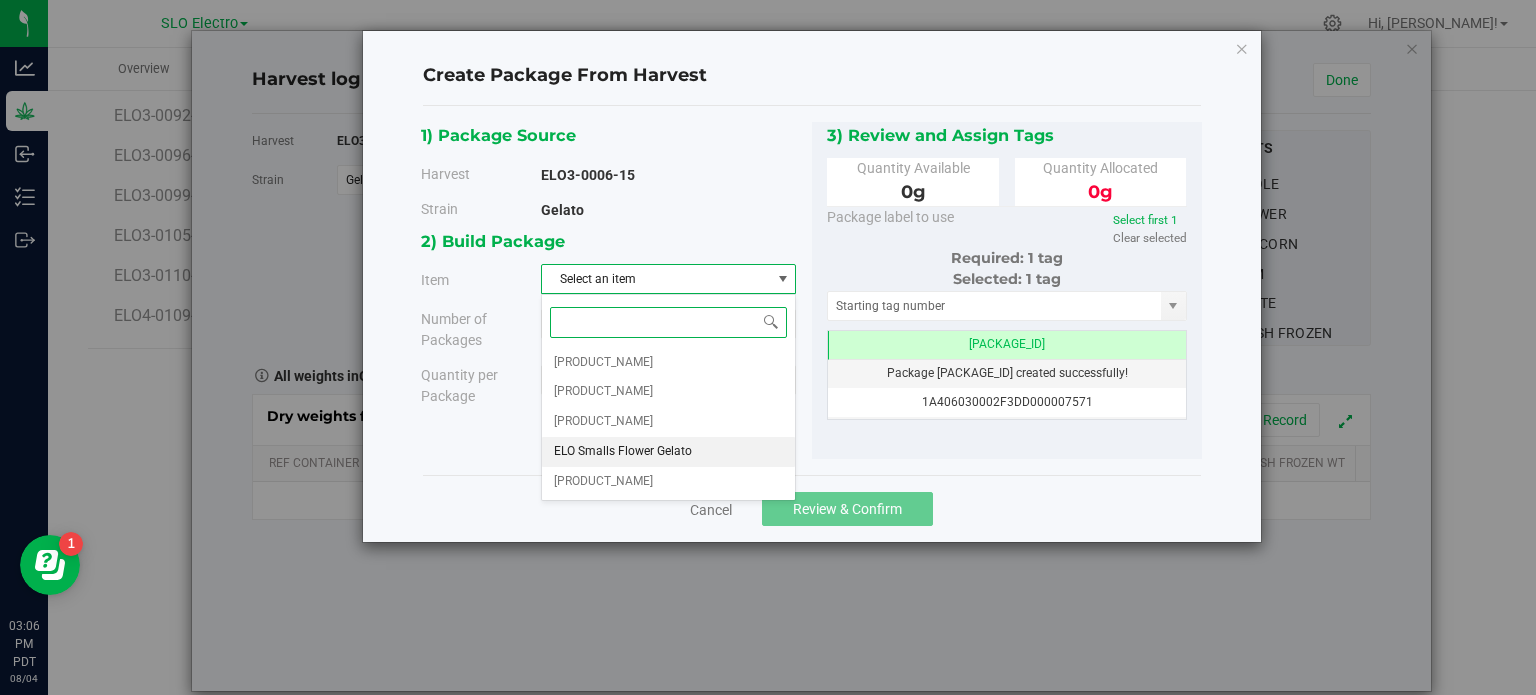 click on "ELO Smalls Flower Gelato" at bounding box center (623, 452) 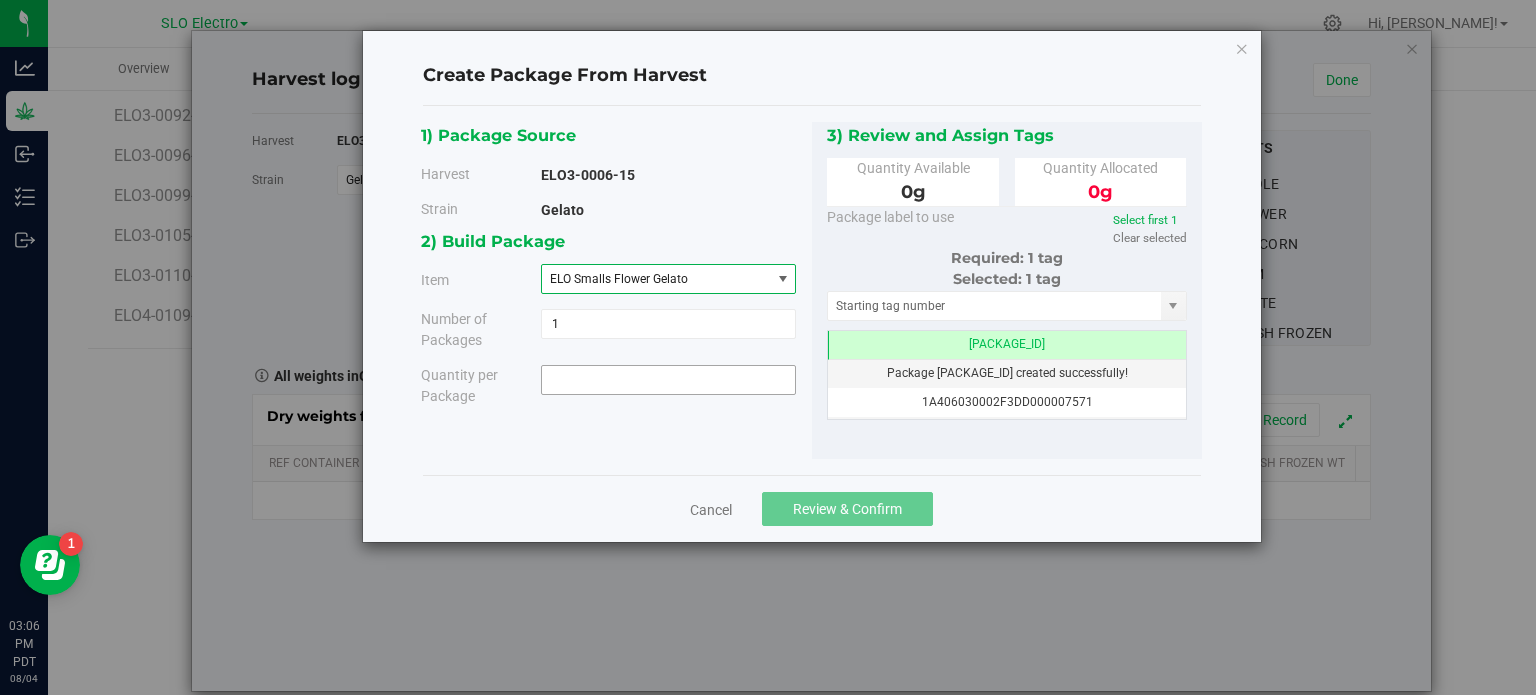 click at bounding box center [668, 380] 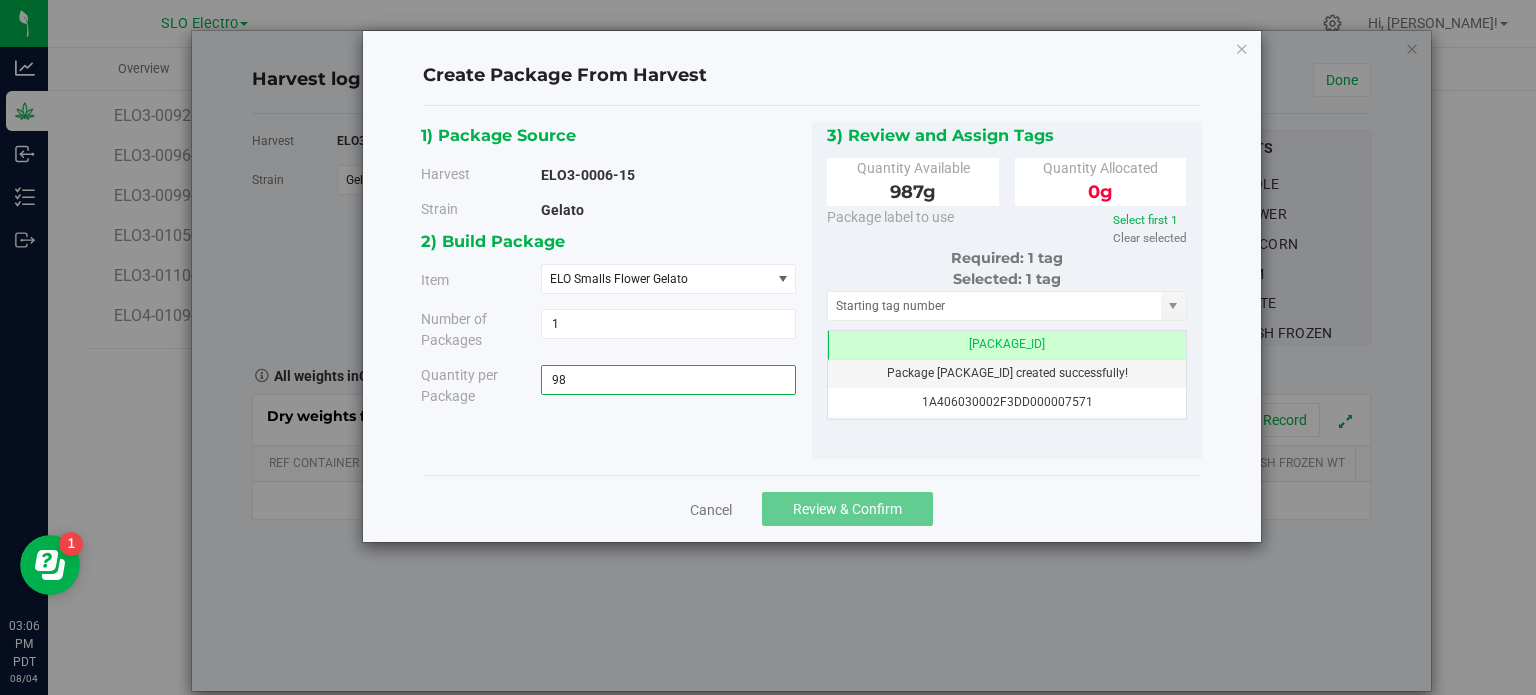 type on "987" 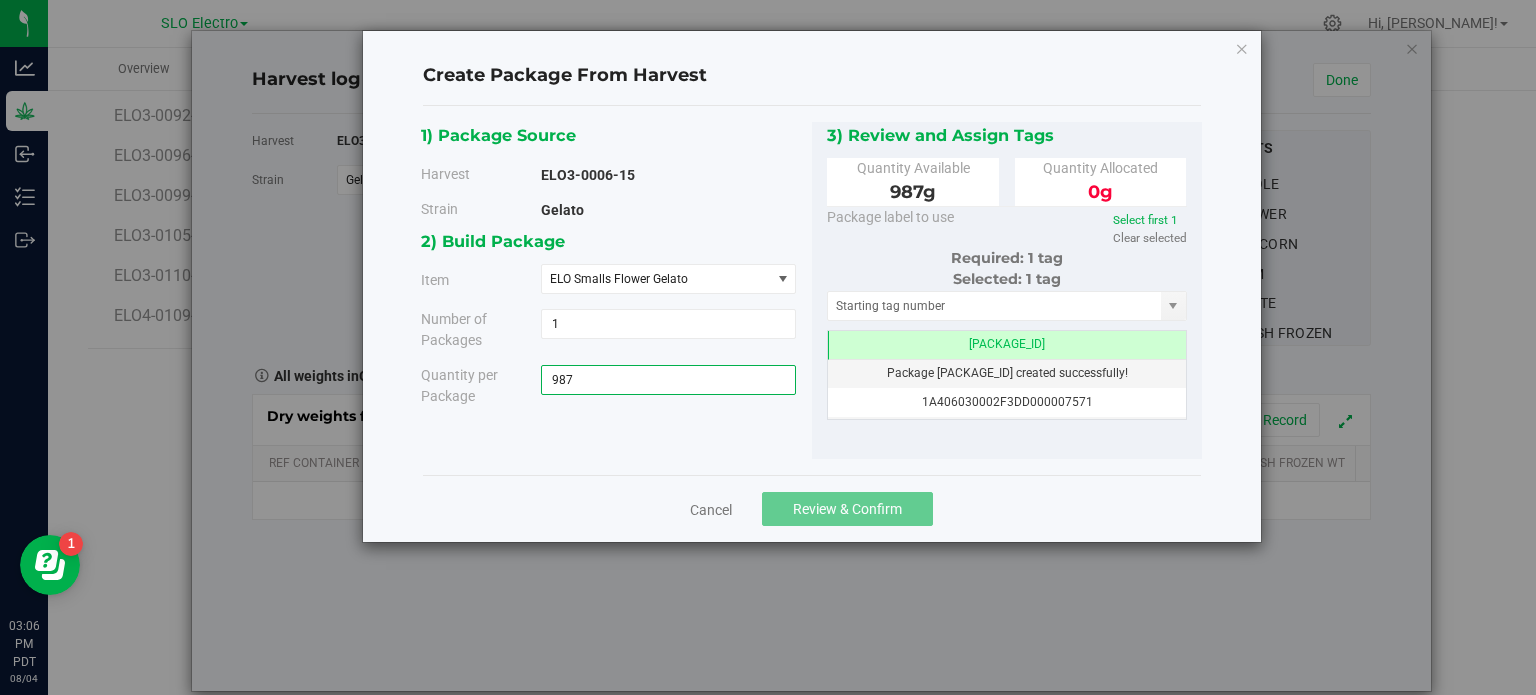 type on "[NUMBER] g" 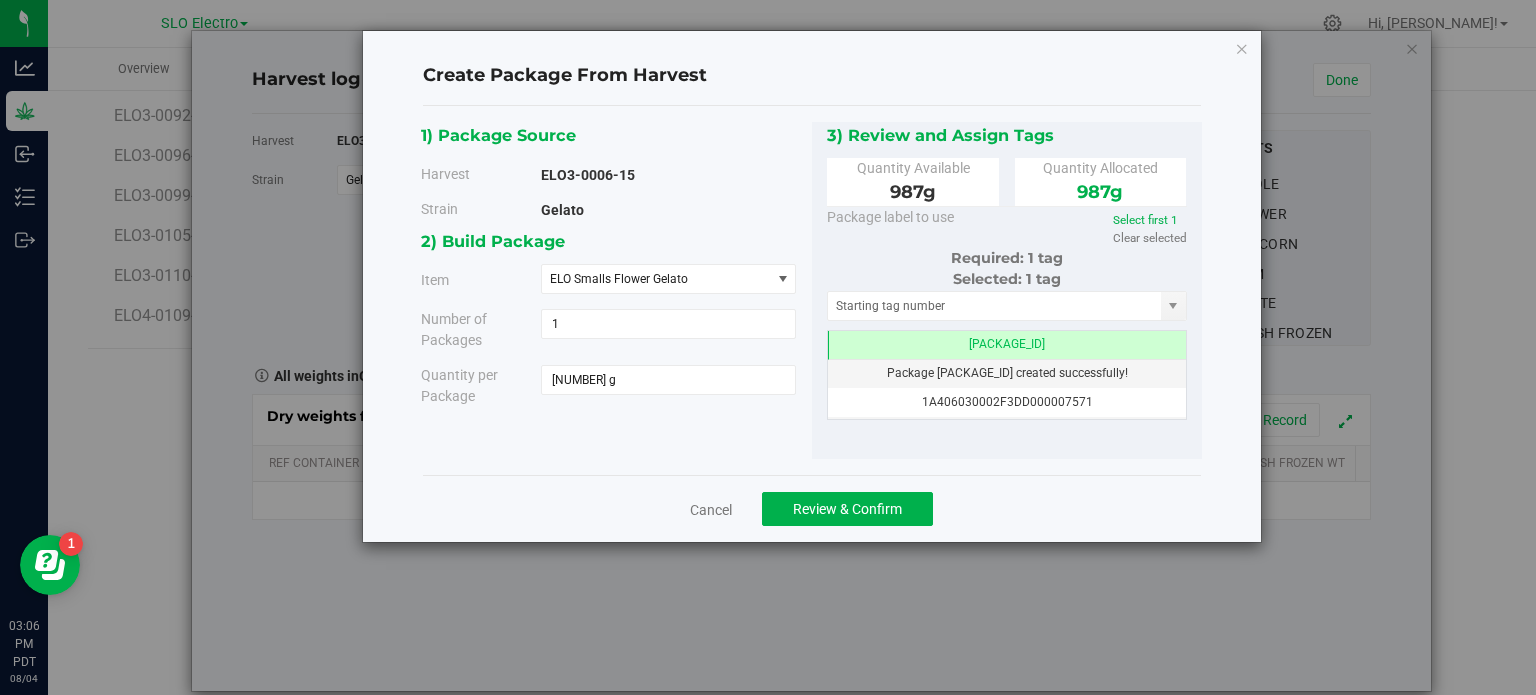 click on "Cancel
Review & Confirm" at bounding box center (812, 508) 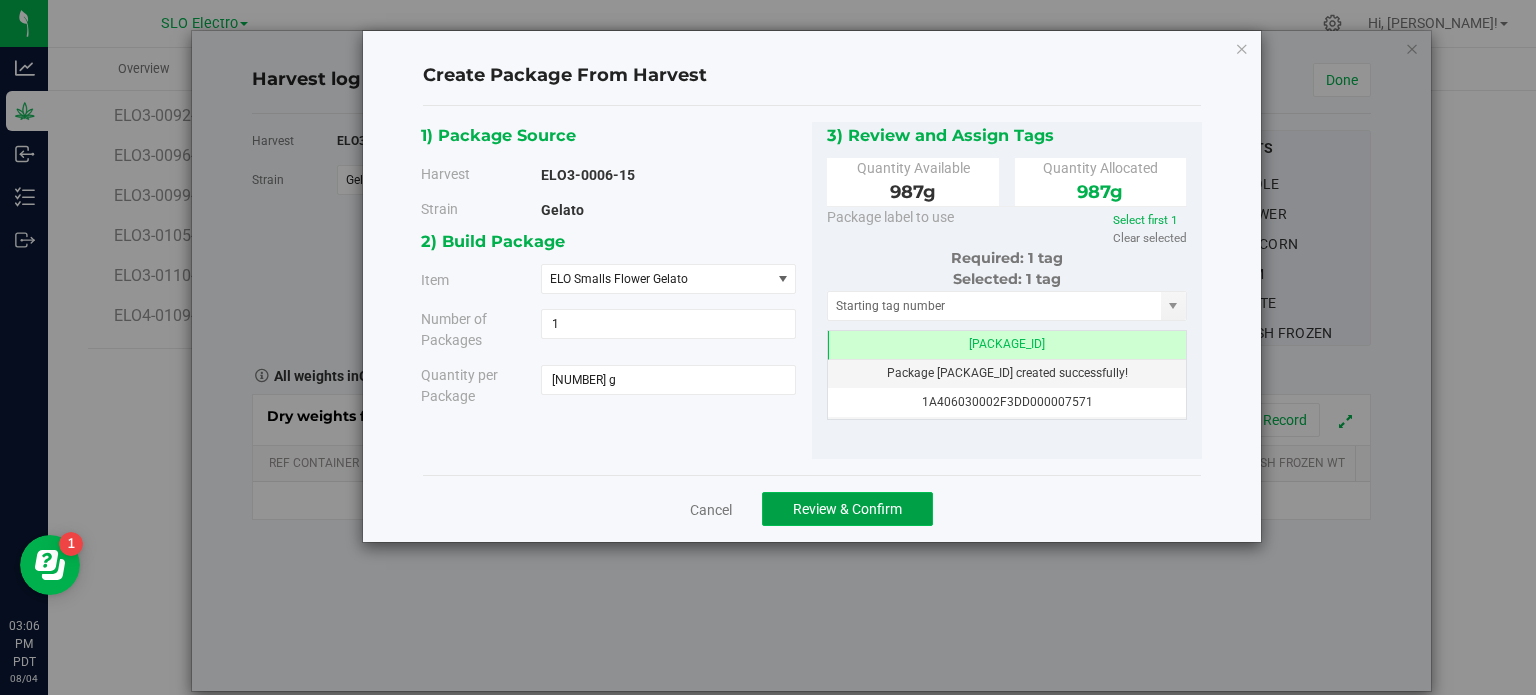 click on "Review & Confirm" 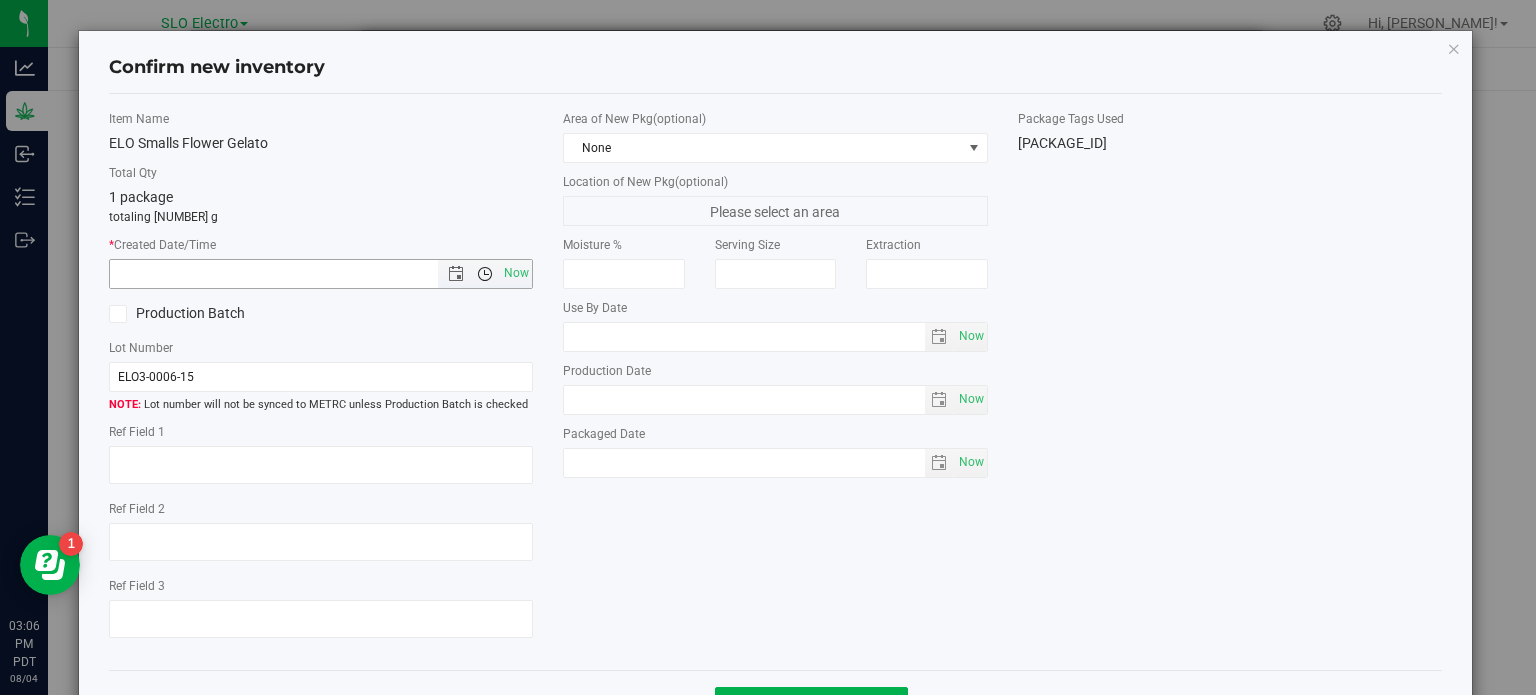 click at bounding box center [485, 274] 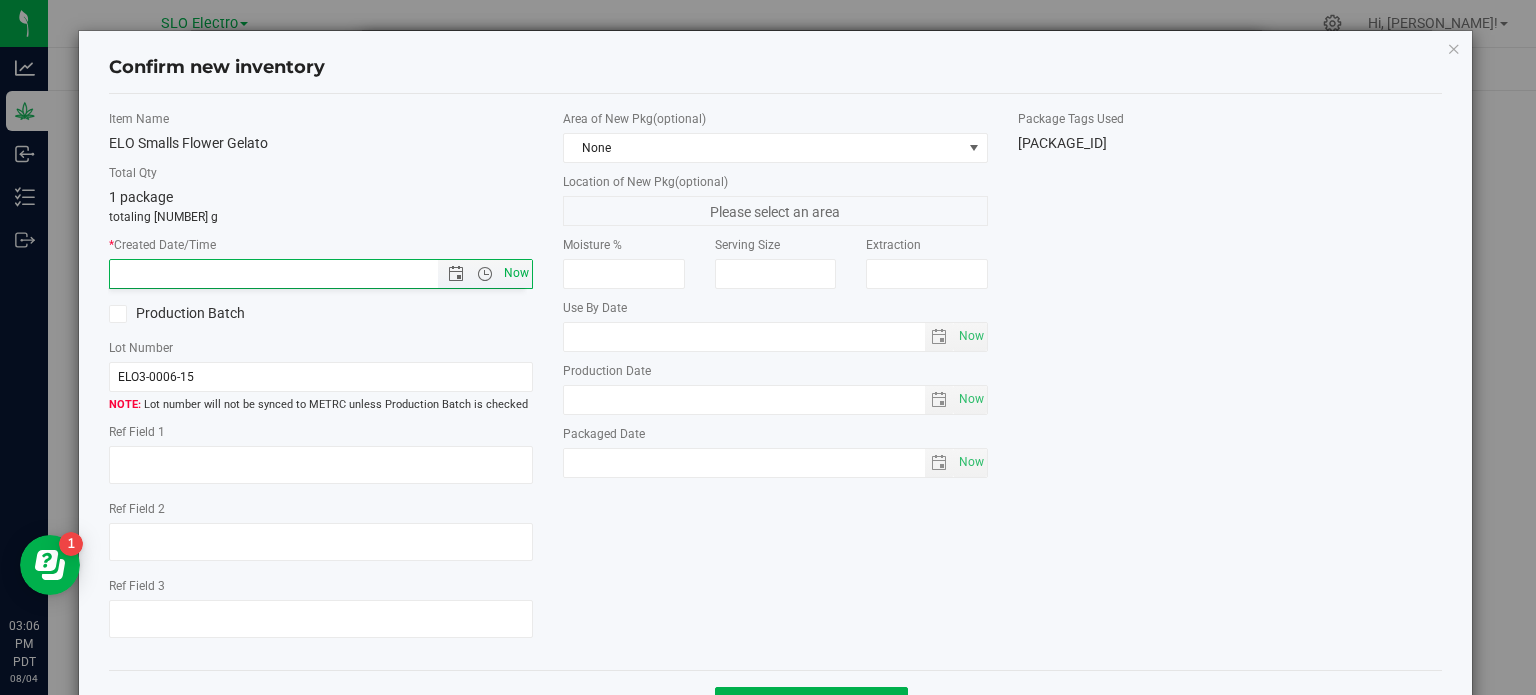 click on "Now" at bounding box center (517, 273) 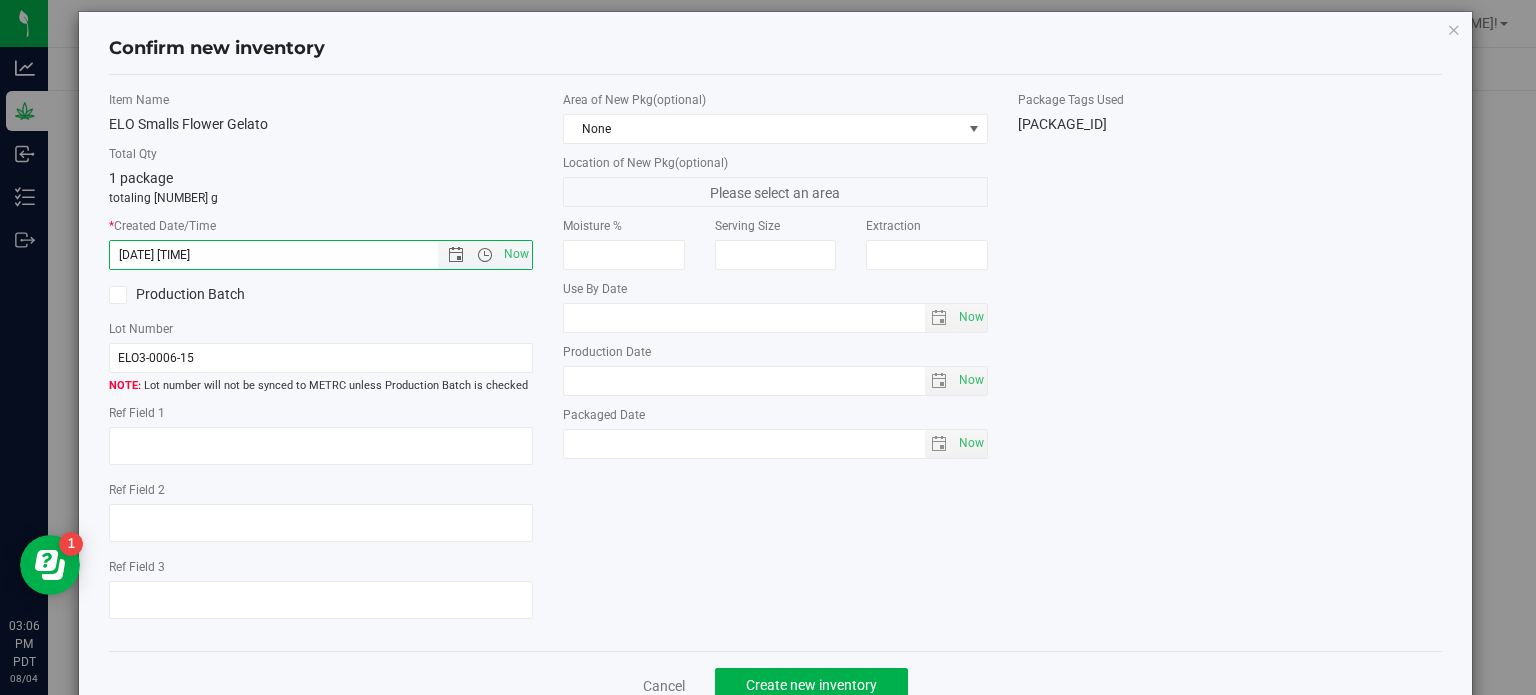 scroll, scrollTop: 72, scrollLeft: 0, axis: vertical 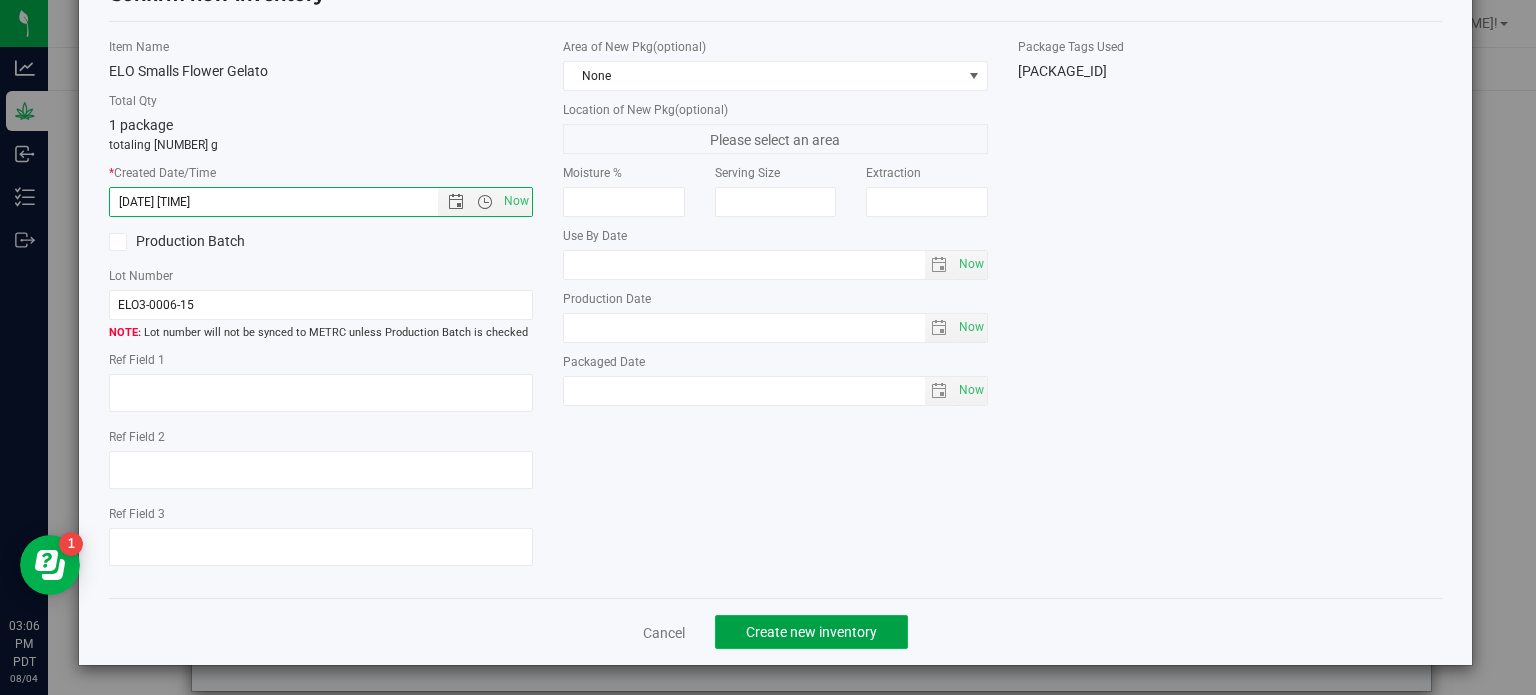 click on "Create new inventory" 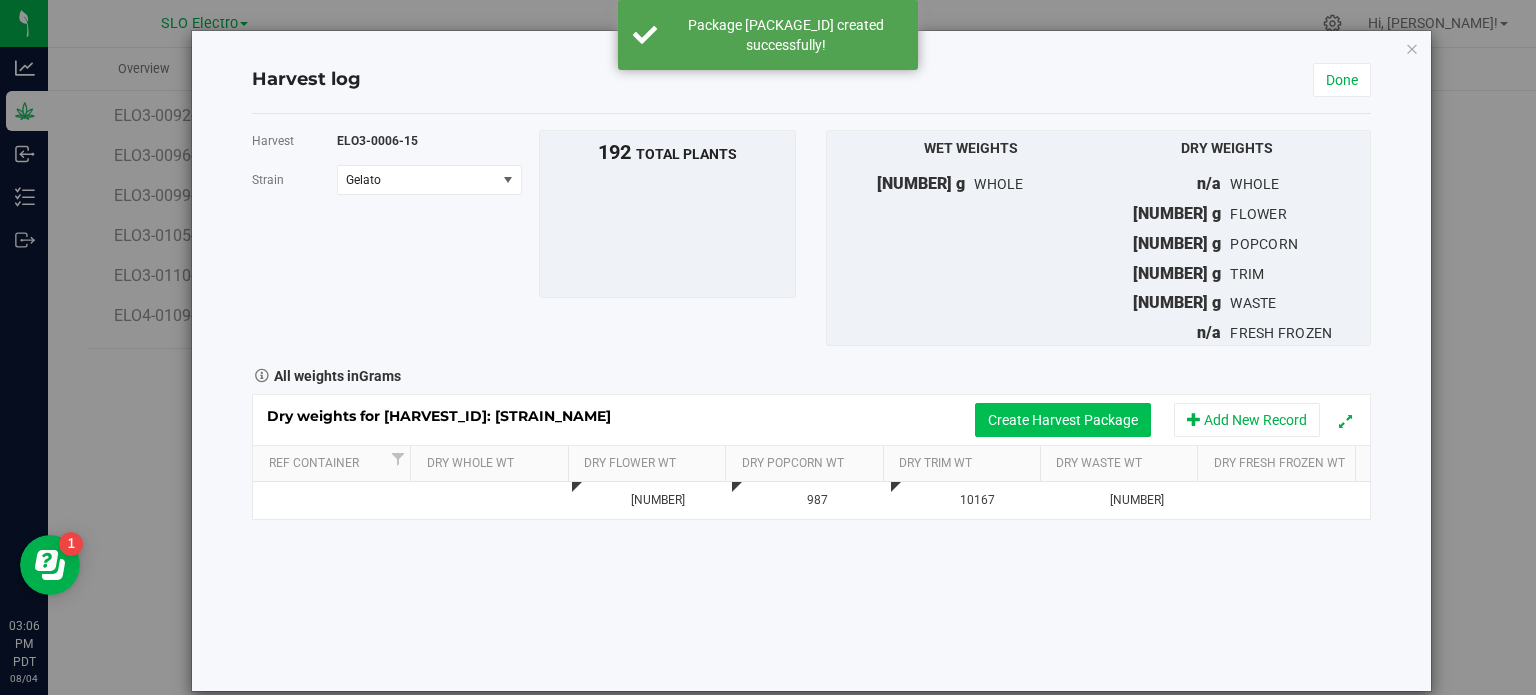 click on "Create Harvest Package" at bounding box center (1063, 420) 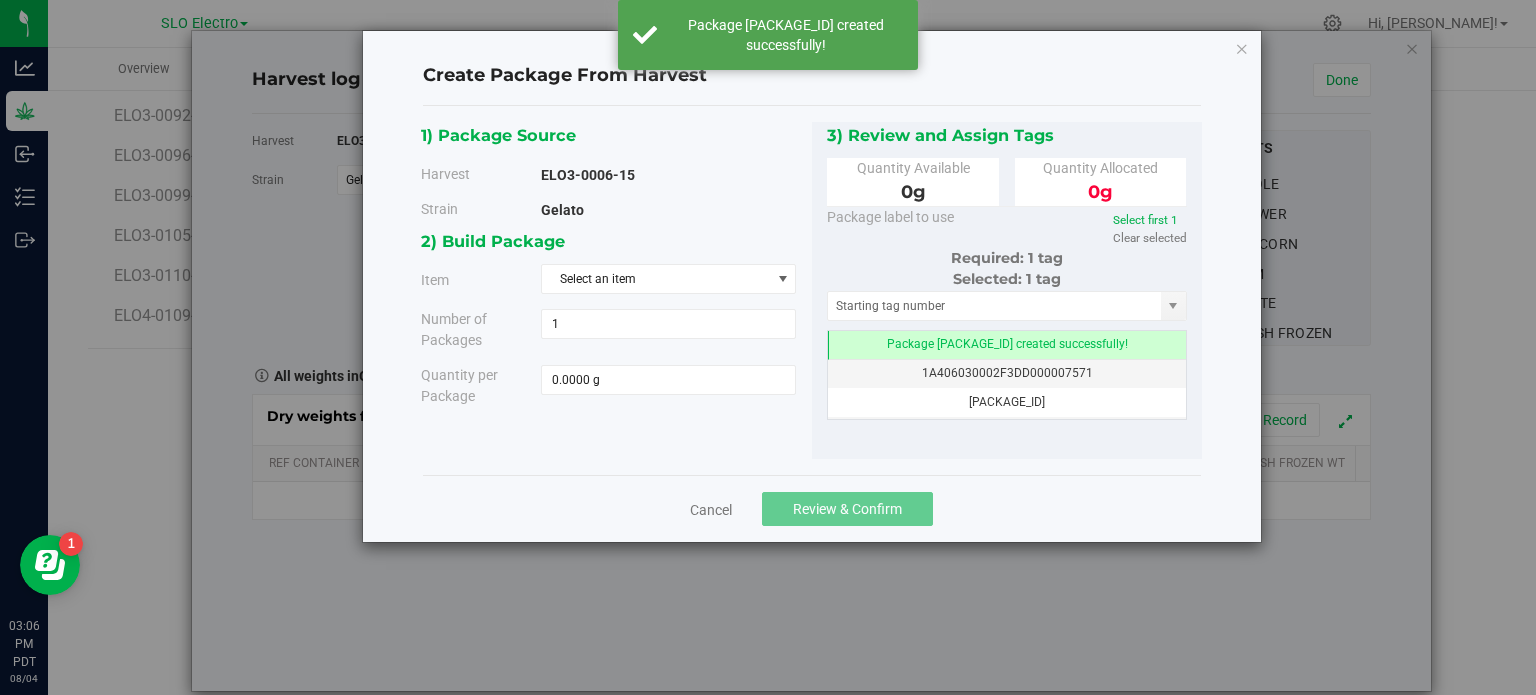 drag, startPoint x: 673, startPoint y: 243, endPoint x: 678, endPoint y: 262, distance: 19.646883 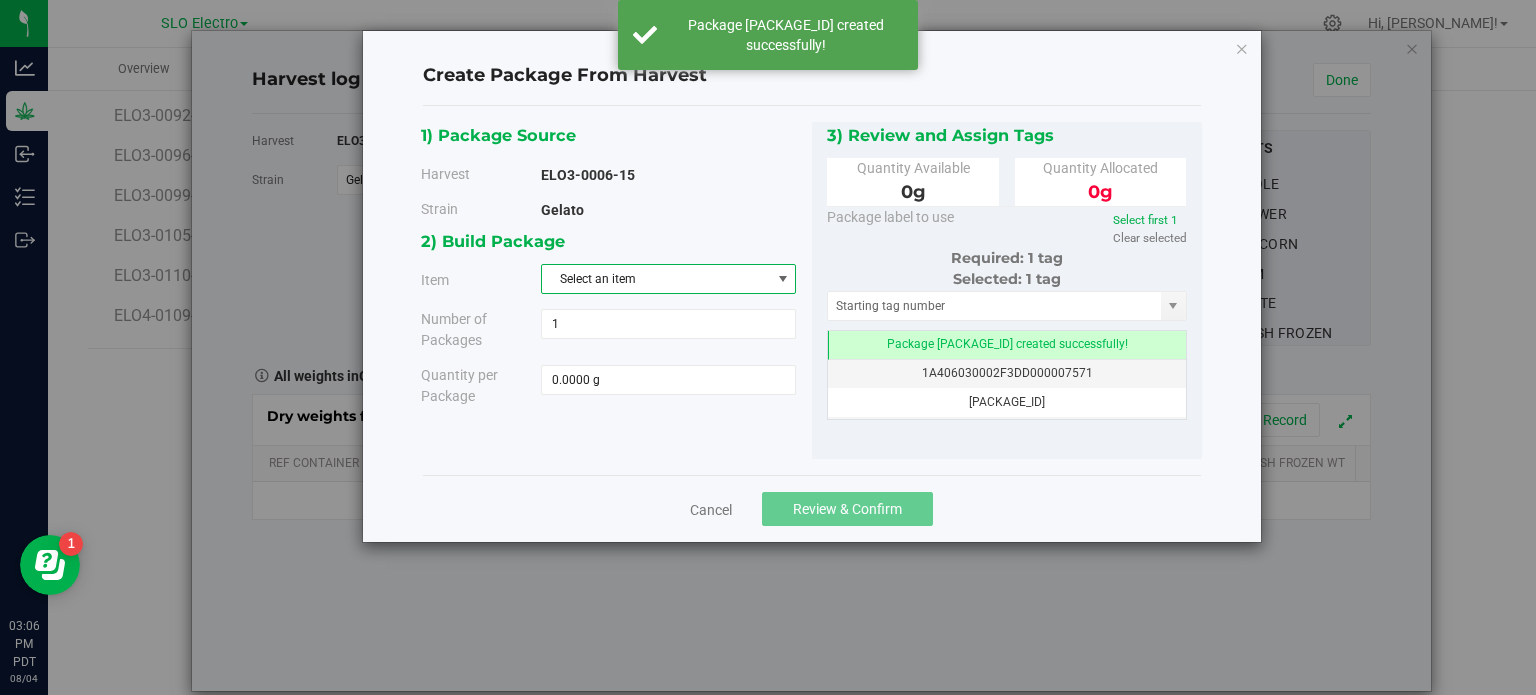 click on "Select an item" at bounding box center [656, 279] 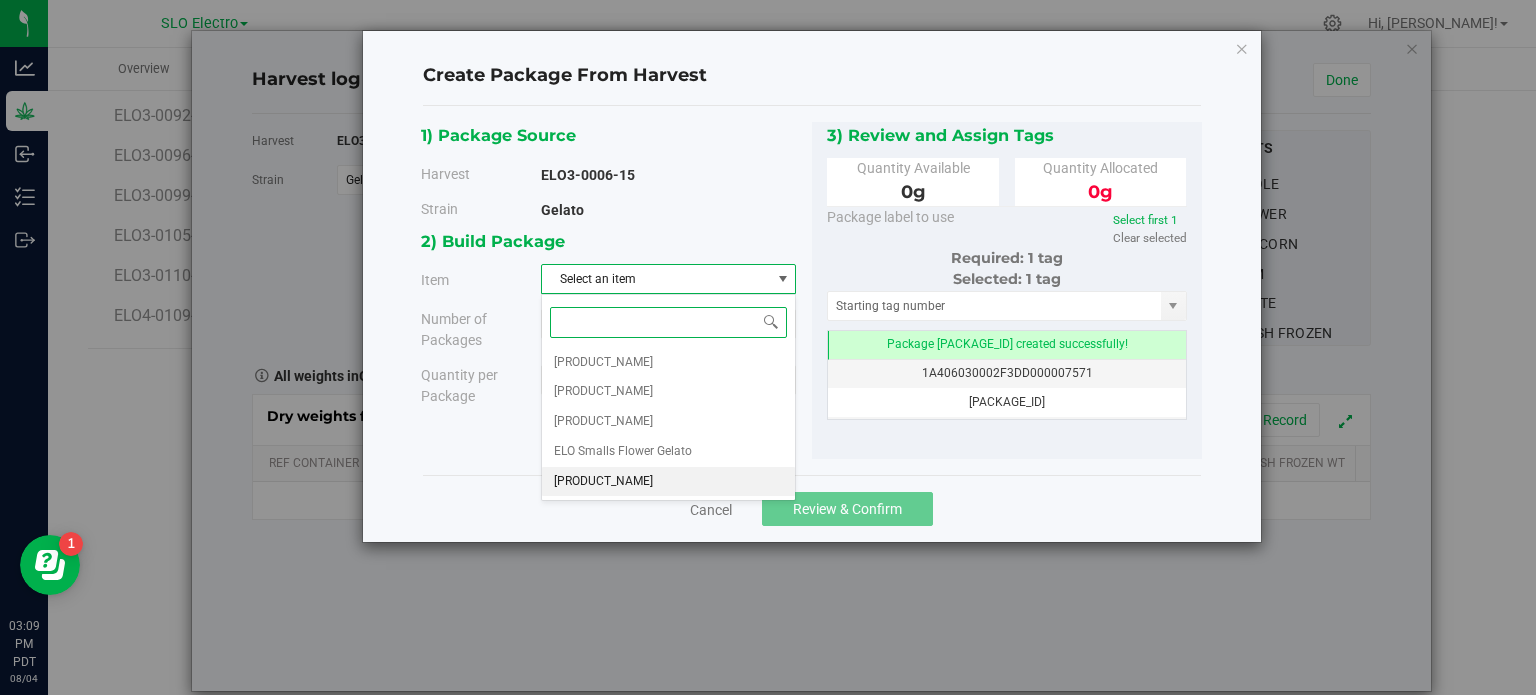 click on "[PRODUCT_NAME]" at bounding box center (603, 482) 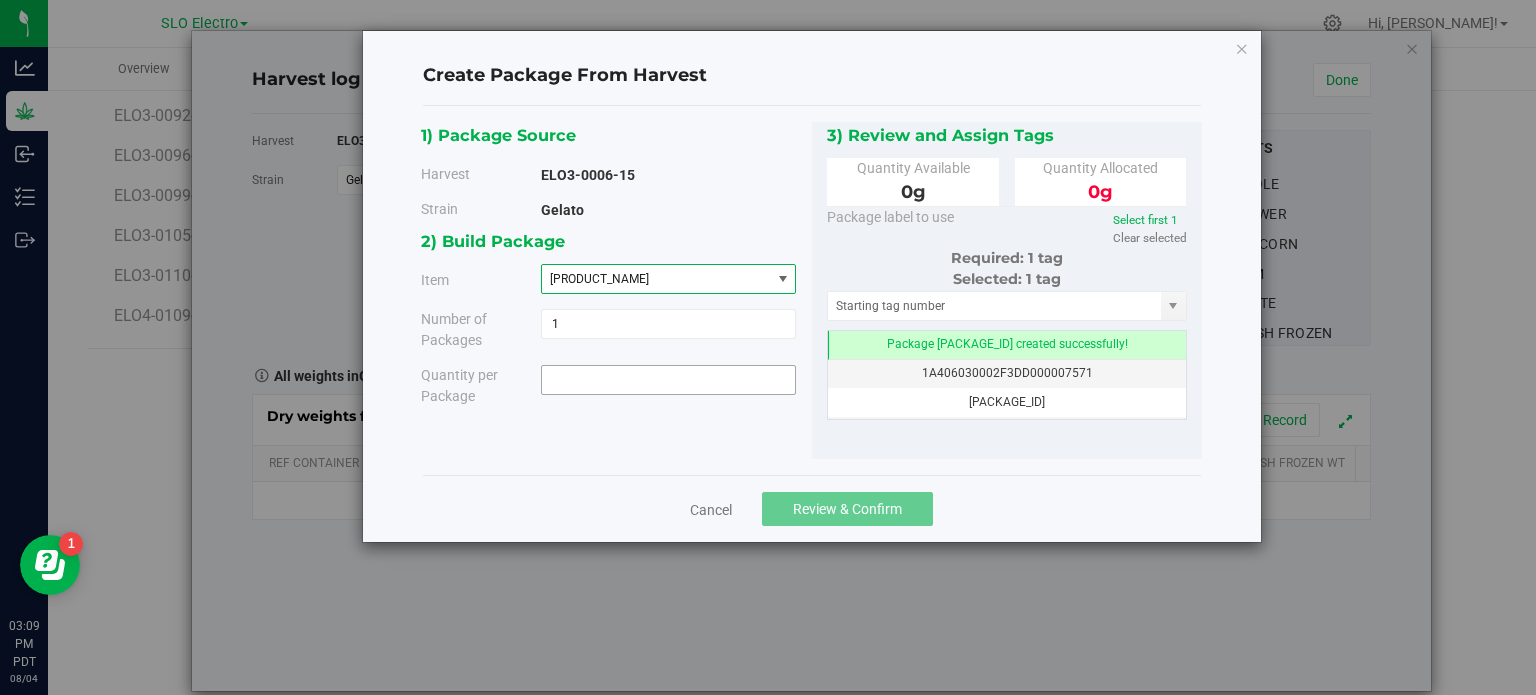 click at bounding box center (668, 380) 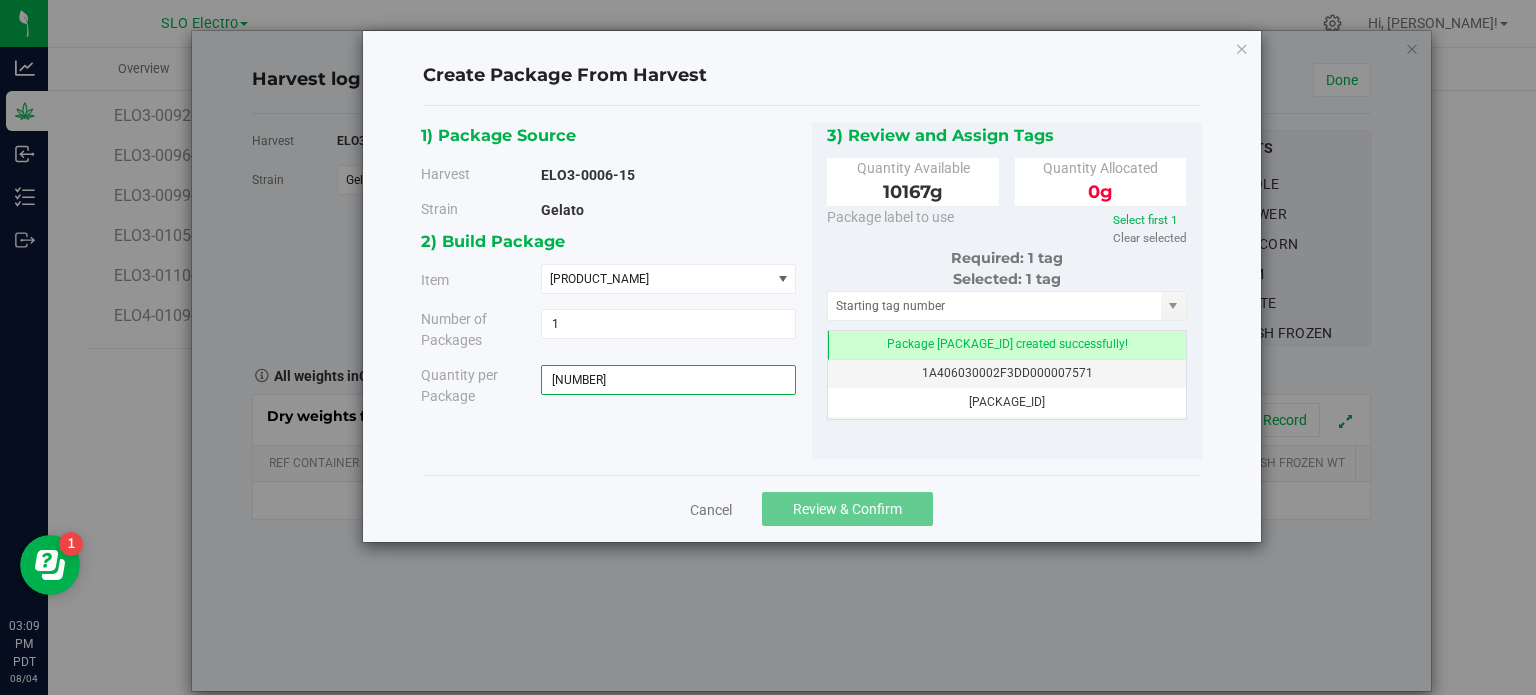 type on "10167" 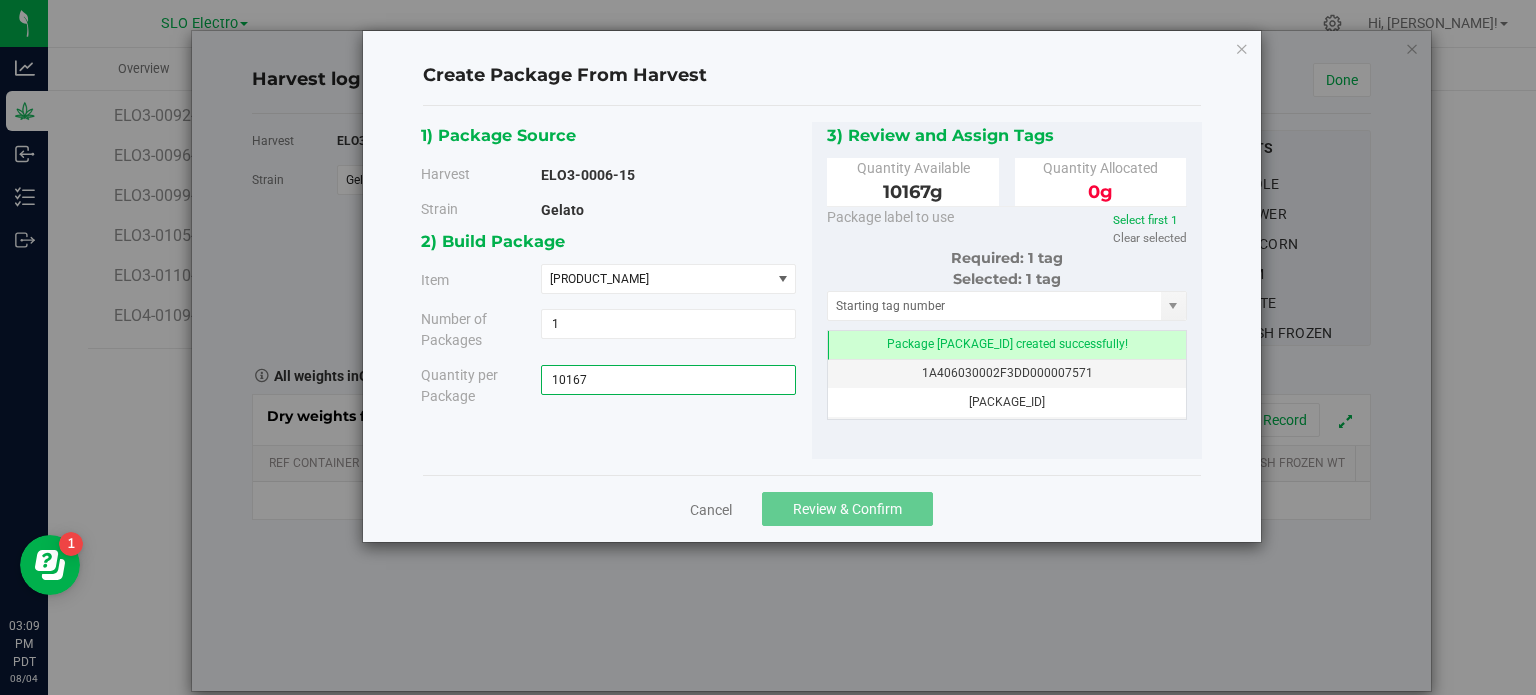 type on "[NUMBER] g" 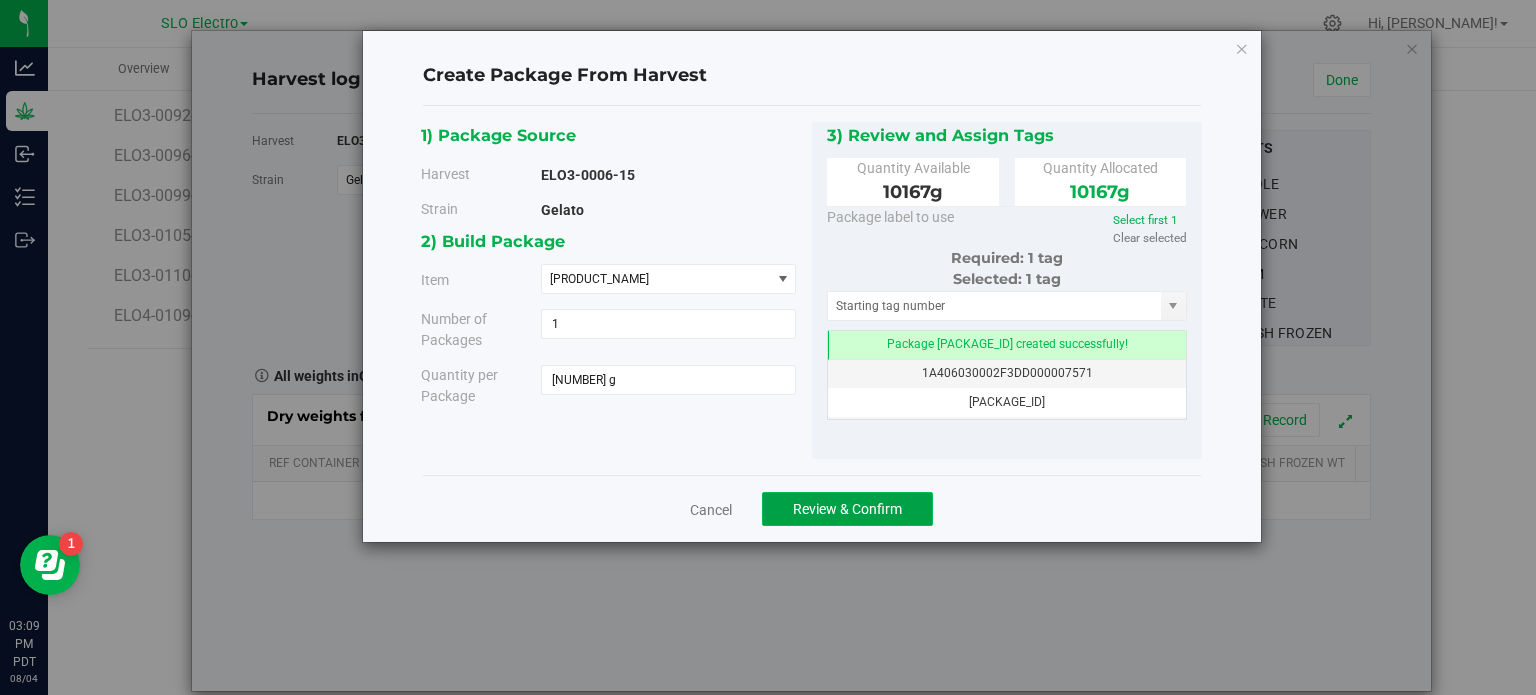 click on "Review & Confirm" 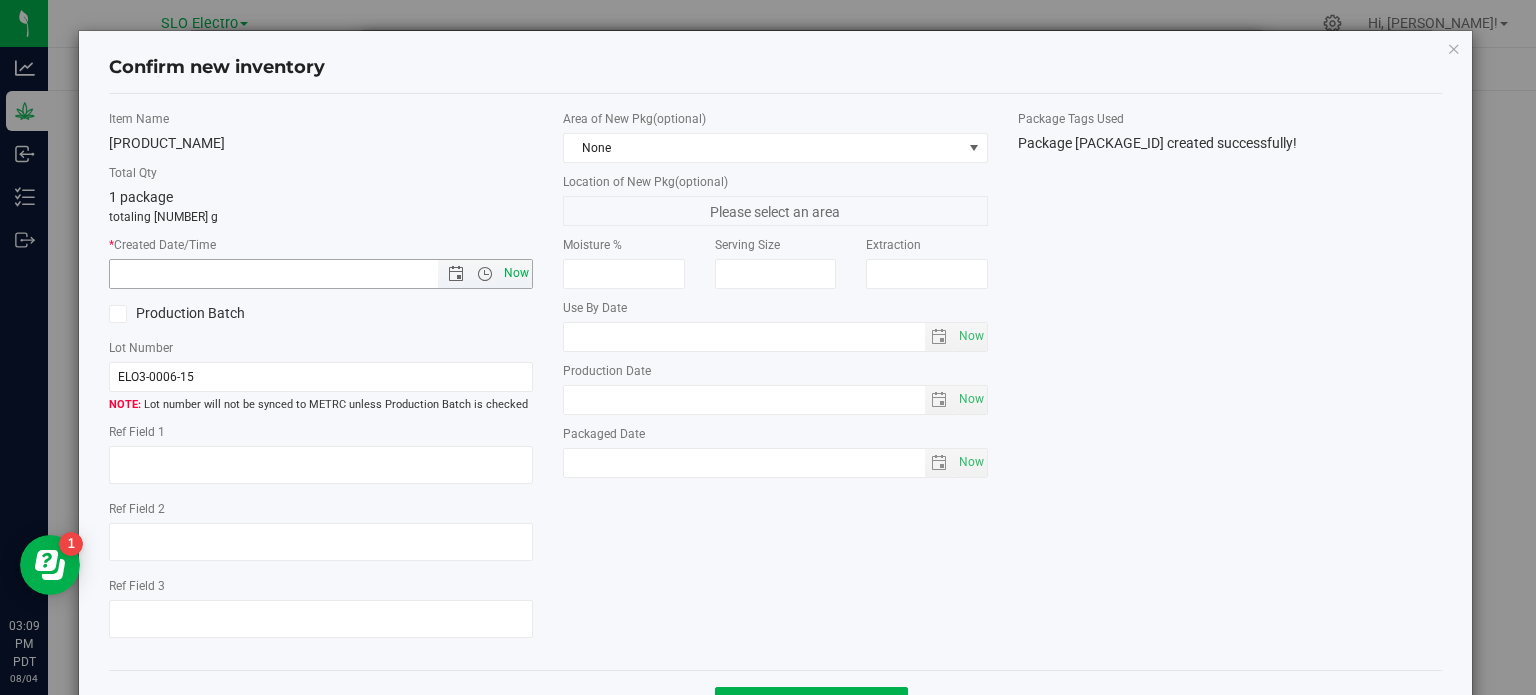 click on "Now" at bounding box center [517, 273] 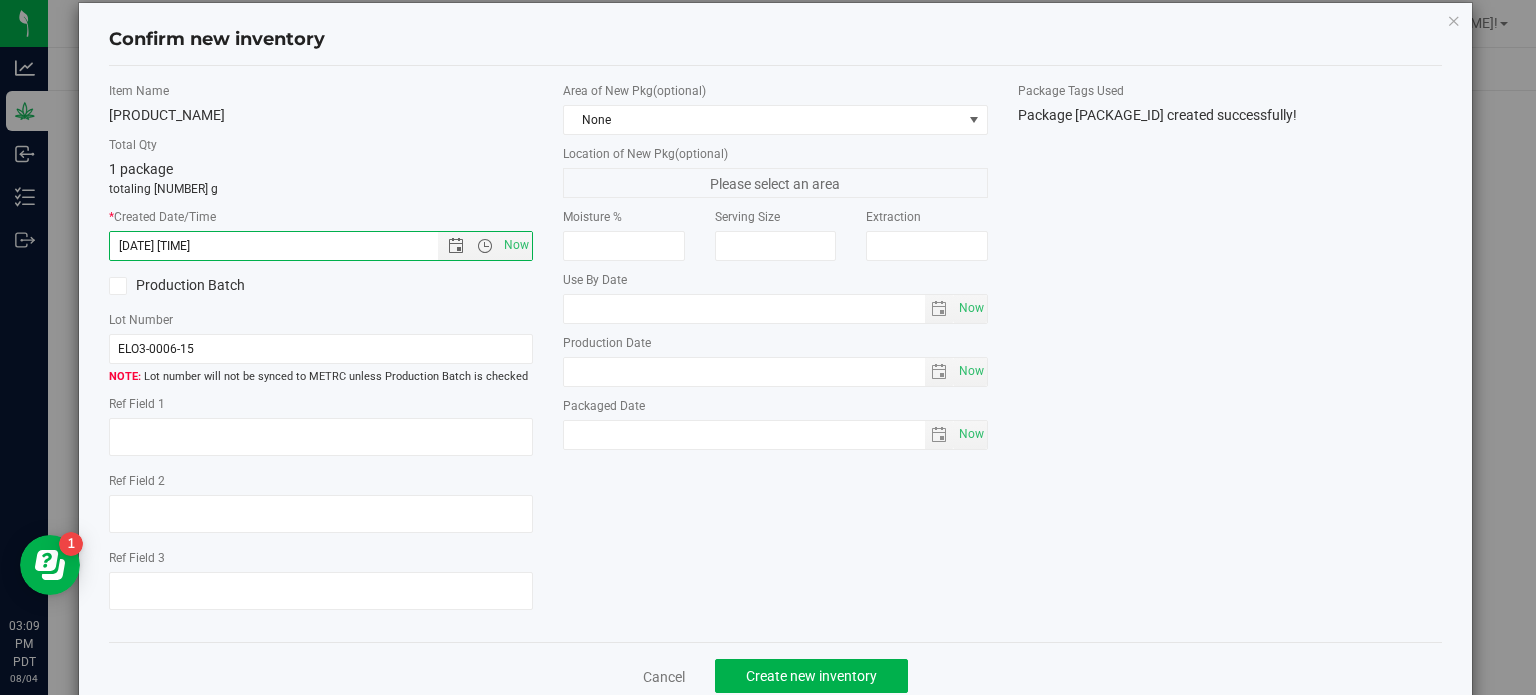 scroll, scrollTop: 72, scrollLeft: 0, axis: vertical 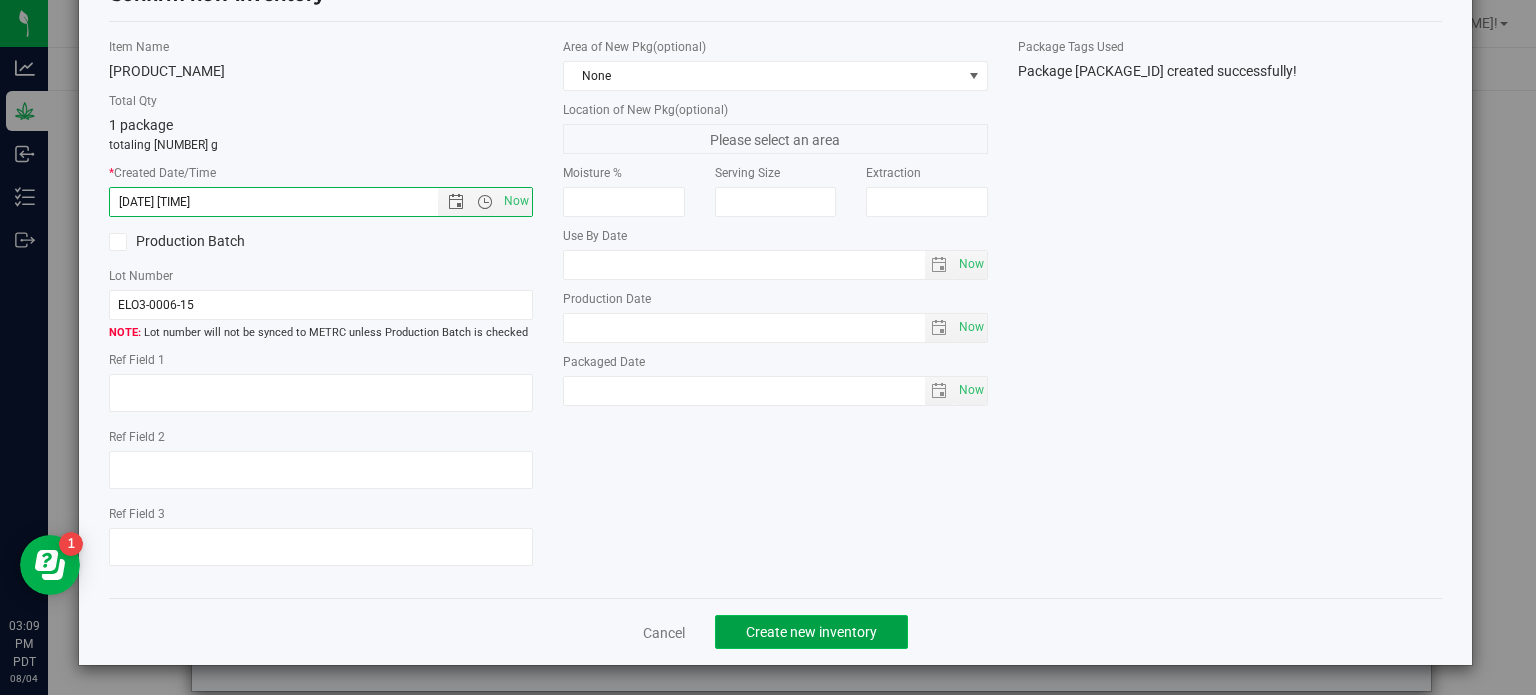 click on "Create new inventory" 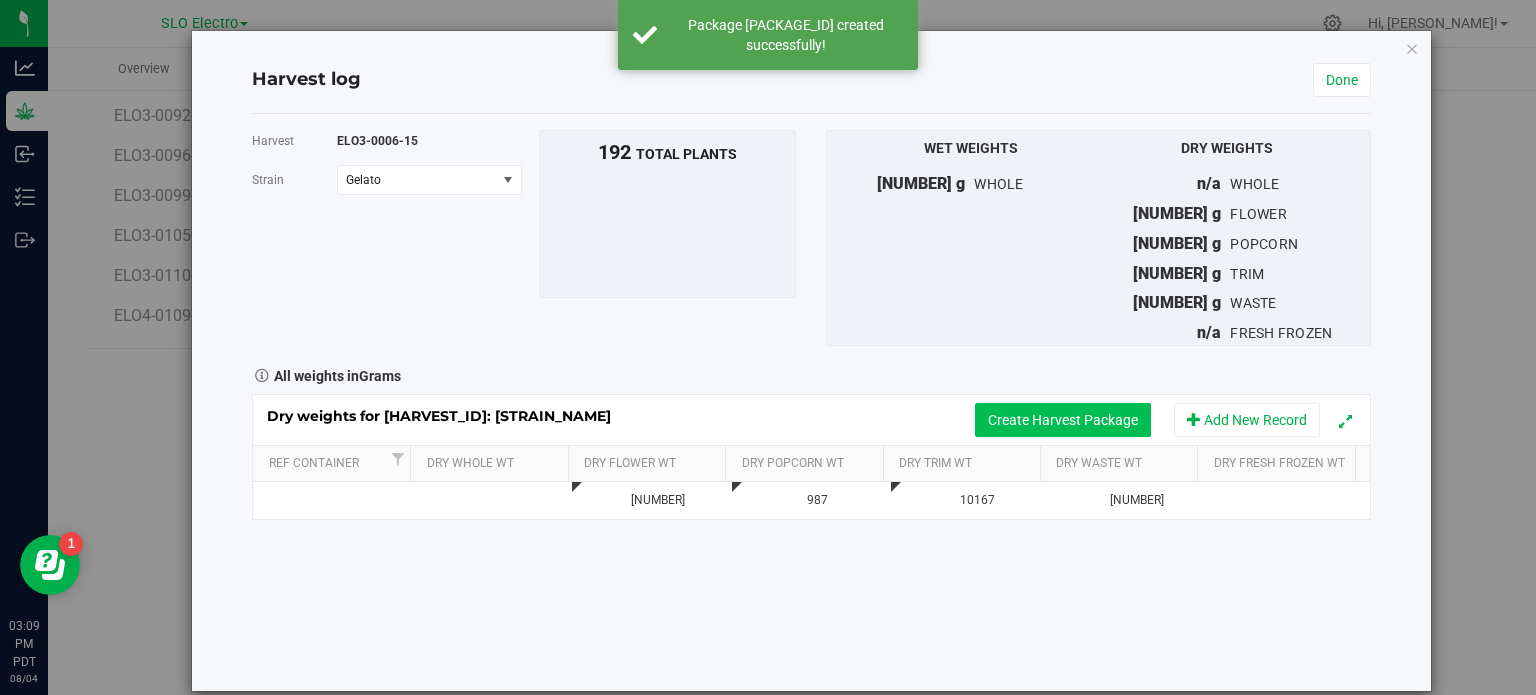 type 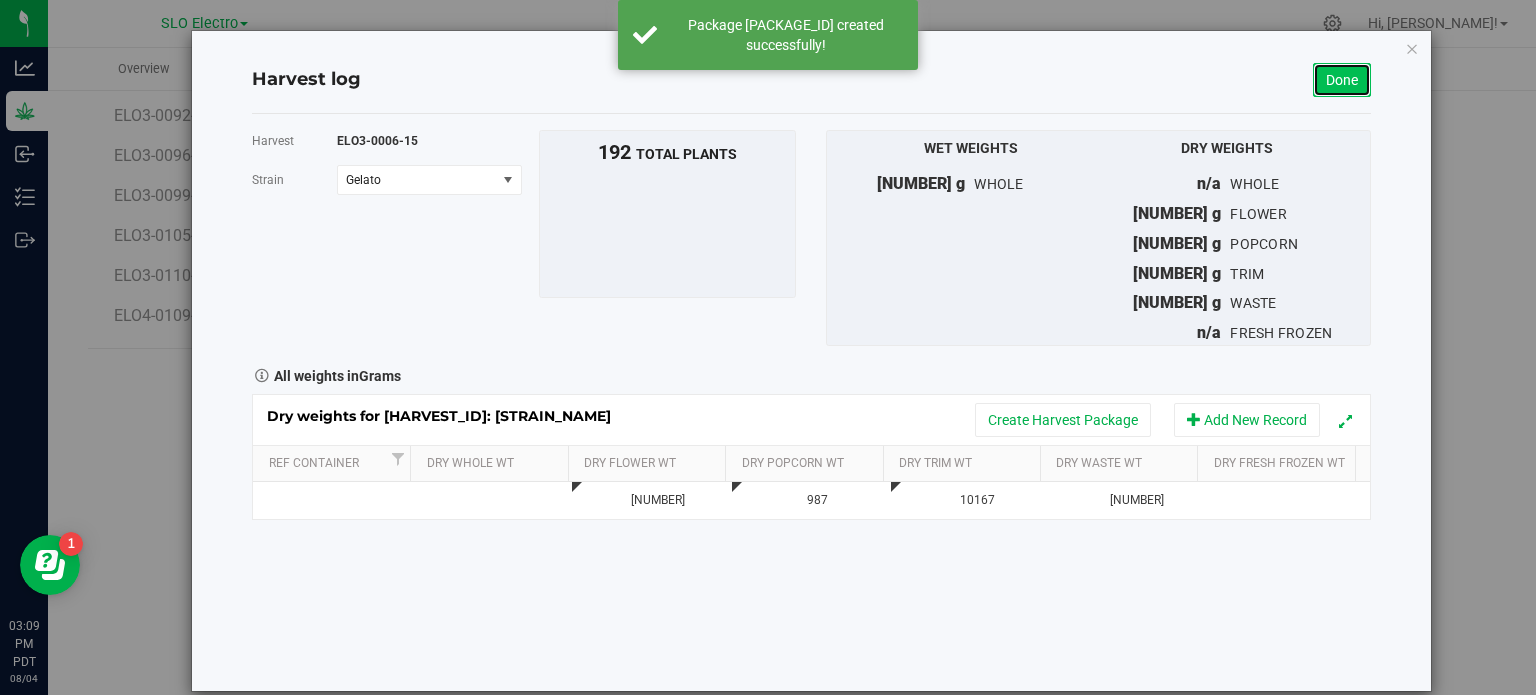 click on "Done" at bounding box center (1342, 80) 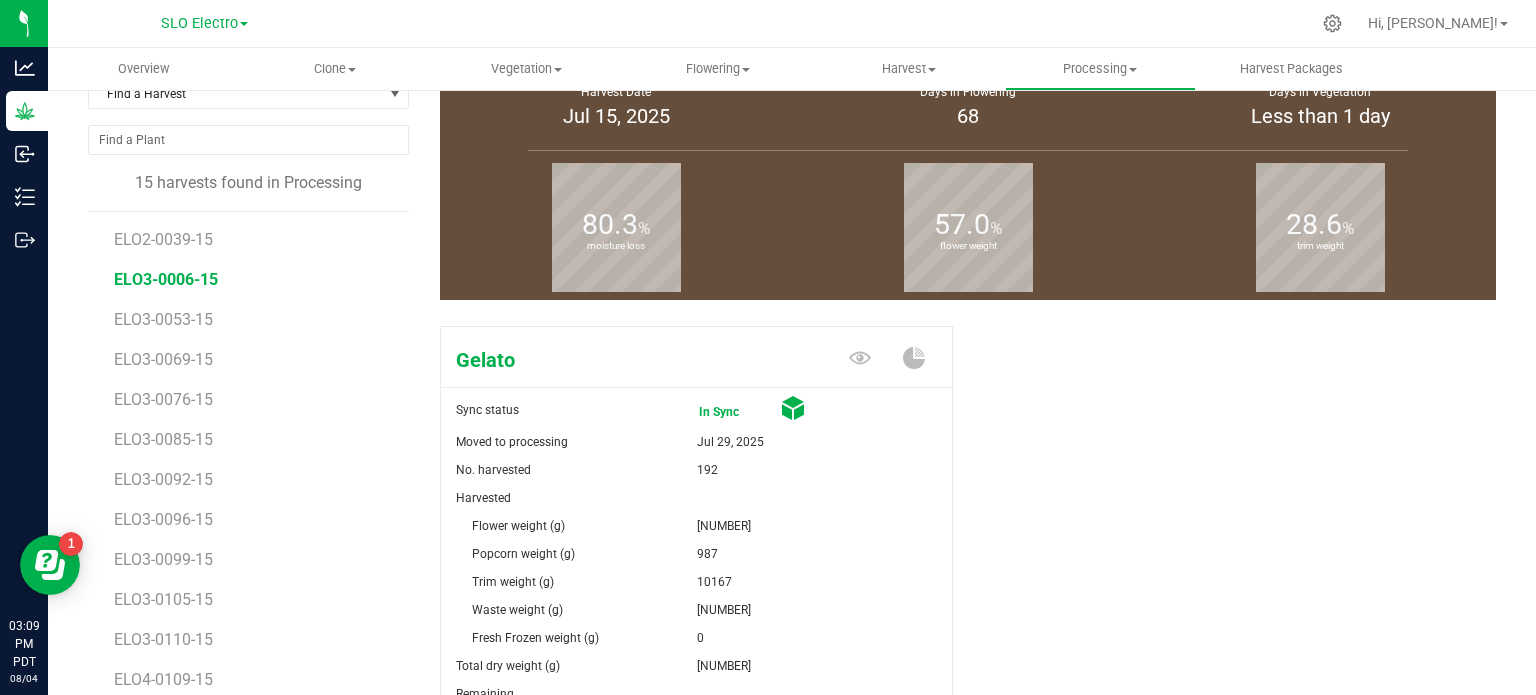 scroll, scrollTop: 0, scrollLeft: 0, axis: both 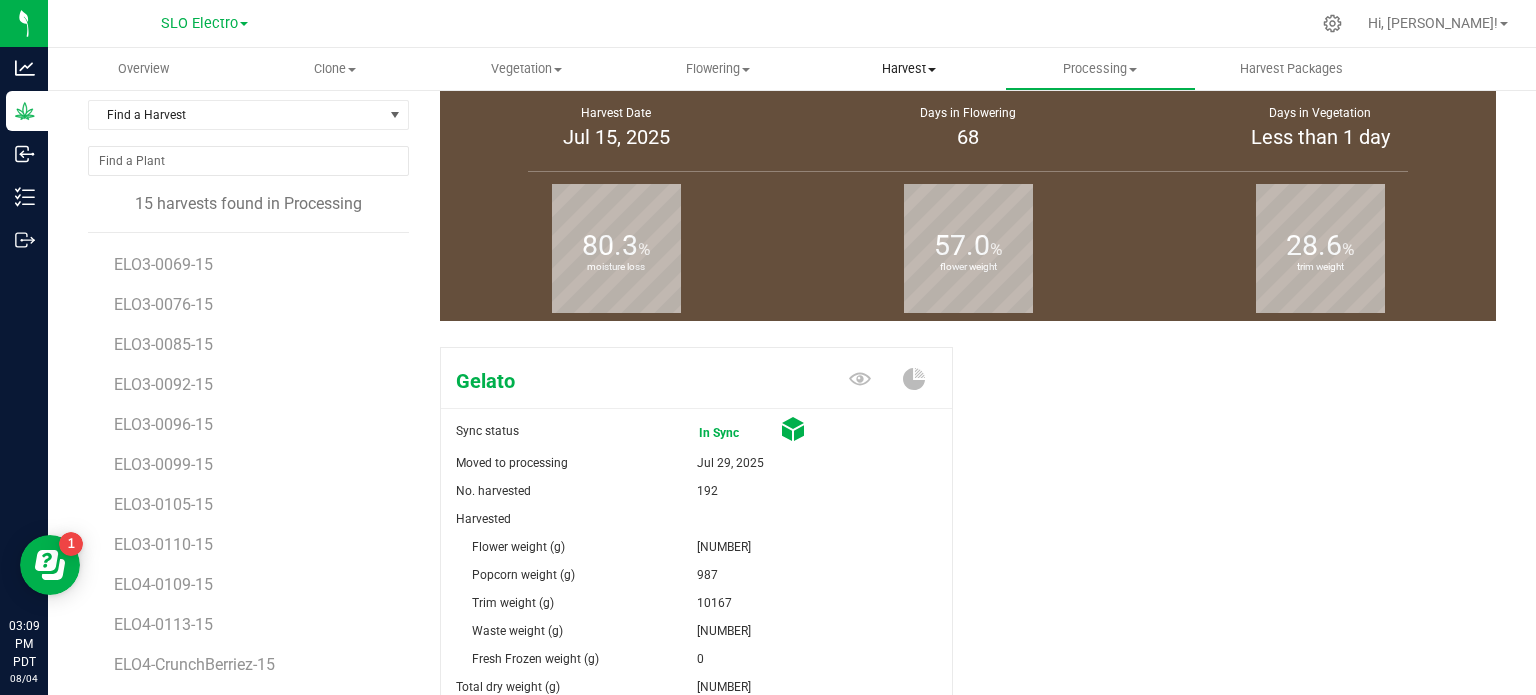 click on "Harvest" at bounding box center [908, 69] 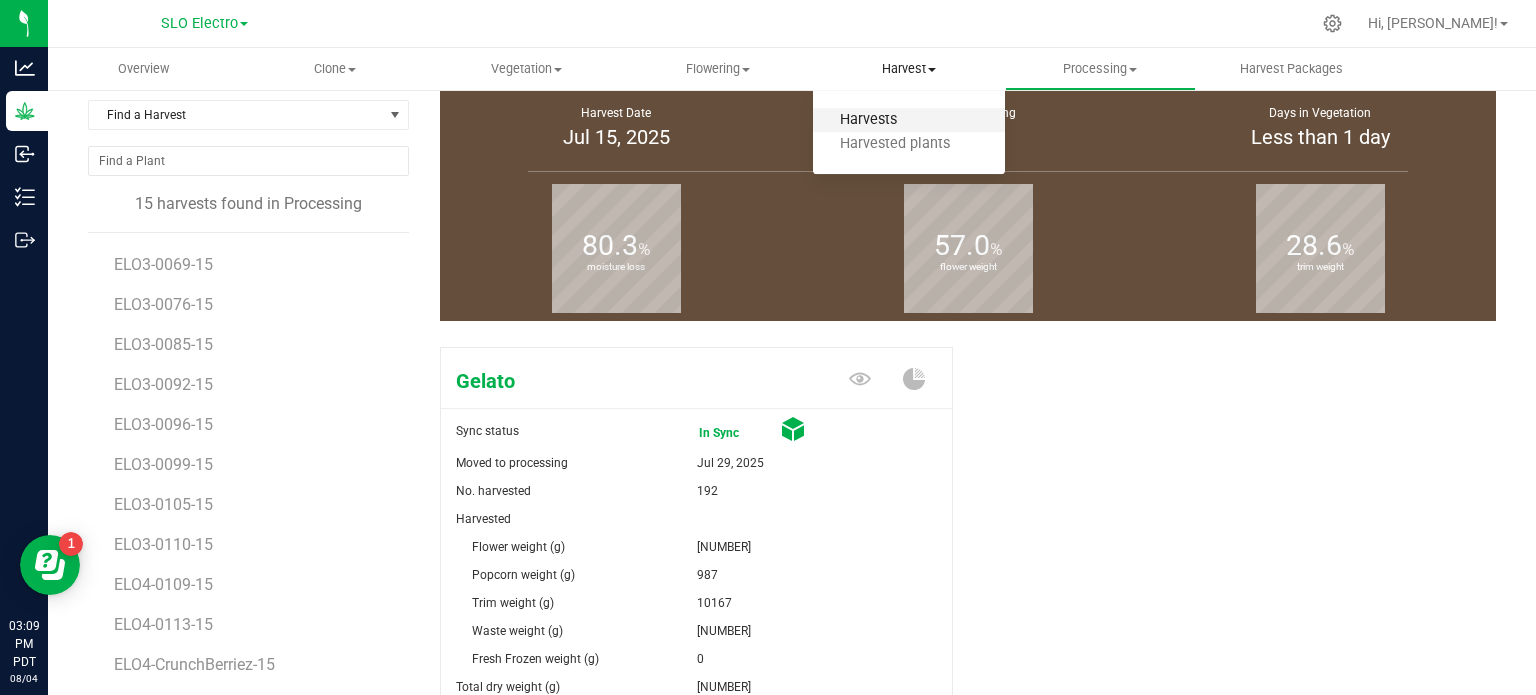 drag, startPoint x: 893, startPoint y: 99, endPoint x: 875, endPoint y: 125, distance: 31.622776 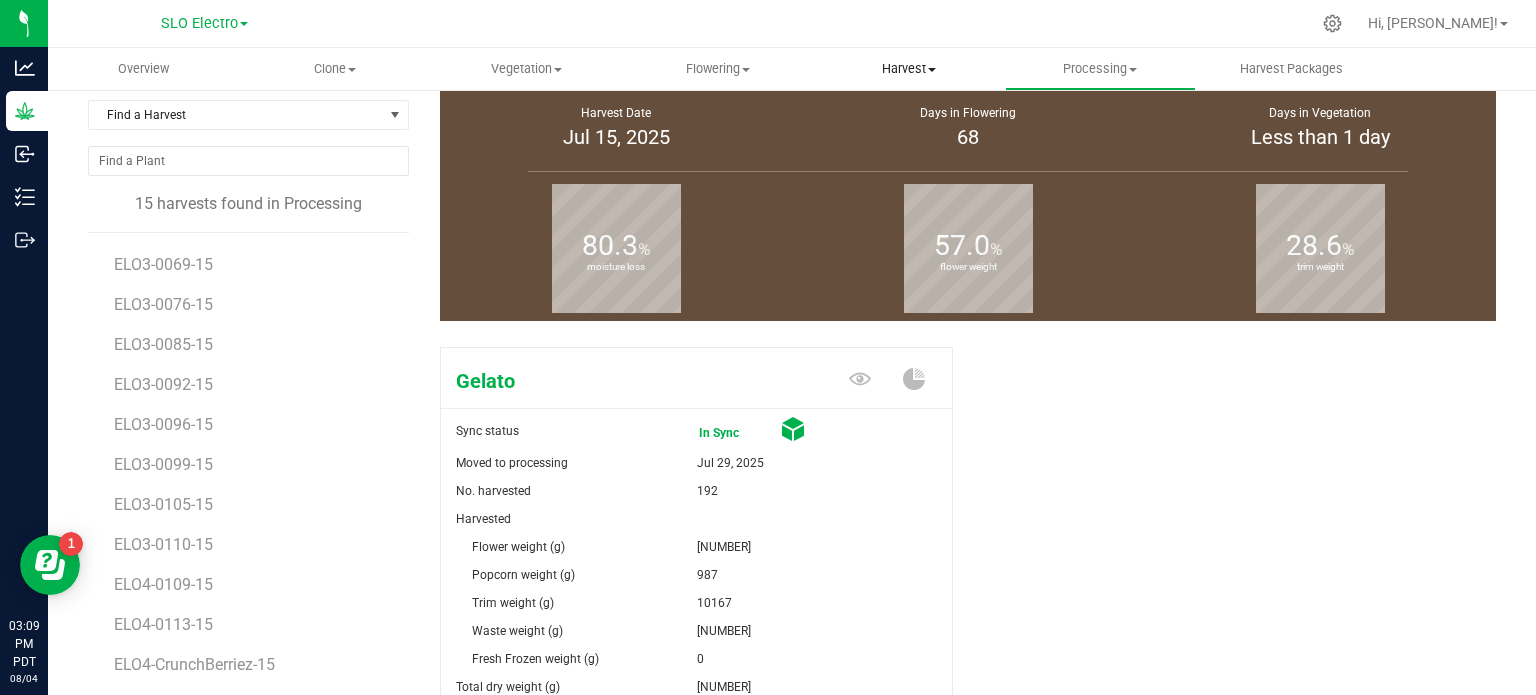 click on "Harvests" at bounding box center (868, 120) 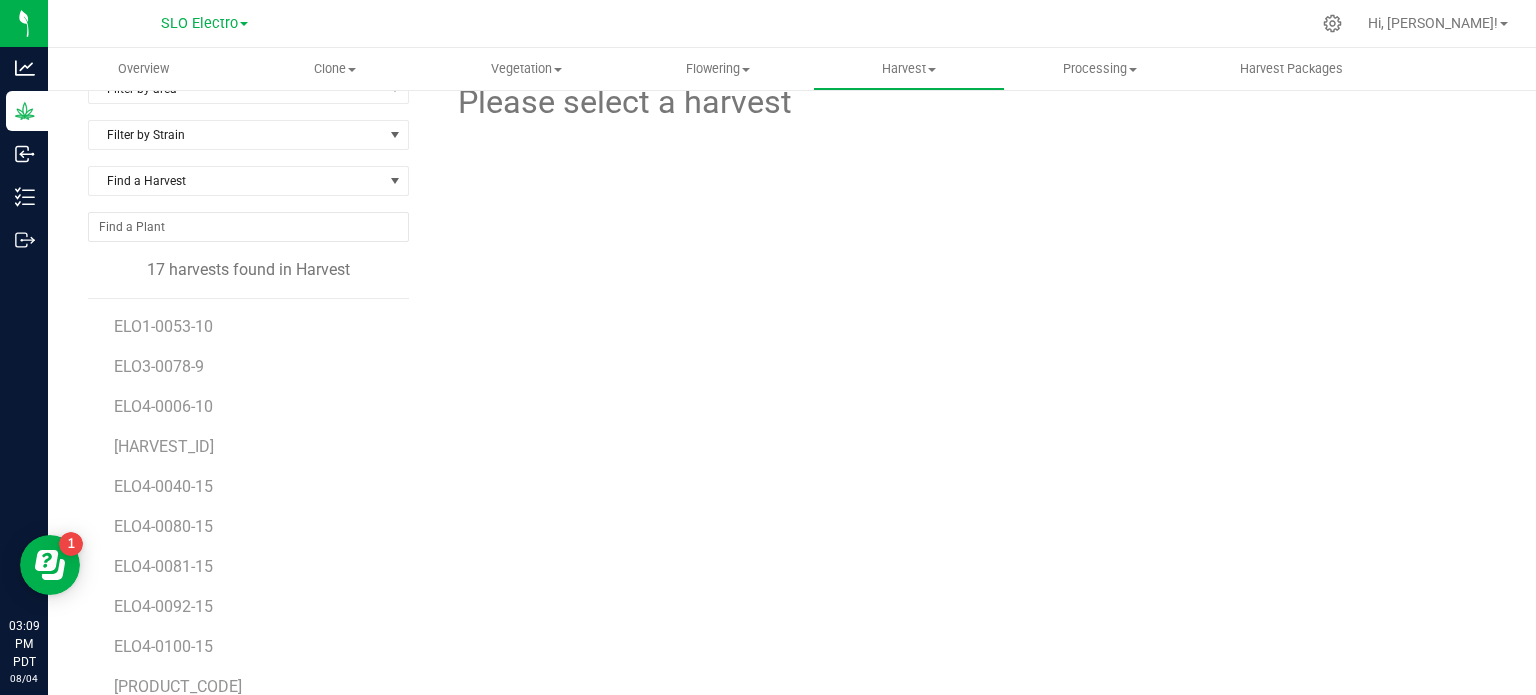scroll, scrollTop: 0, scrollLeft: 0, axis: both 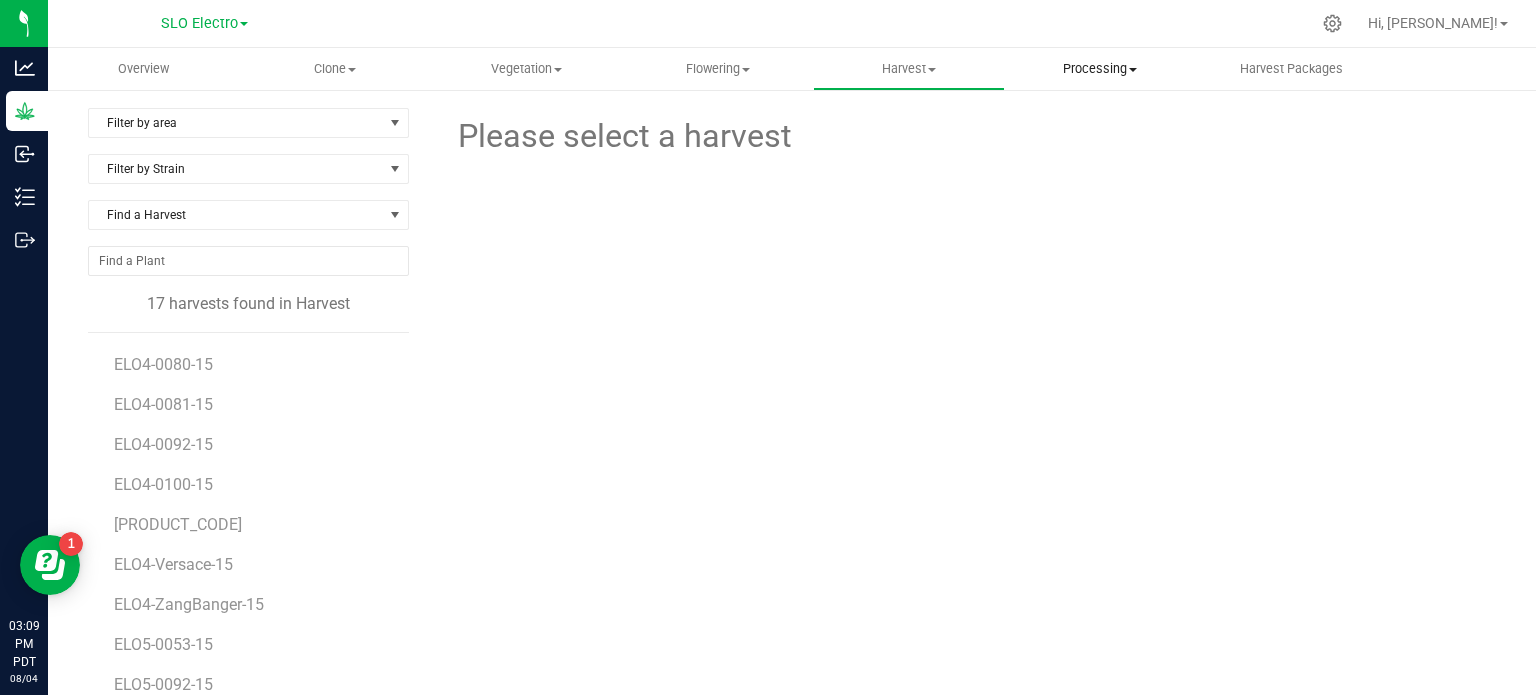 click on "Processing" at bounding box center (1100, 69) 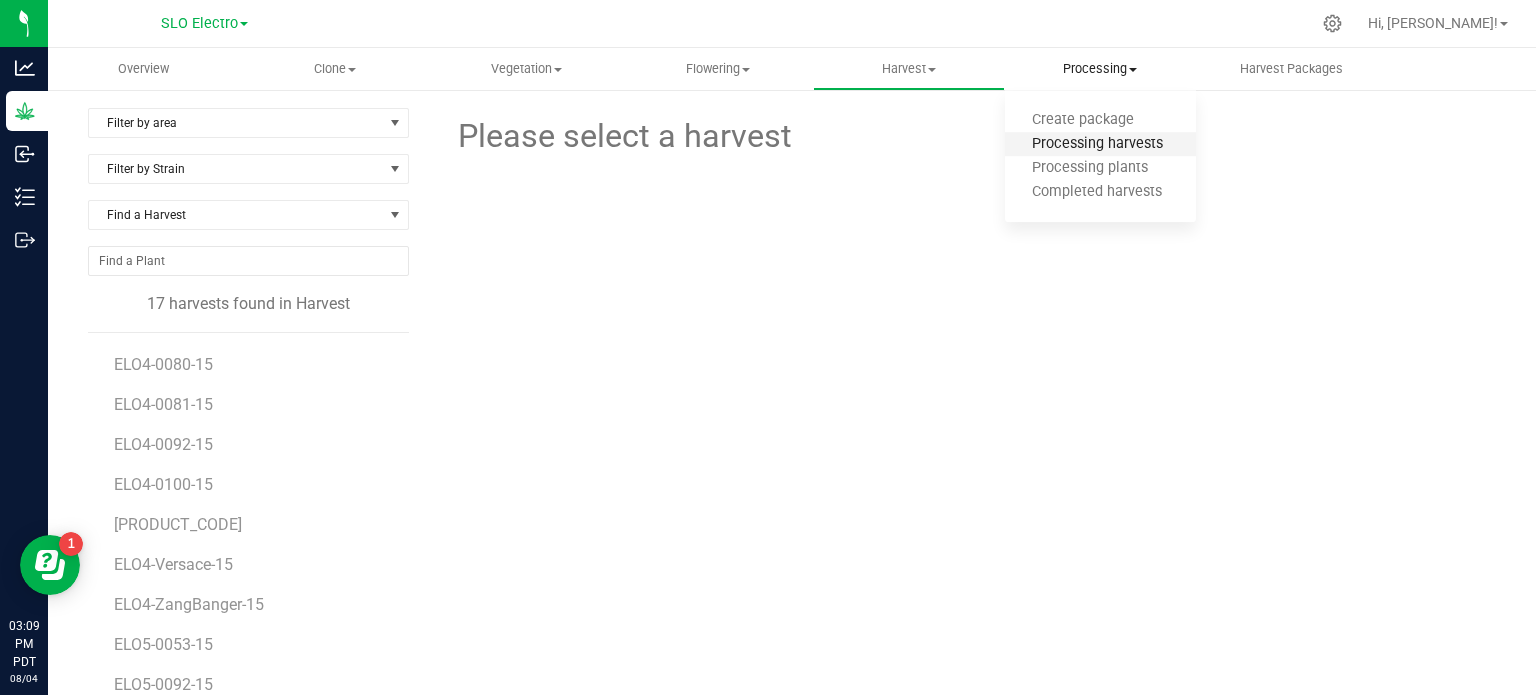click on "Processing harvests" at bounding box center (1097, 144) 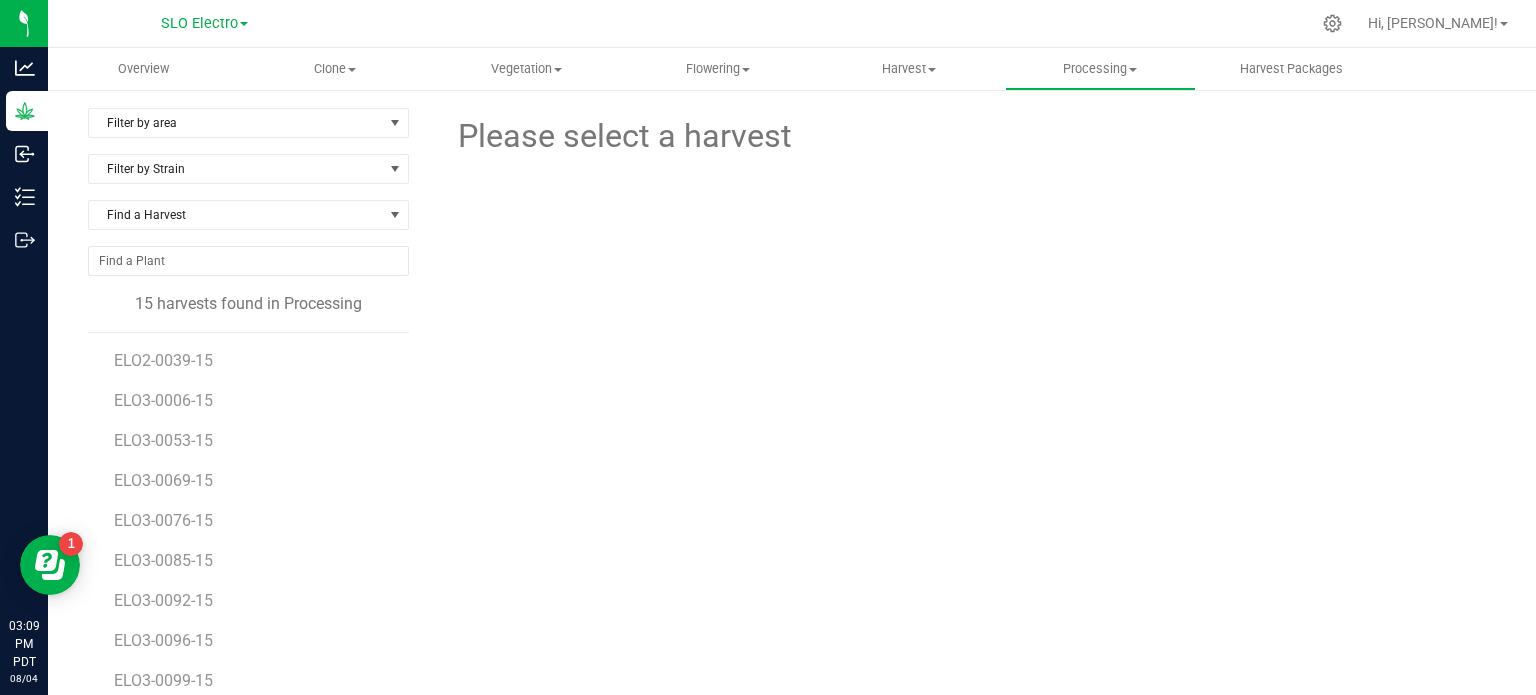 scroll, scrollTop: 116, scrollLeft: 0, axis: vertical 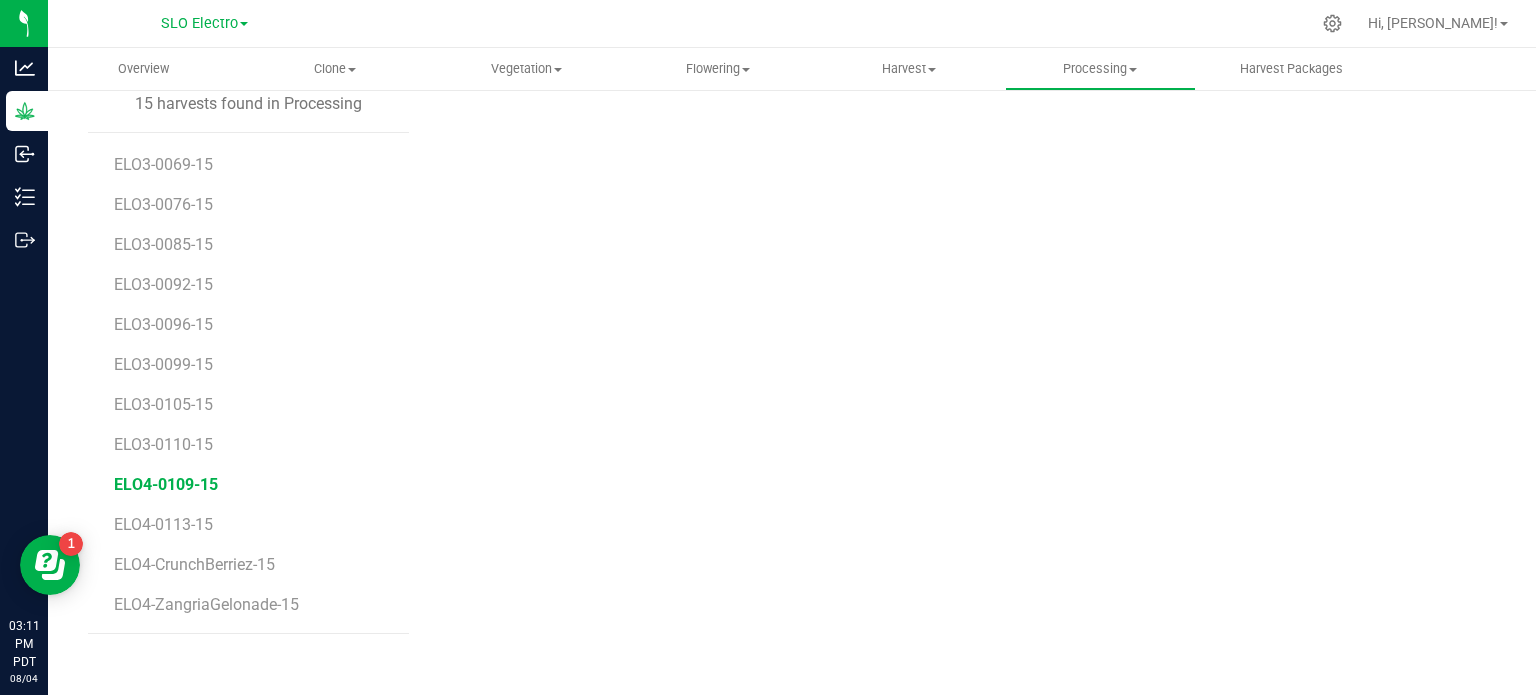 click on "ELO4-0109-15" at bounding box center [166, 484] 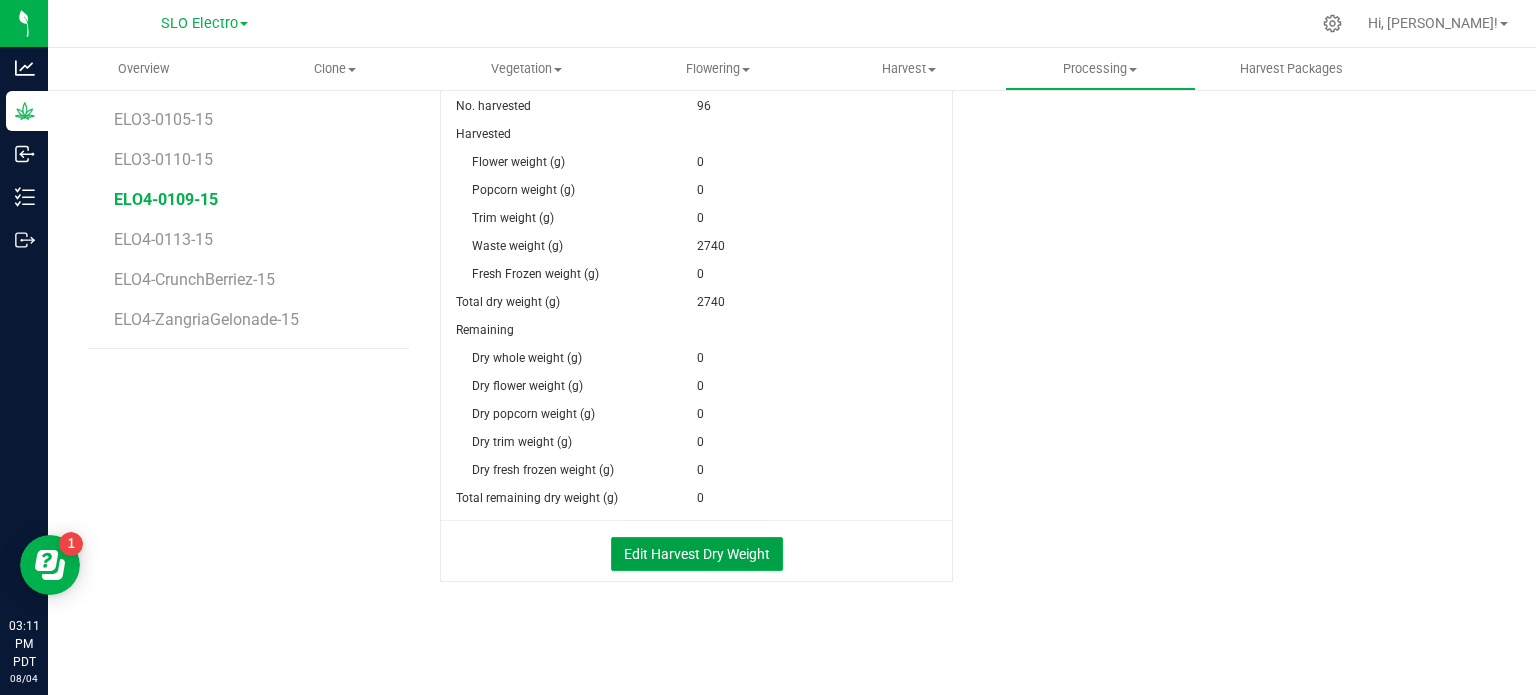 click on "Edit Harvest Dry Weight" at bounding box center (697, 554) 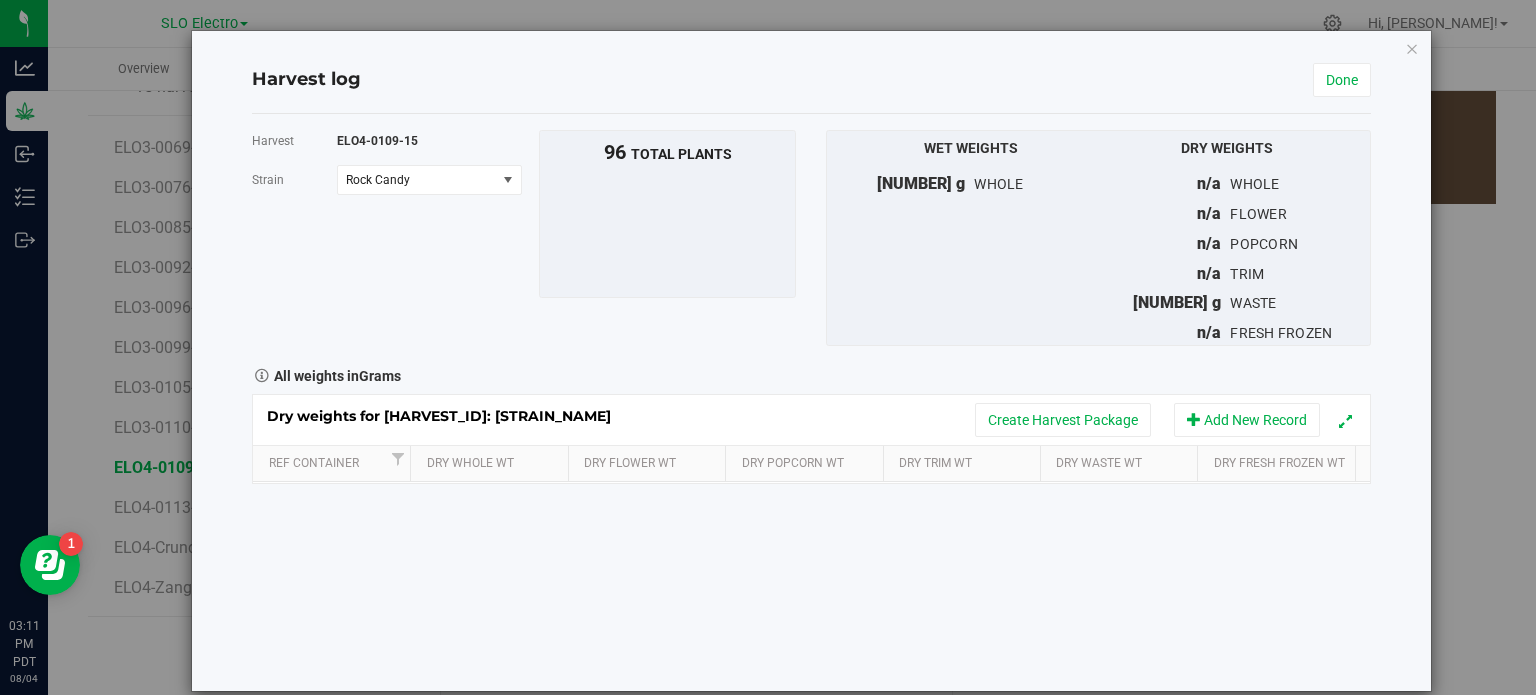scroll, scrollTop: 485, scrollLeft: 0, axis: vertical 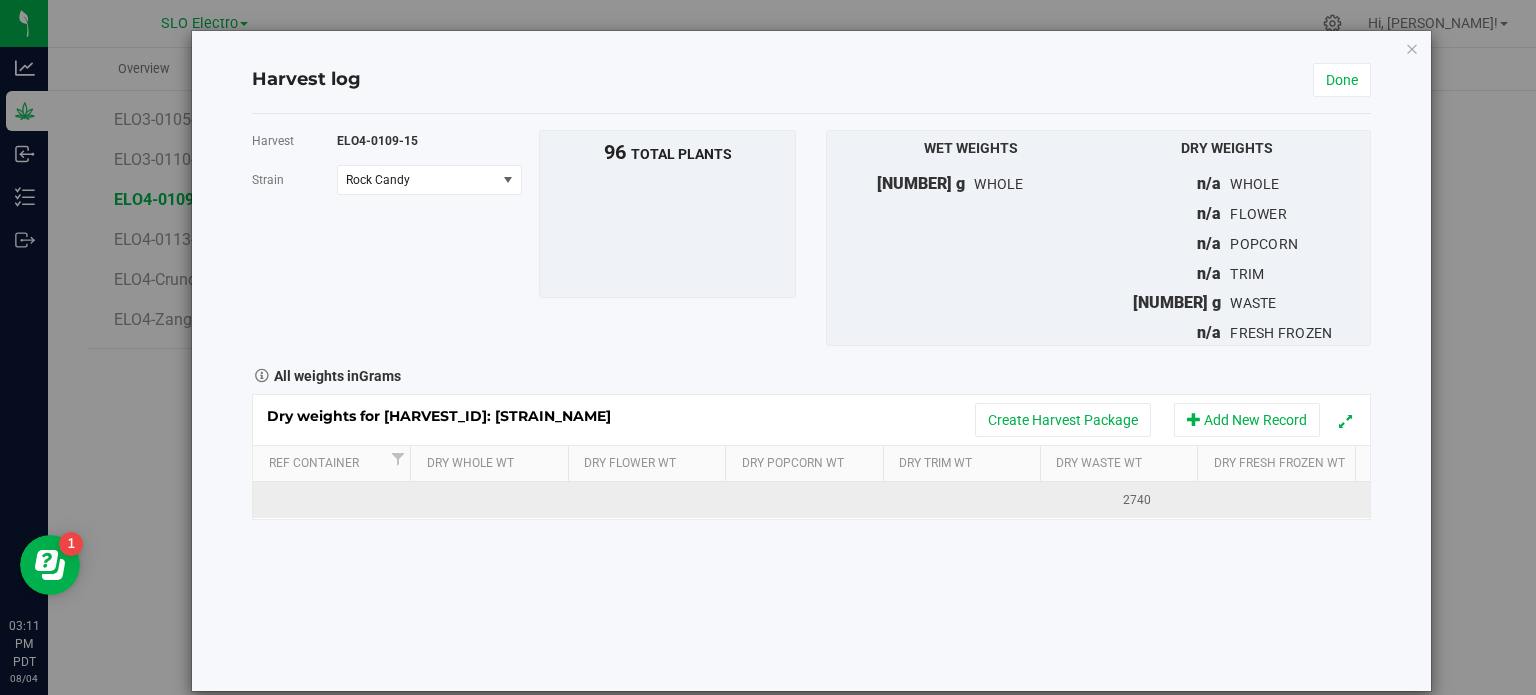 click at bounding box center (652, 500) 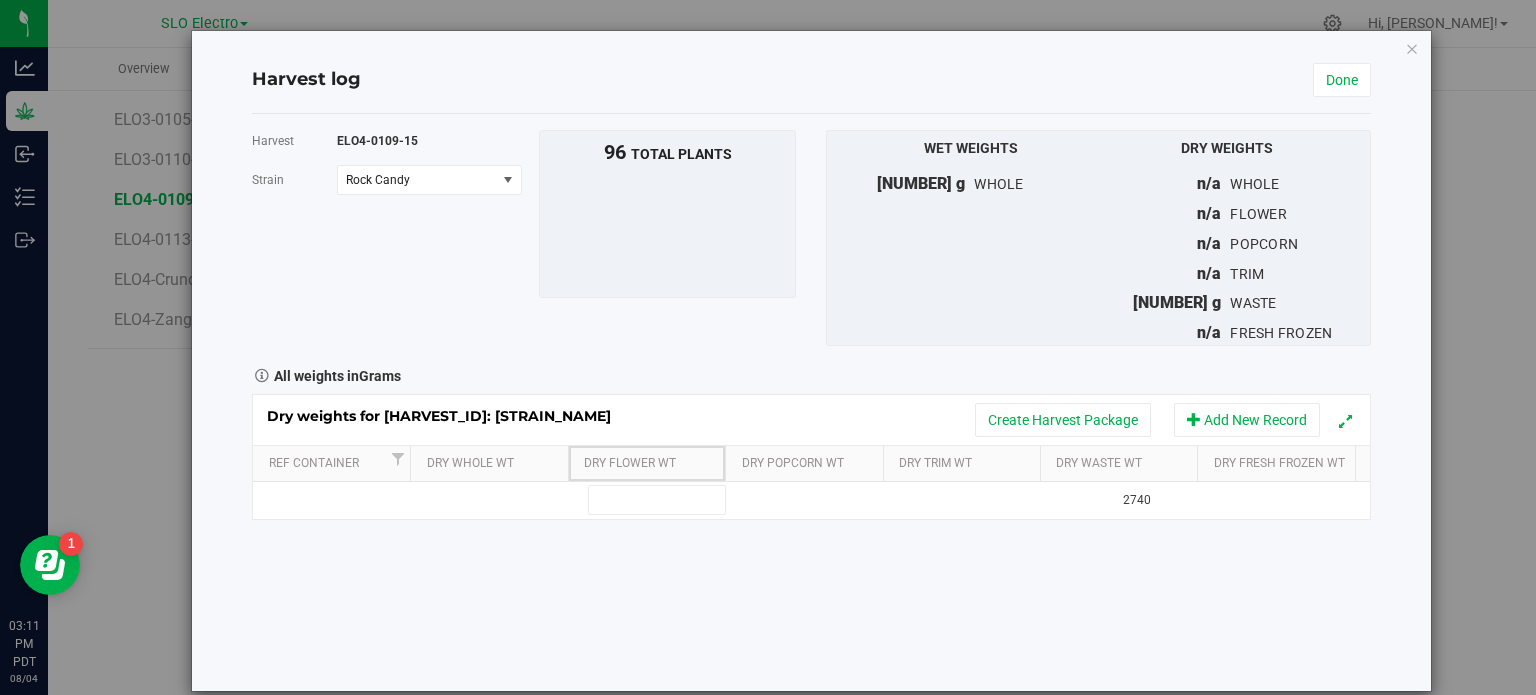 drag, startPoint x: 634, startPoint y: 463, endPoint x: 641, endPoint y: 473, distance: 12.206555 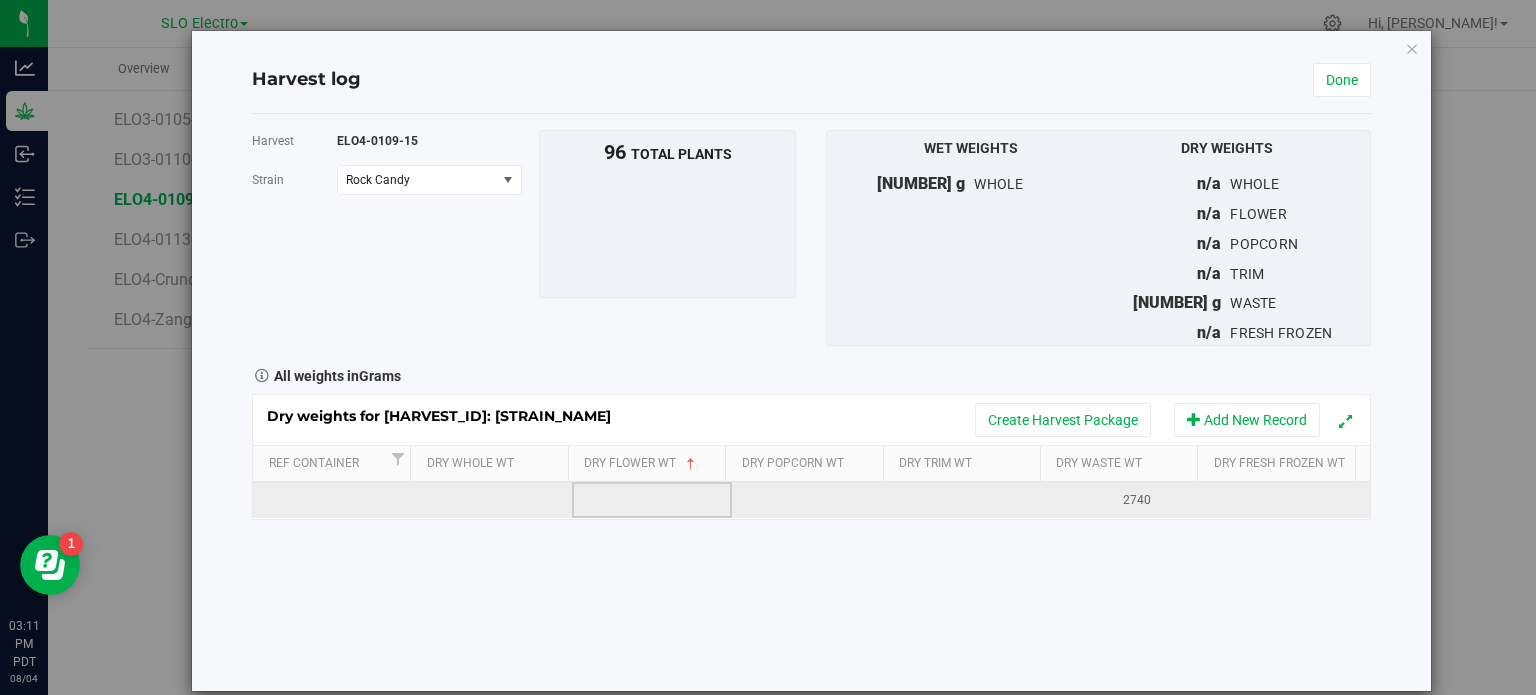 click at bounding box center [652, 500] 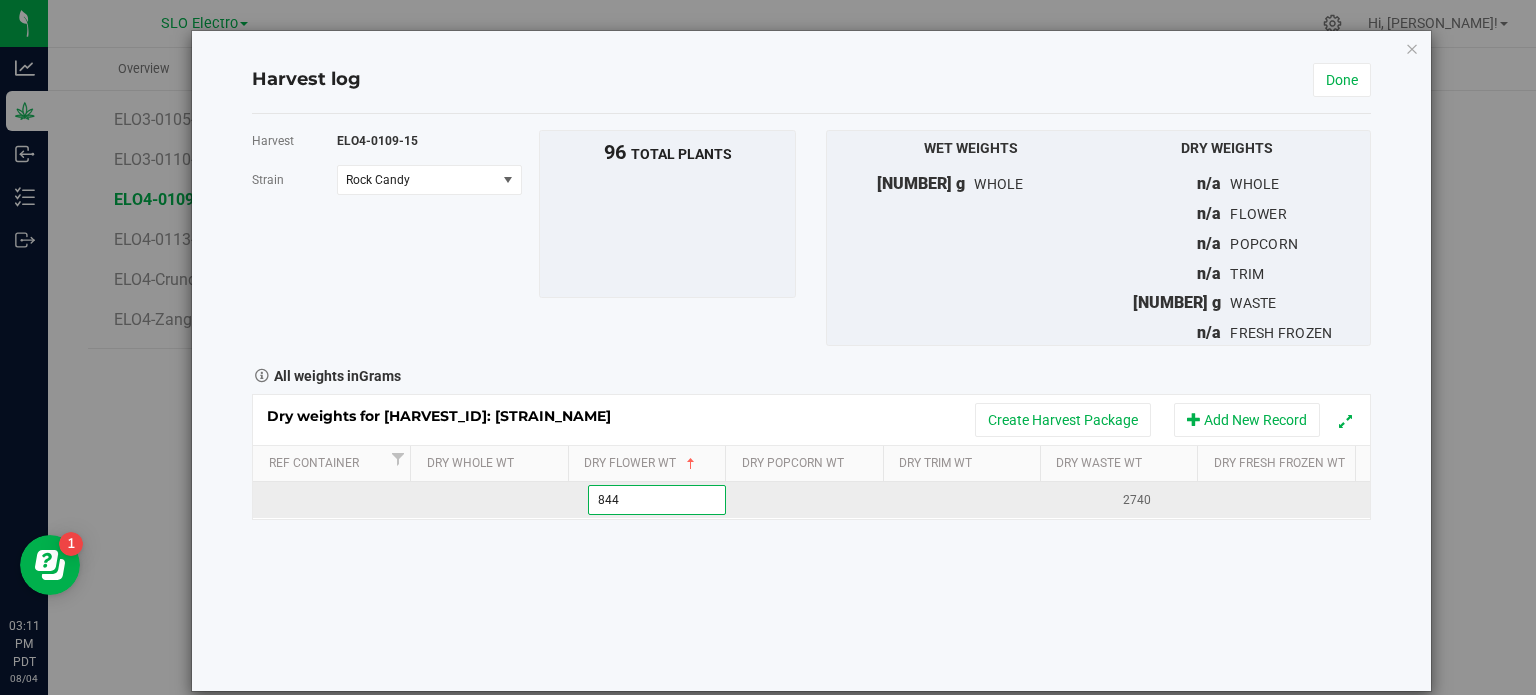 type on "[NUMBER]" 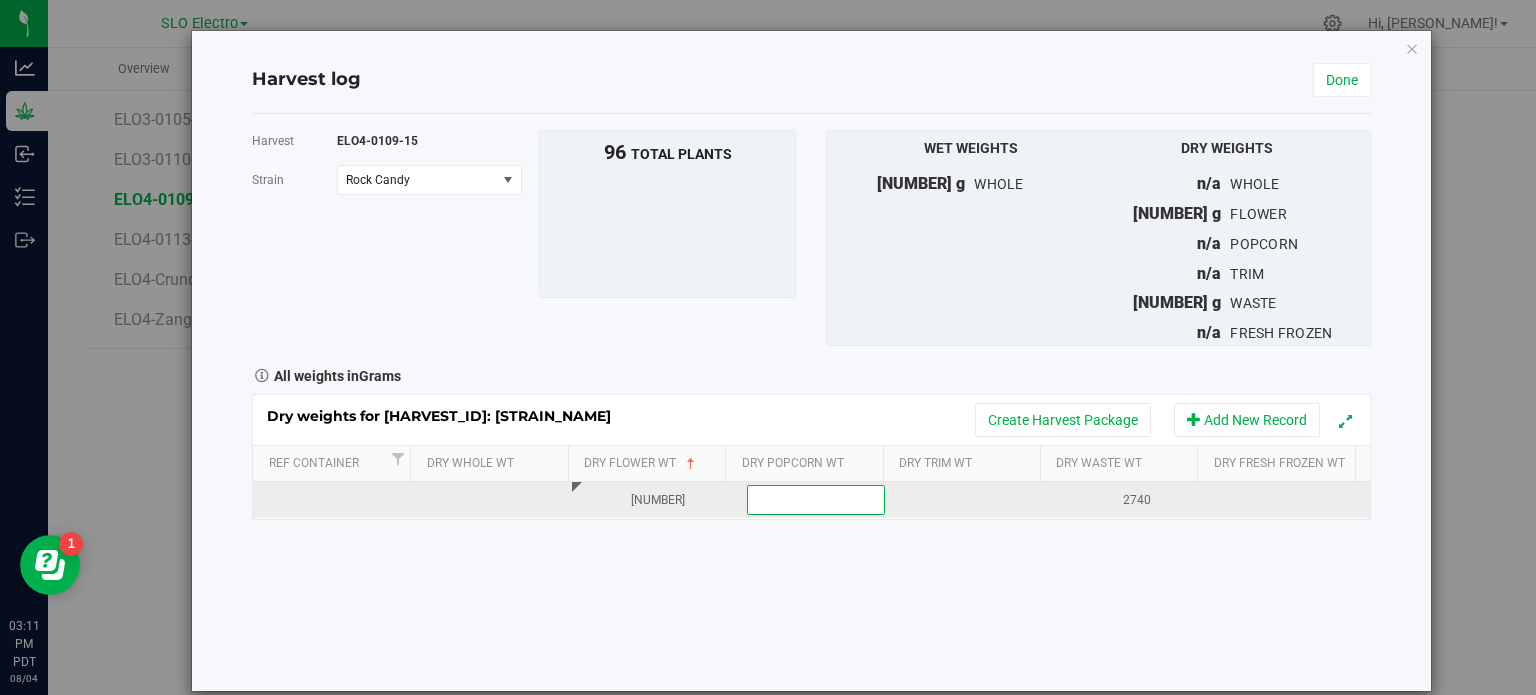 click at bounding box center [816, 500] 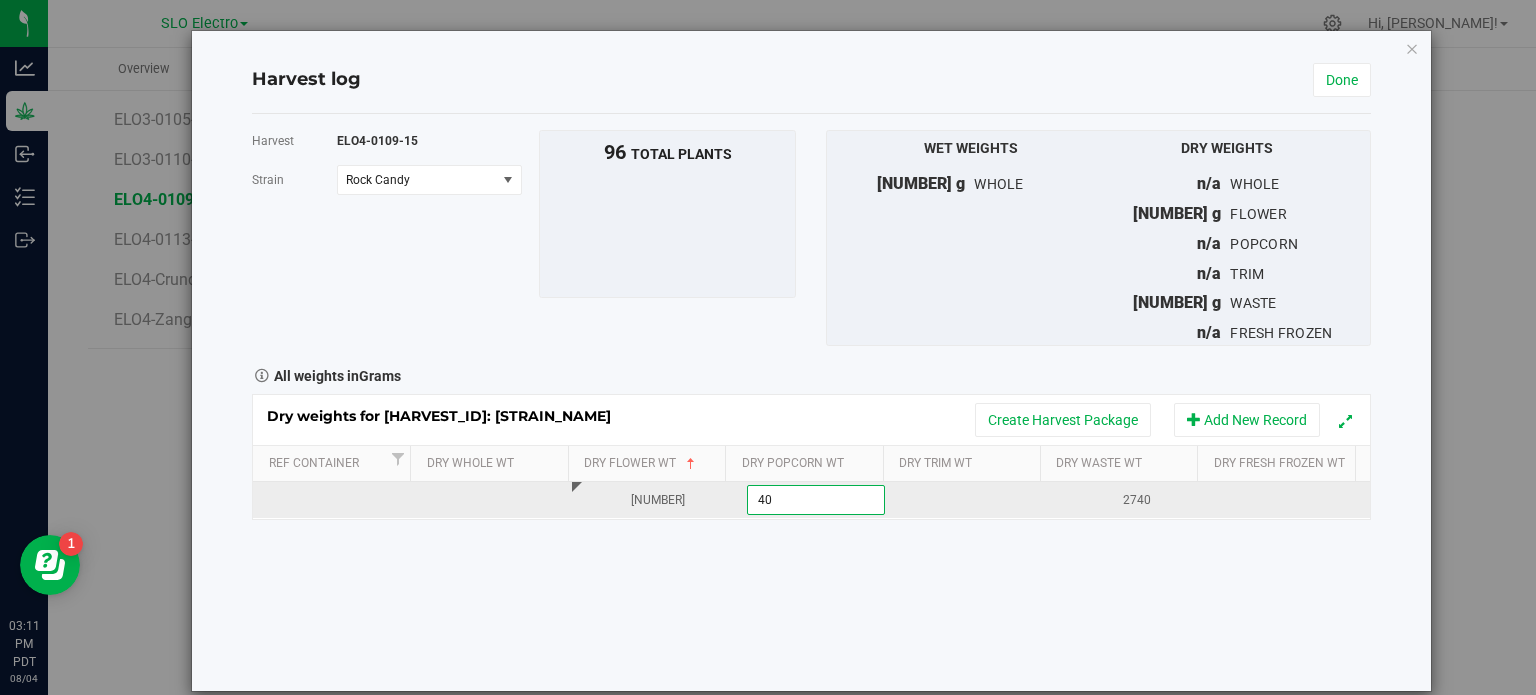 type on "403" 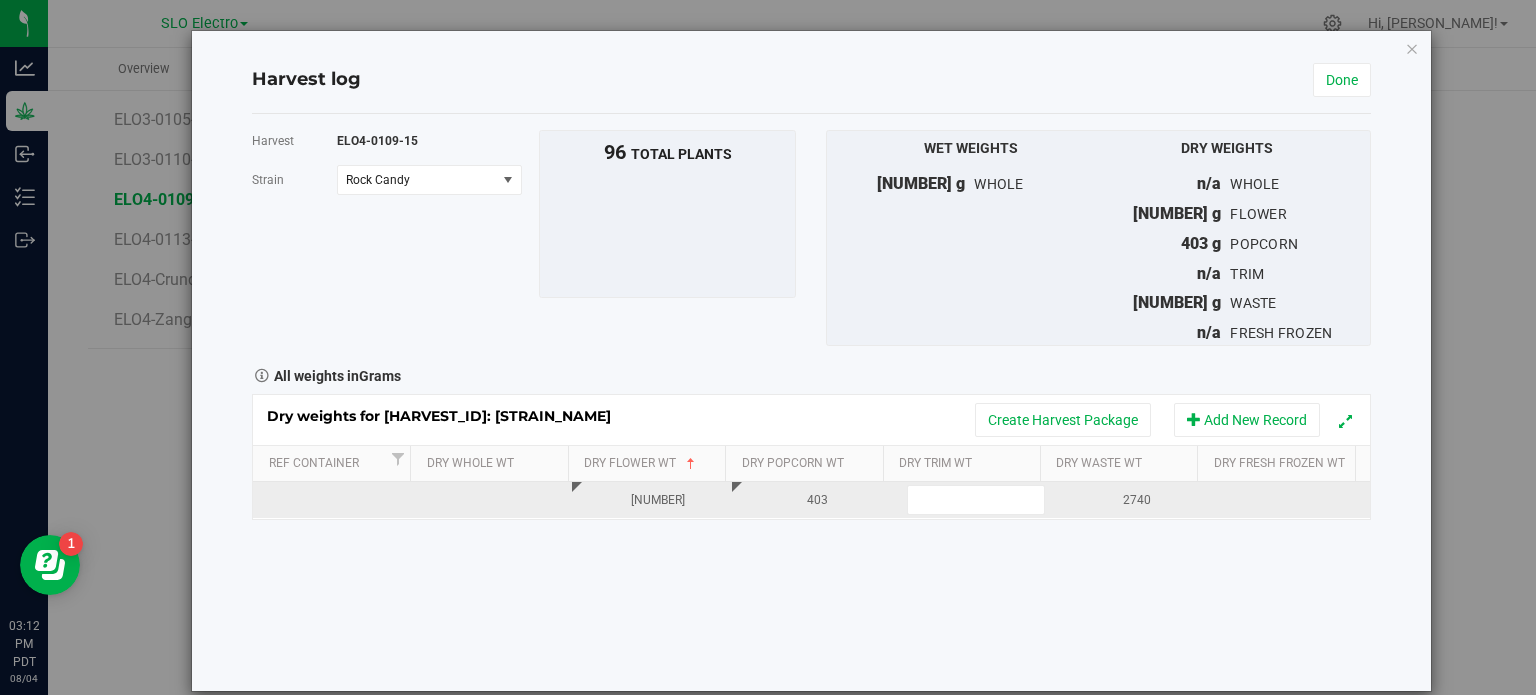 click on "Harvest
[HARVEST_ID]
Strain
[STRAIN_NAME] strain [STRAIN_NAME]
To bulk upload trim weights:
Export to CSV
Upload the CSV file  with weights entered
[NUMBER]" at bounding box center (811, 402) 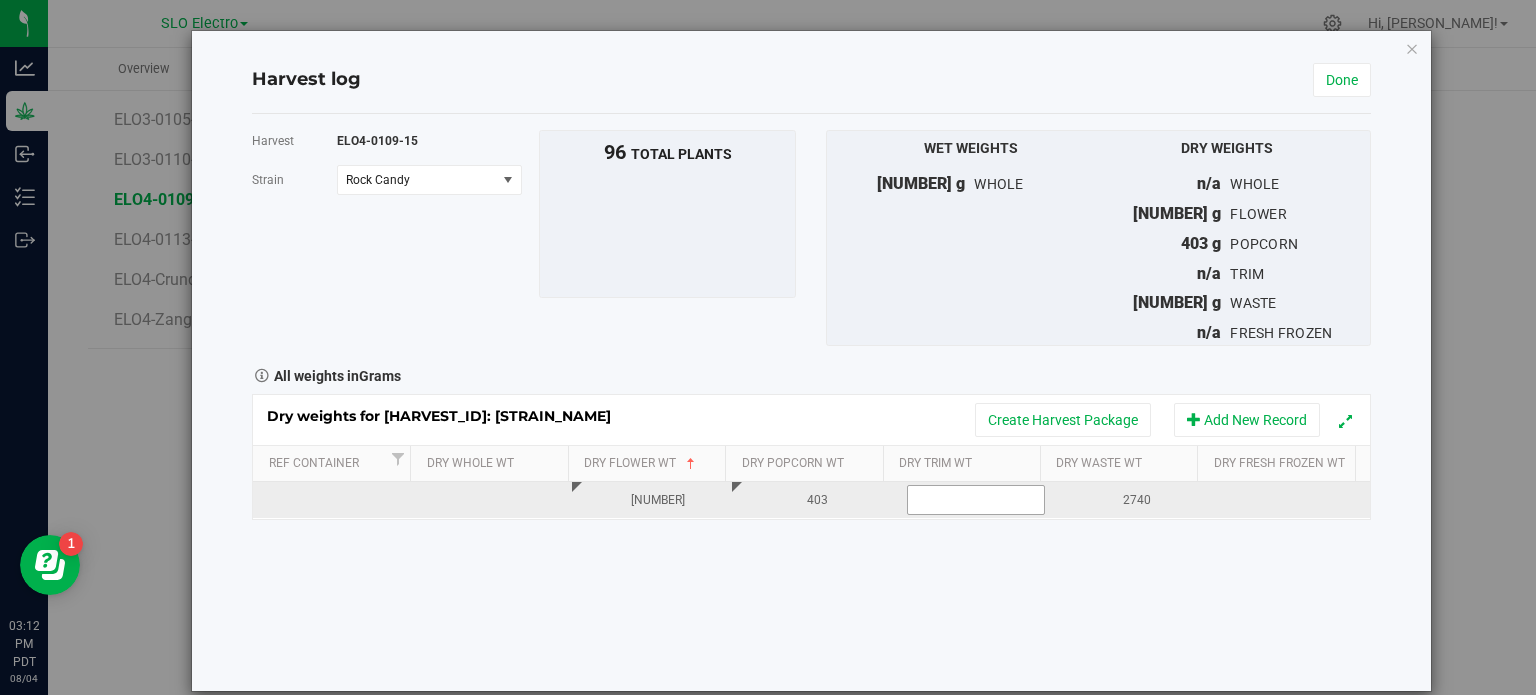 click at bounding box center [976, 500] 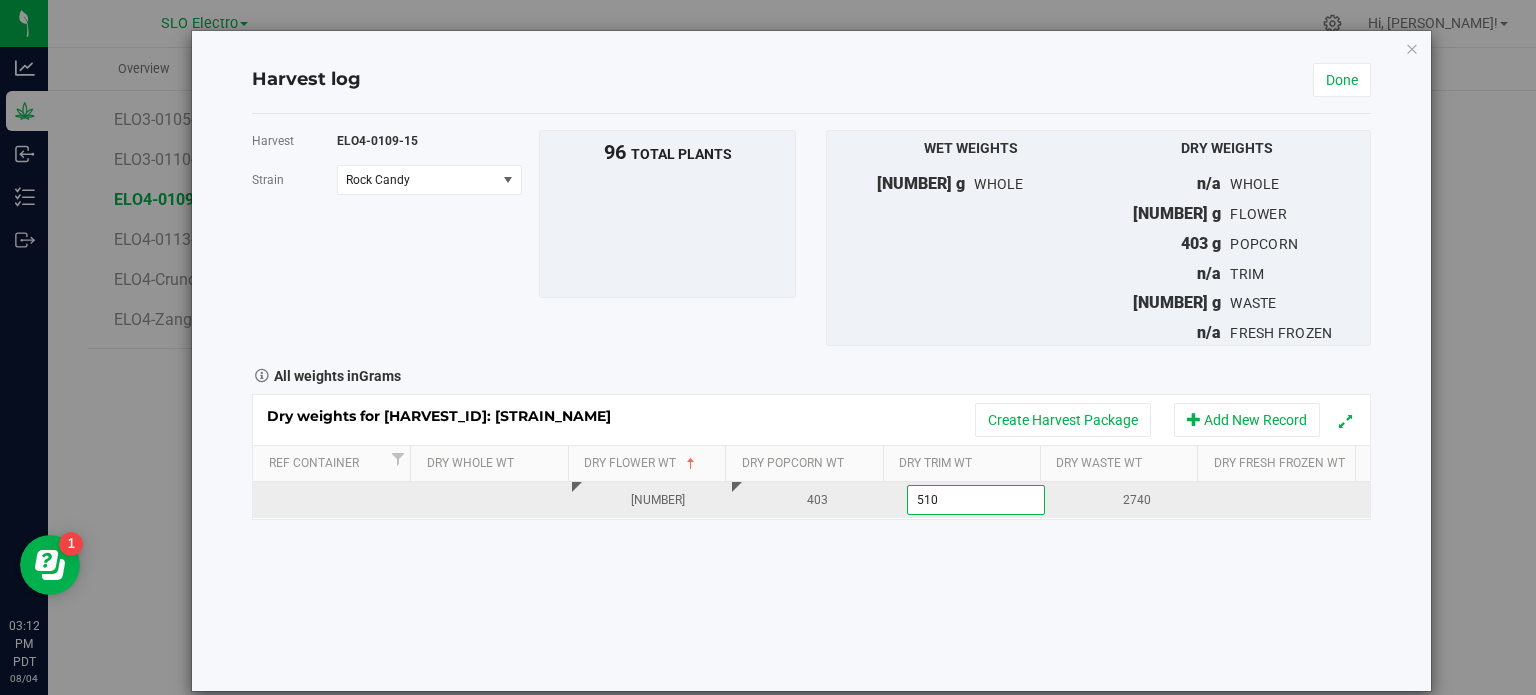 type on "[NUMBER]" 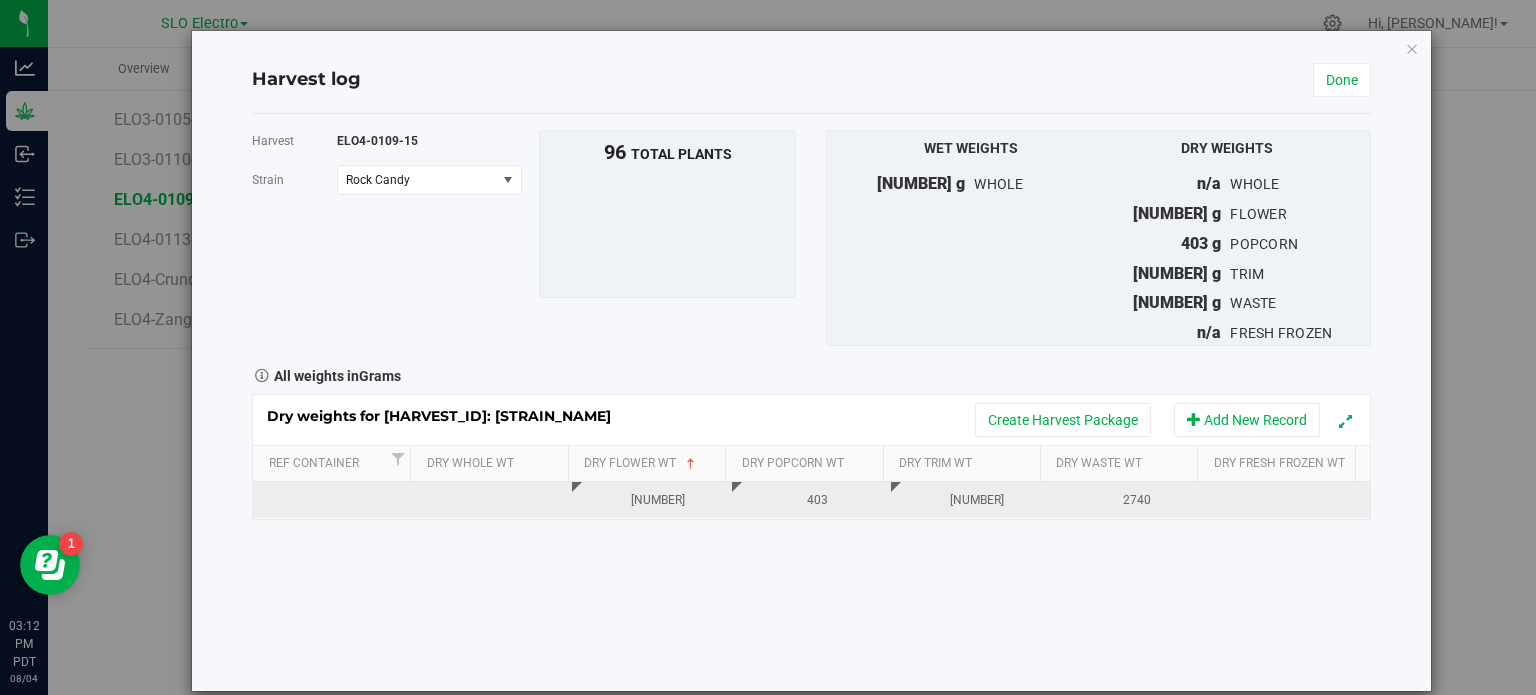 click on "Harvest
[HARVEST_ID]
Strain
[STRAIN_NAME] strain [STRAIN_NAME]
To bulk upload trim weights:
Export to CSV
Upload the CSV file  with weights entered
[NUMBER]" at bounding box center (811, 402) 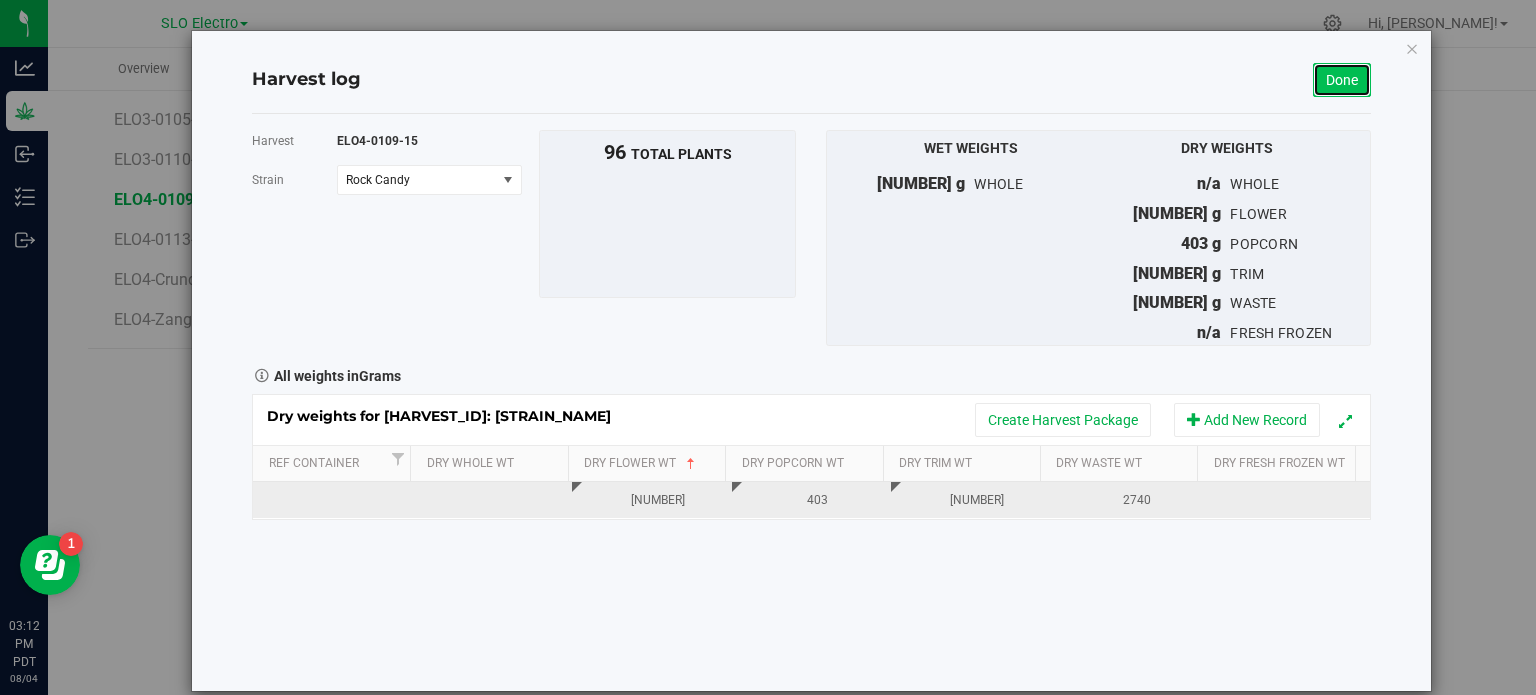 click on "Done" at bounding box center (1342, 80) 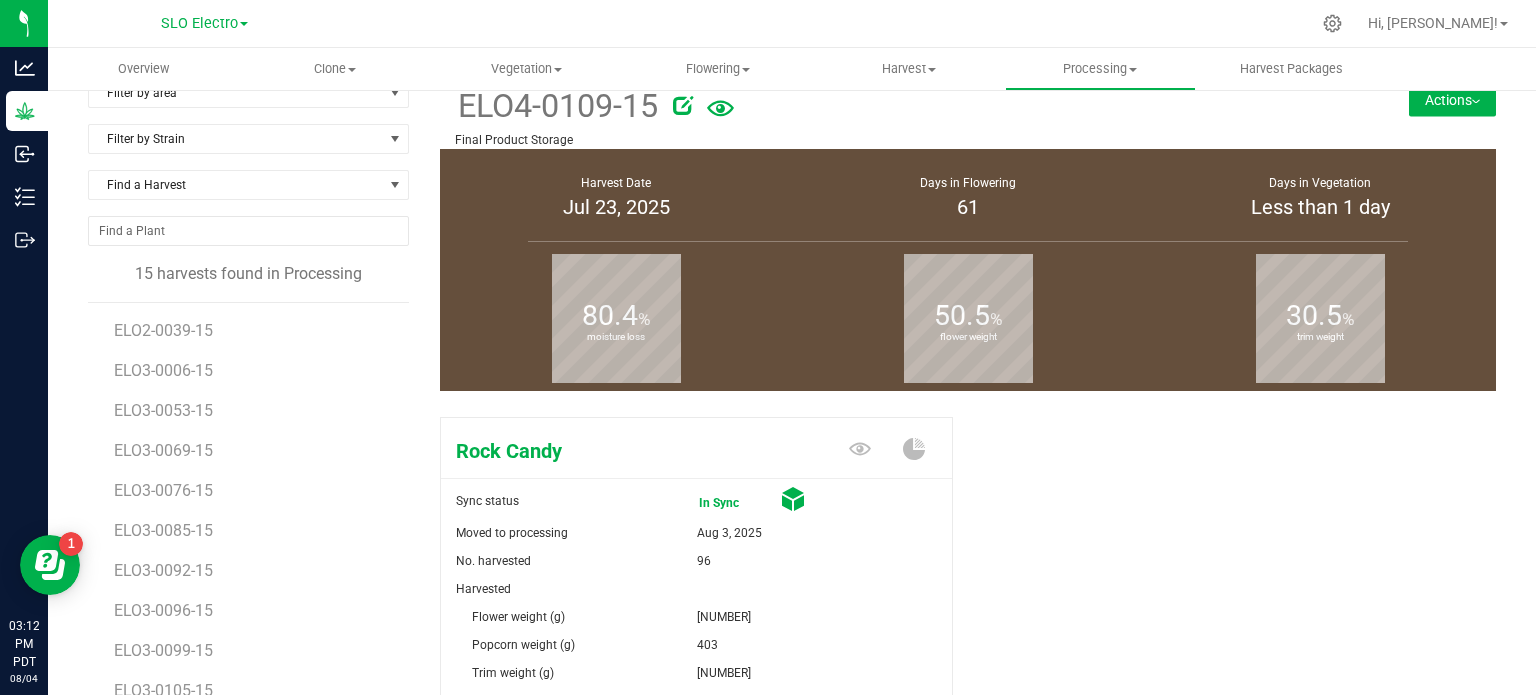 scroll, scrollTop: 0, scrollLeft: 0, axis: both 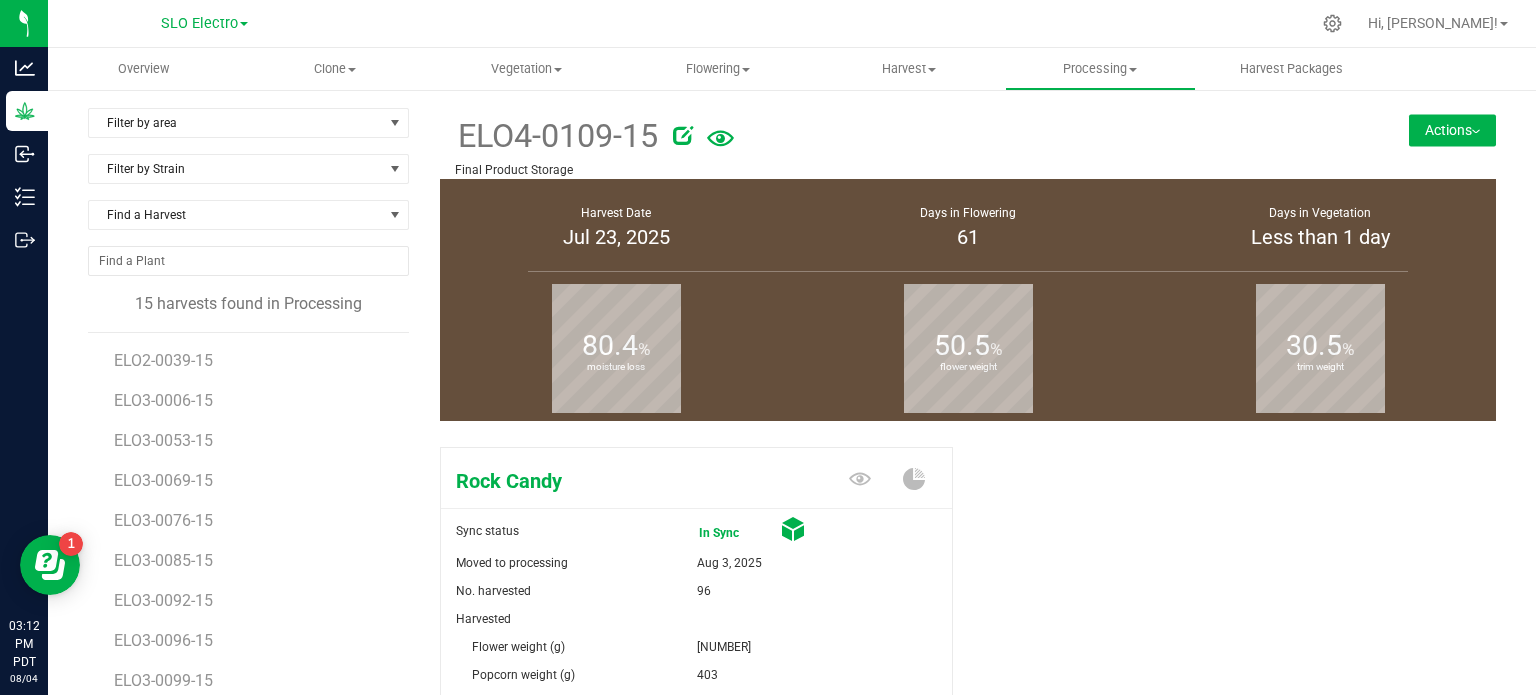 click on "Actions" at bounding box center [1452, 130] 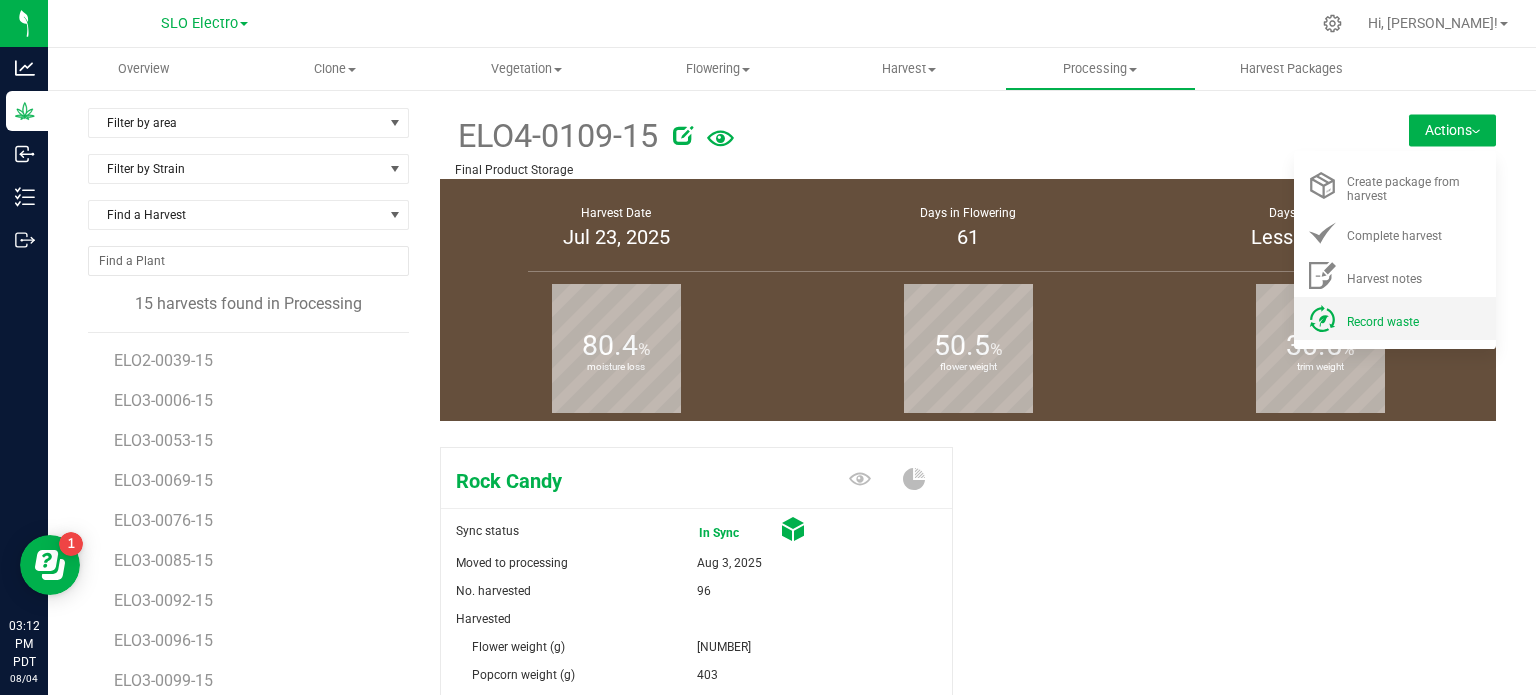 click on "Record waste" at bounding box center (1383, 322) 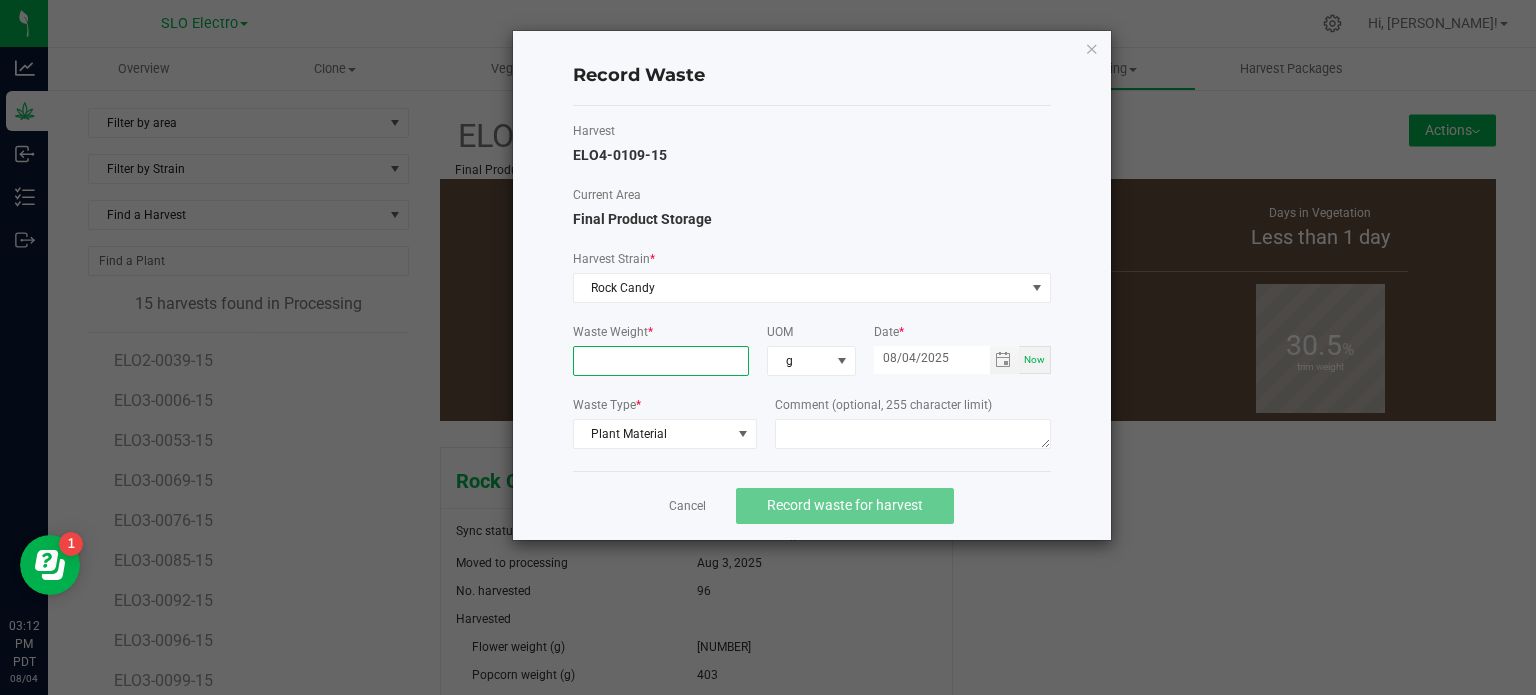 click at bounding box center (661, 361) 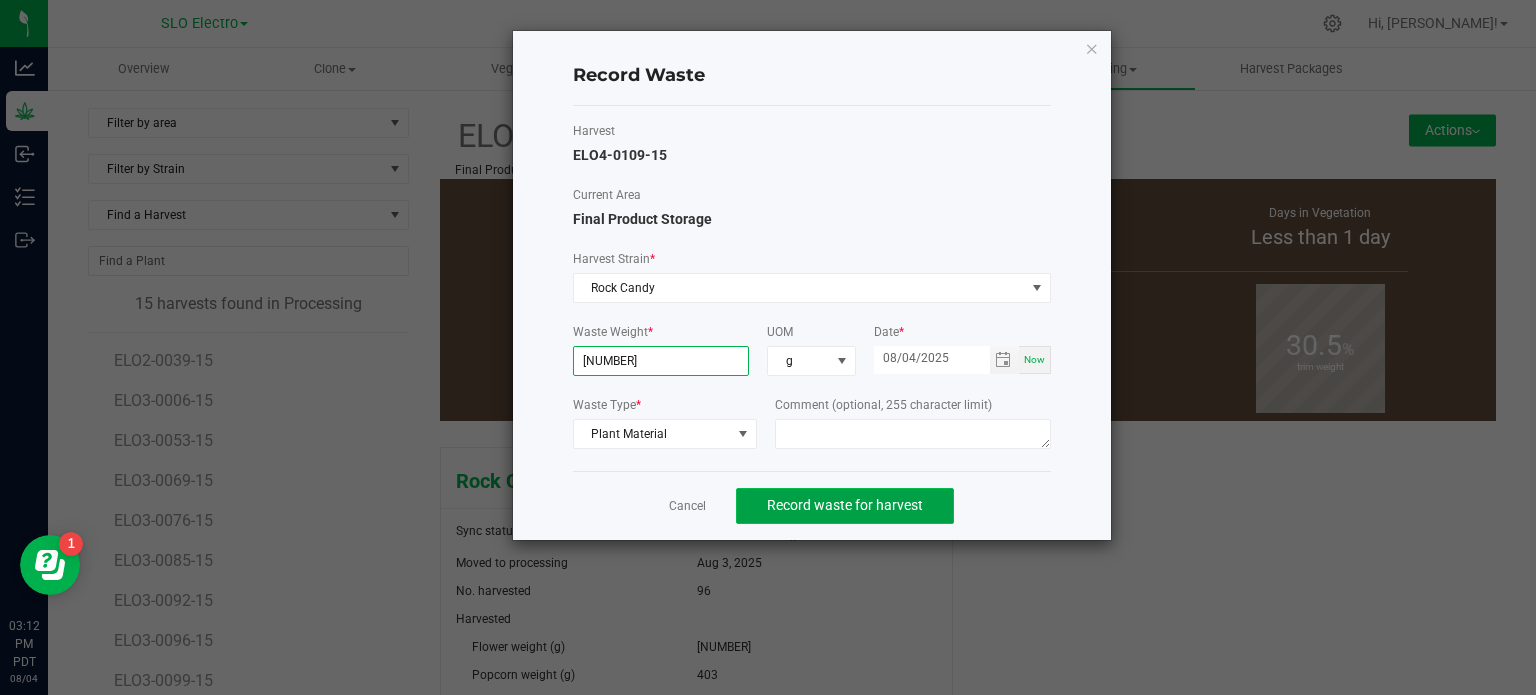 type on "[NUMBER] g" 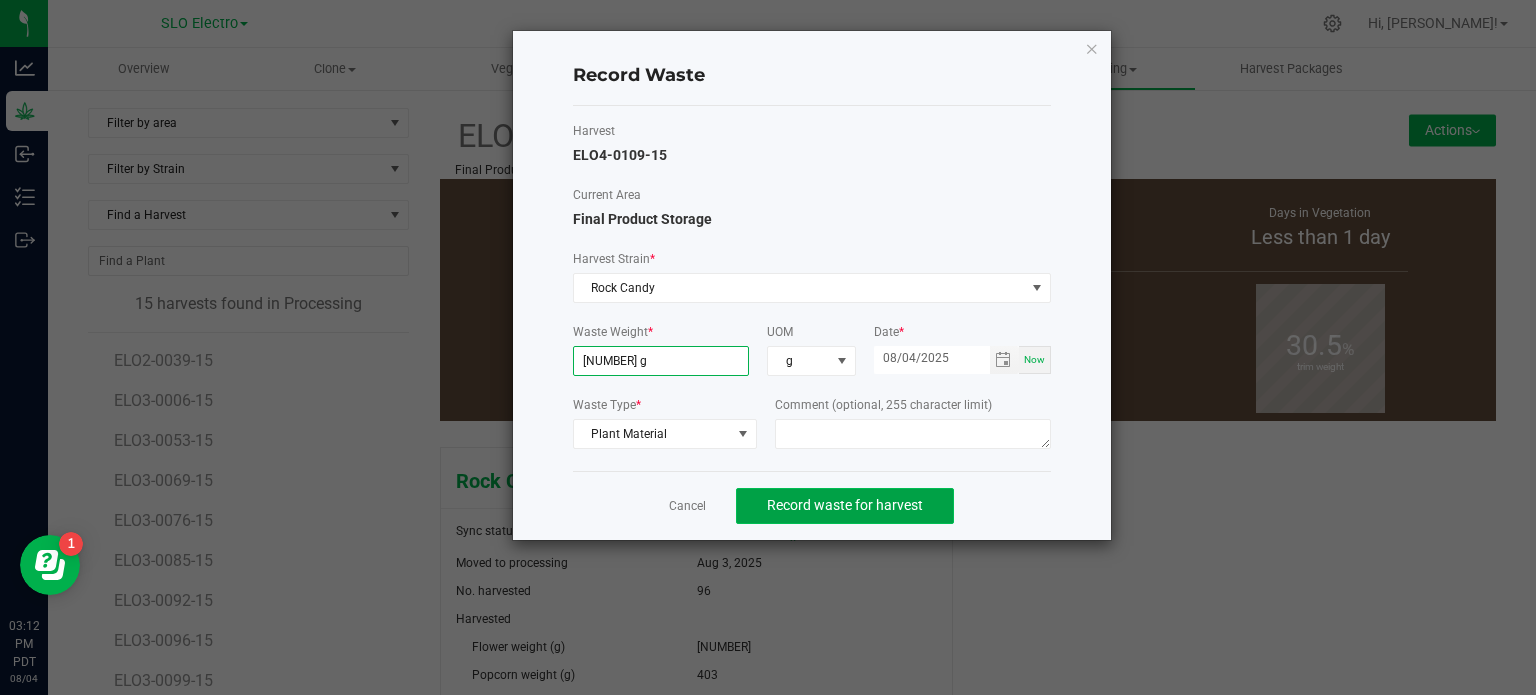 click on "Record waste for harvest" 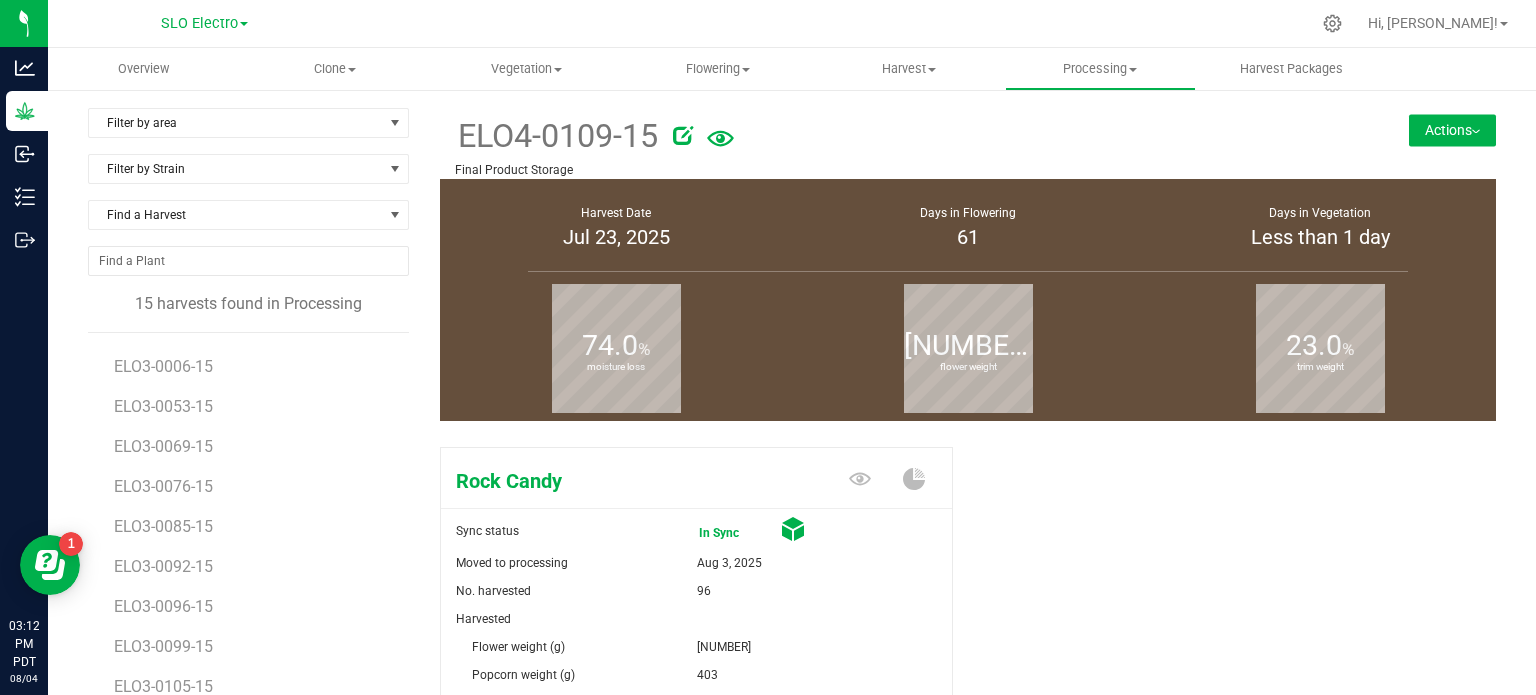 scroll, scrollTop: 0, scrollLeft: 0, axis: both 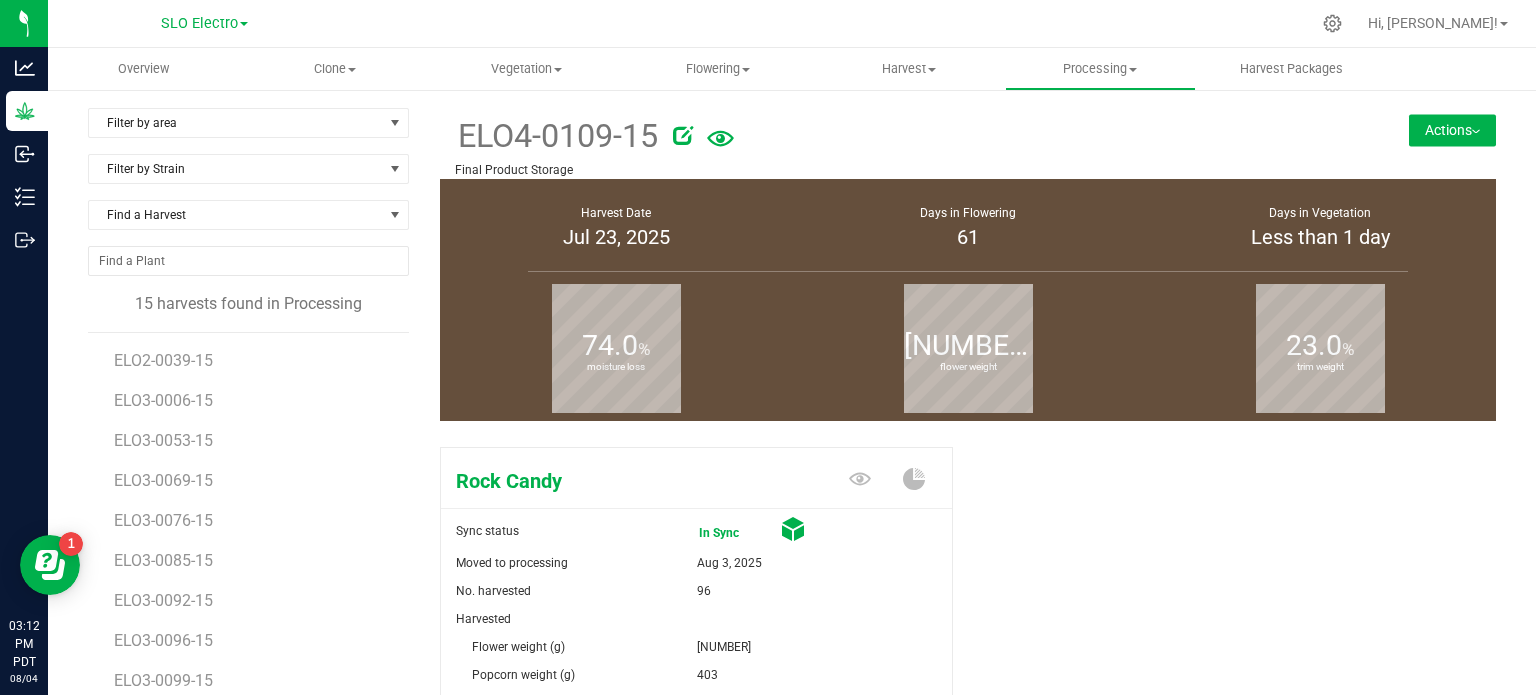 click on "ELO3-0006-15" at bounding box center [254, 393] 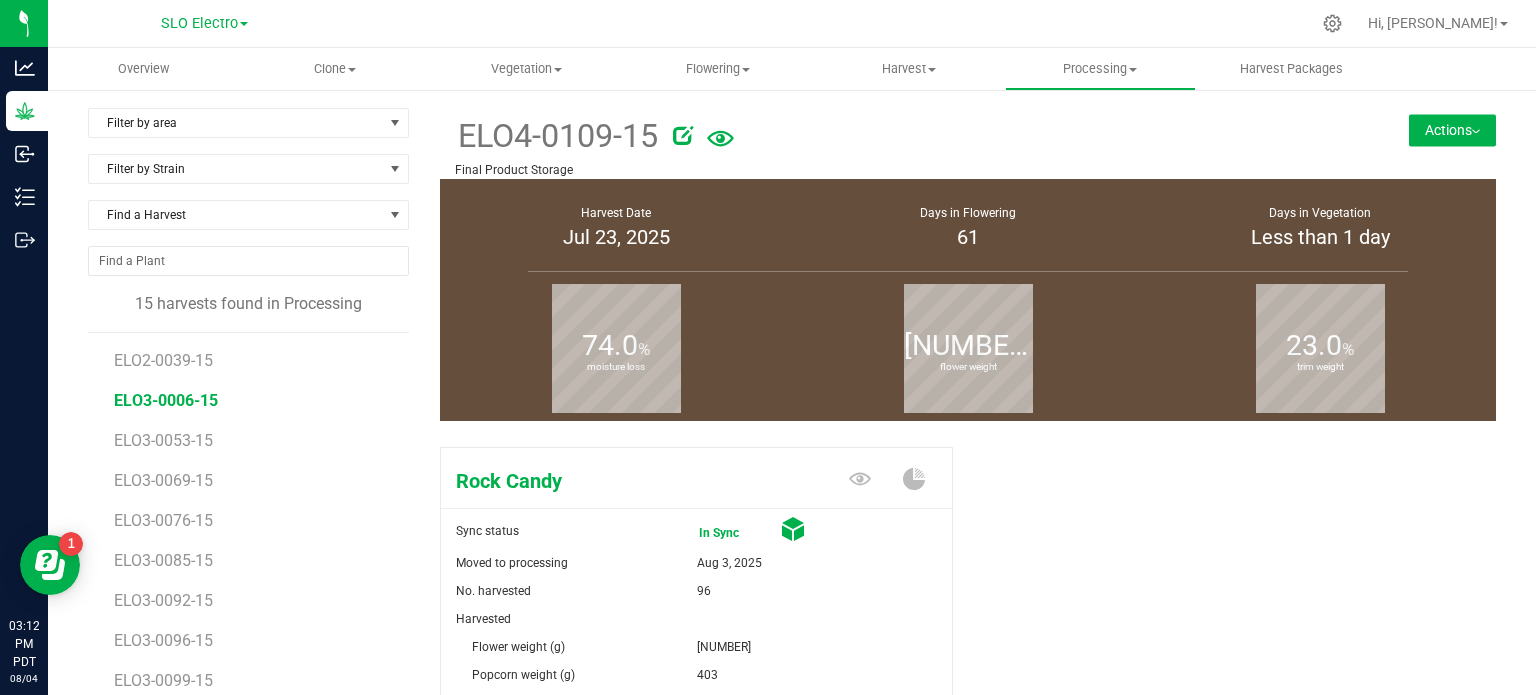 click on "ELO3-0006-15" at bounding box center [166, 400] 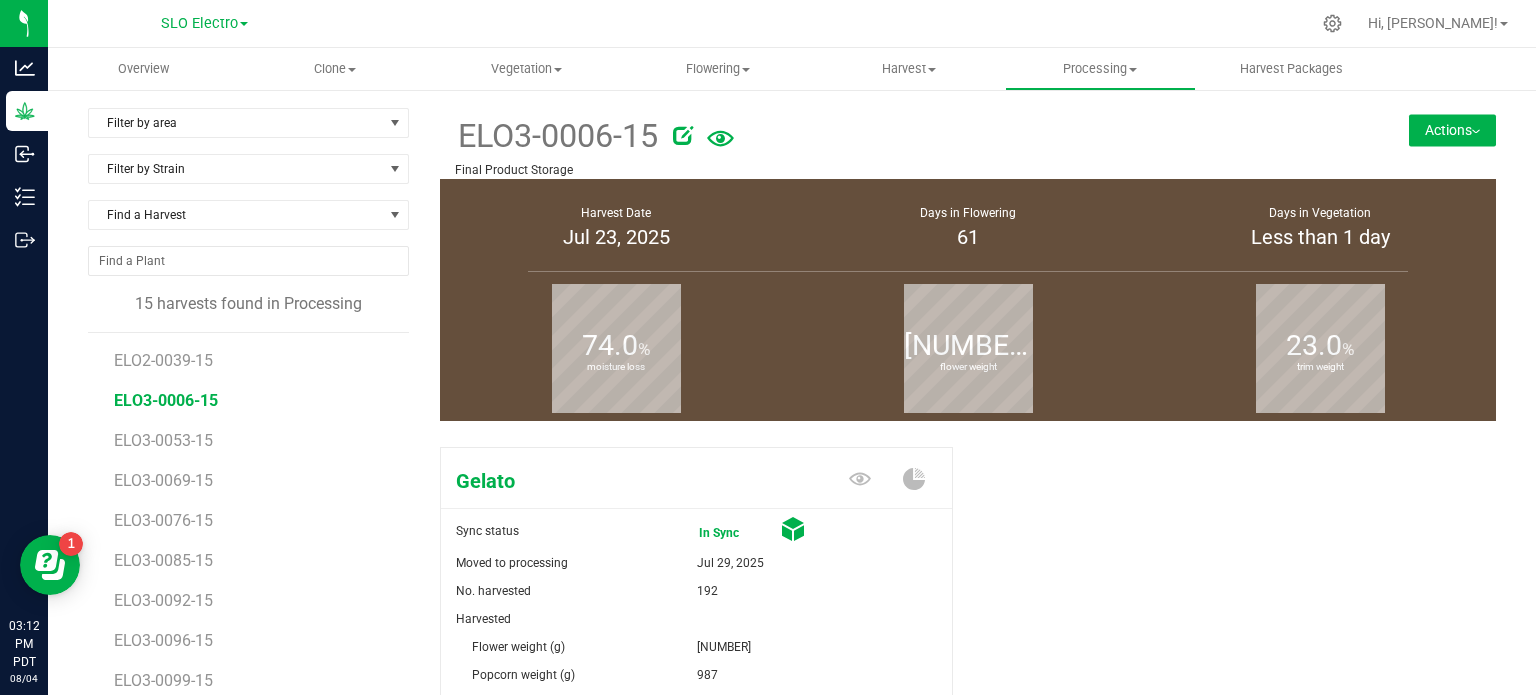 click on "Actions" at bounding box center (1452, 130) 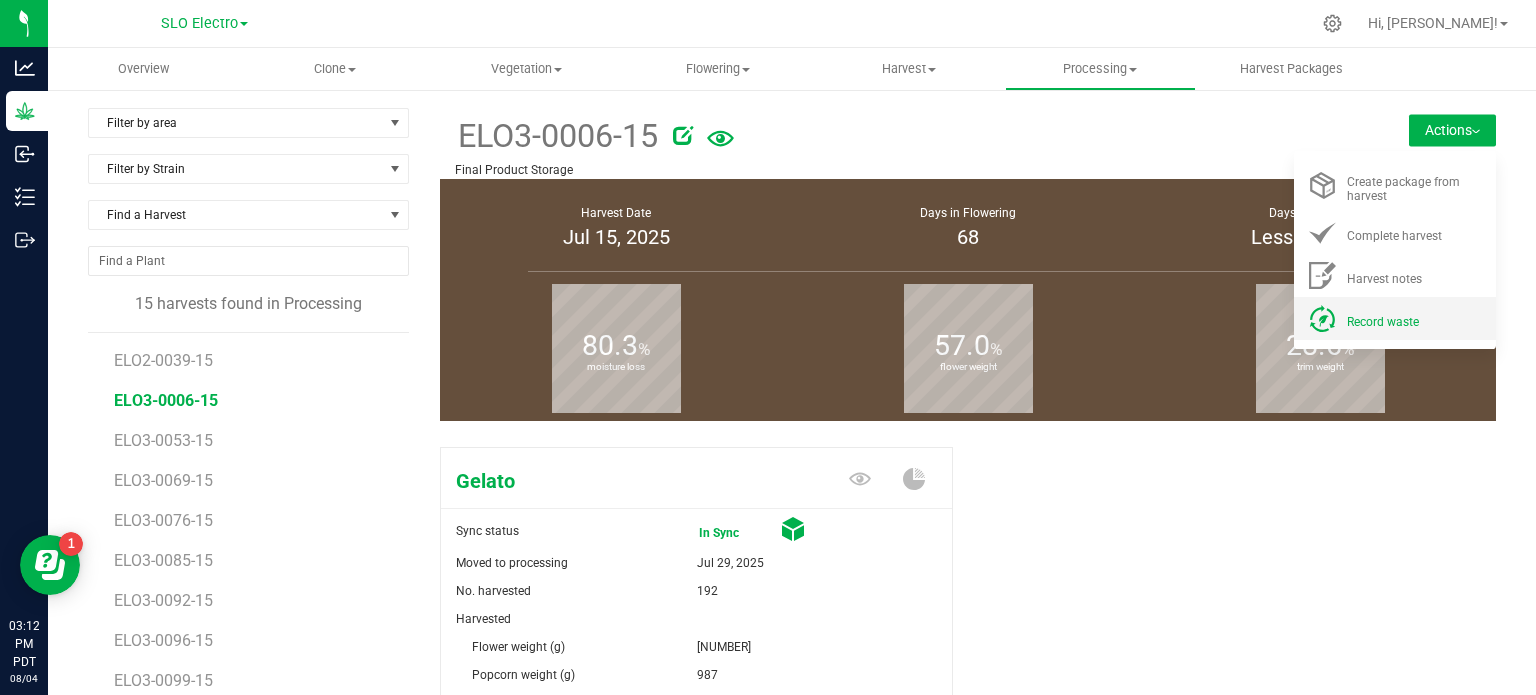 click on "Record waste" at bounding box center (1383, 322) 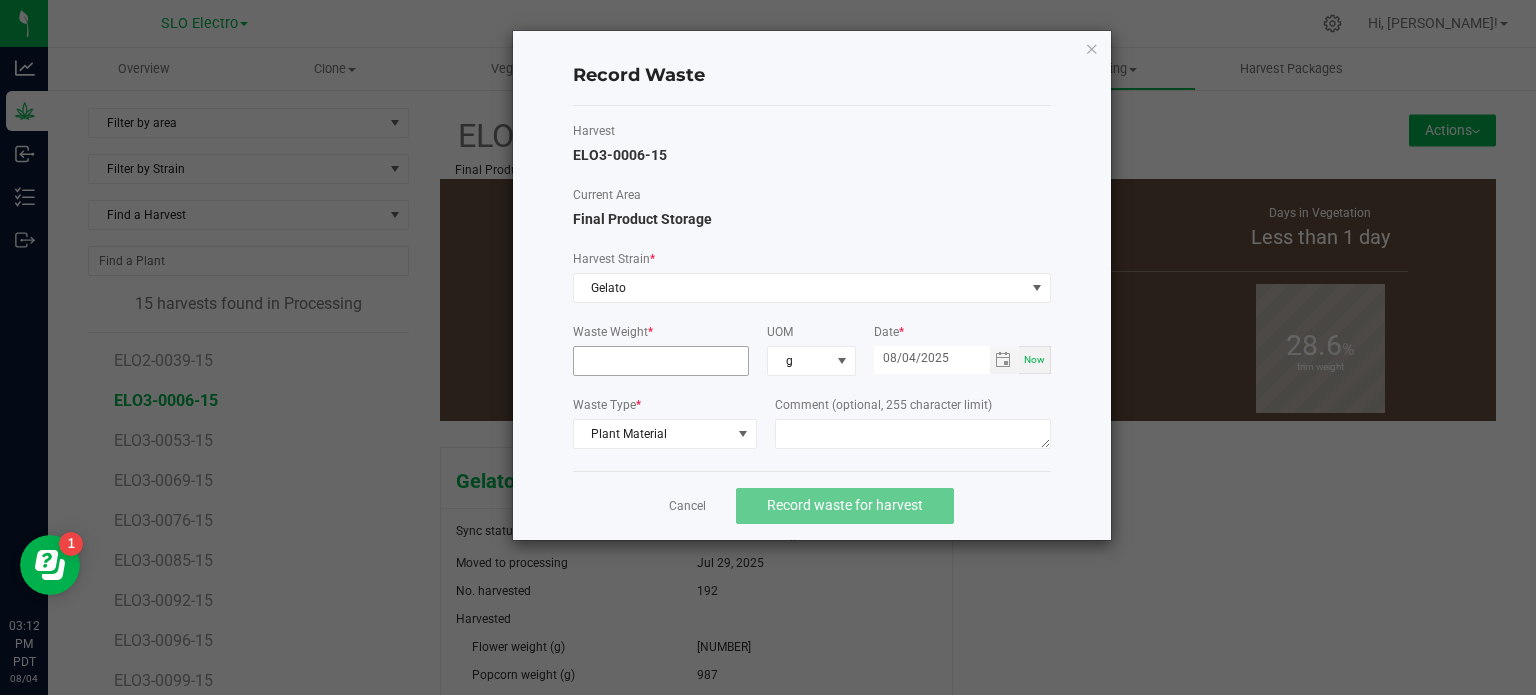 click at bounding box center (661, 361) 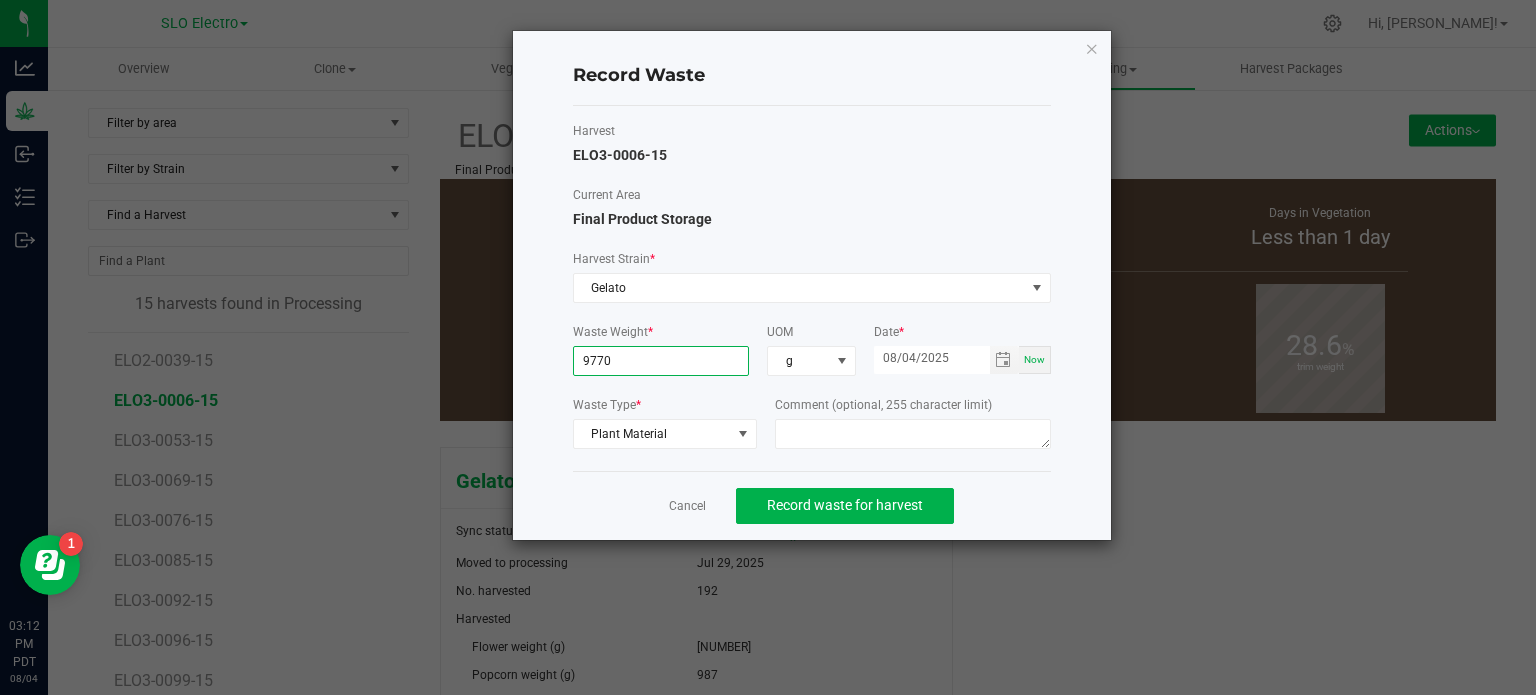 type on "[NUMBER] g" 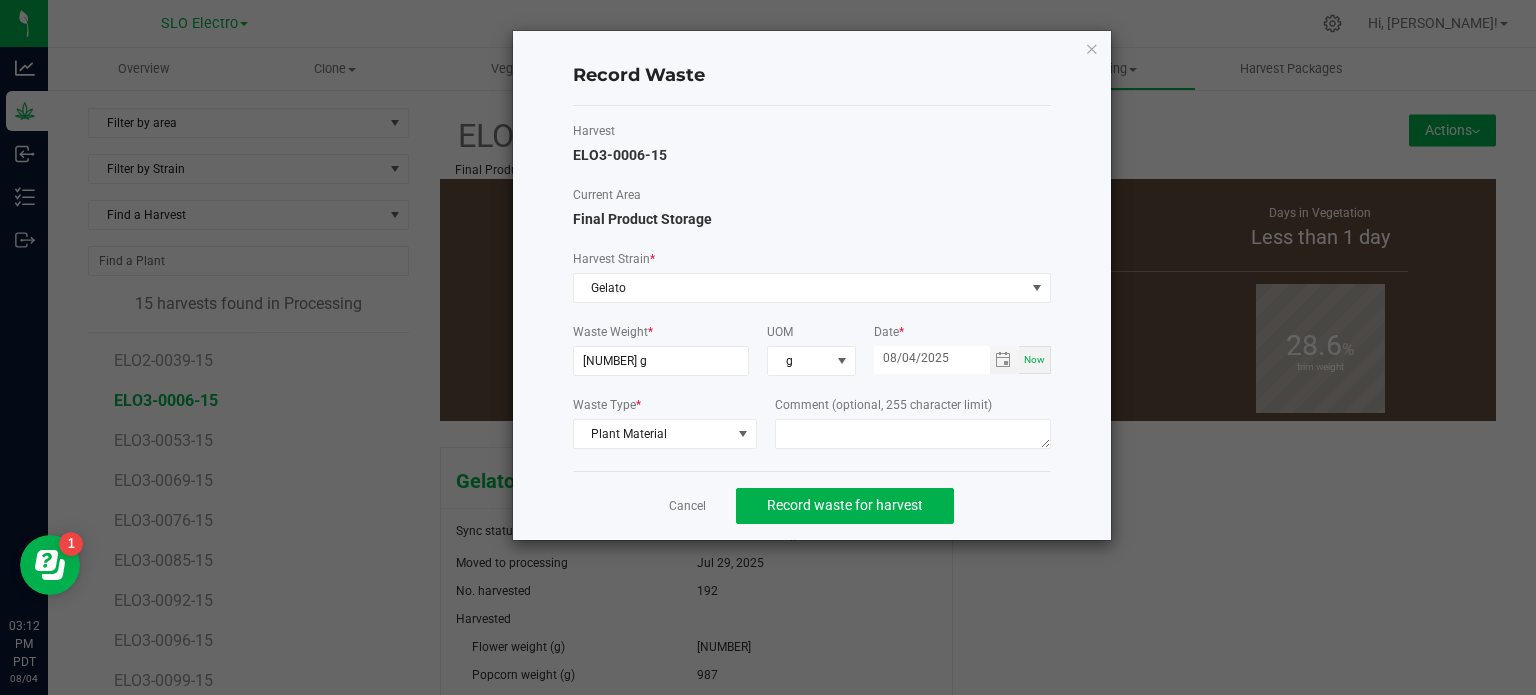 click on "Cancel   Record waste for harvest" 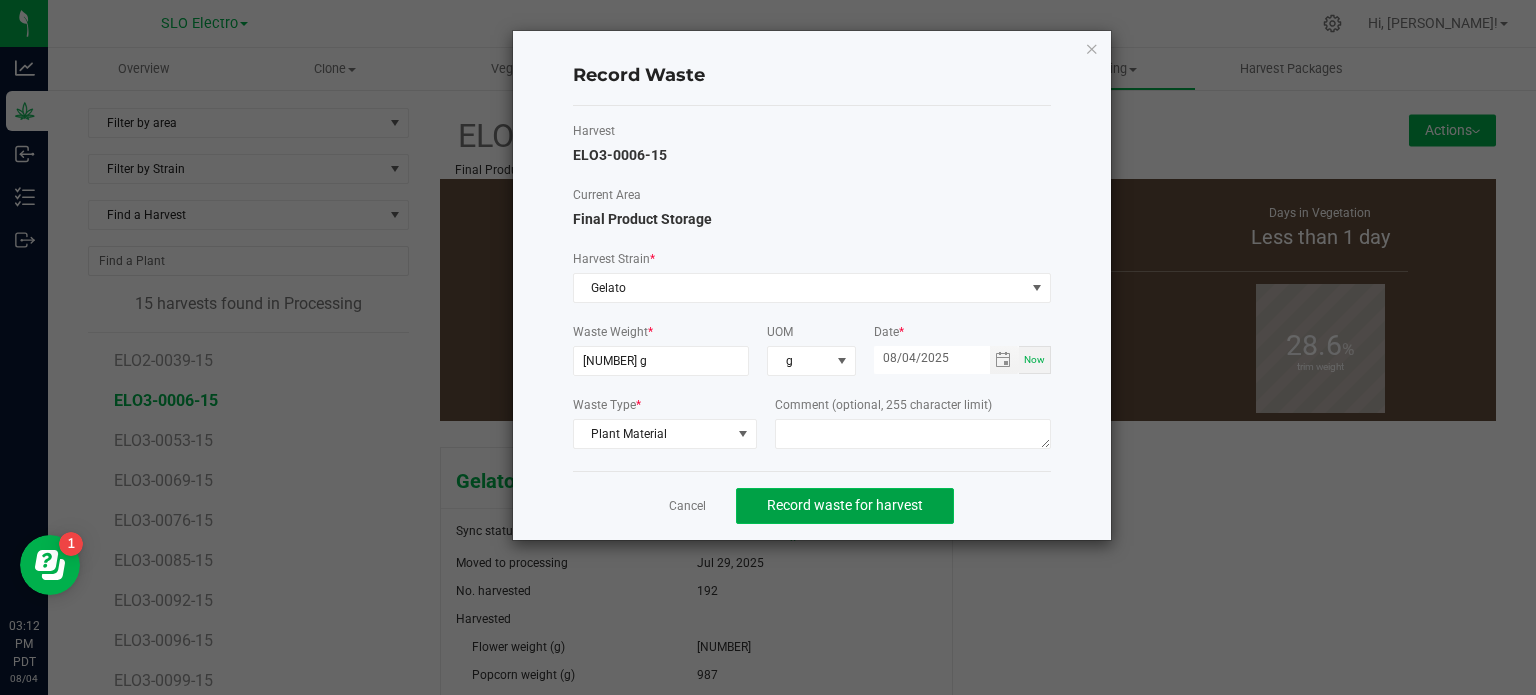 click on "Record waste for harvest" 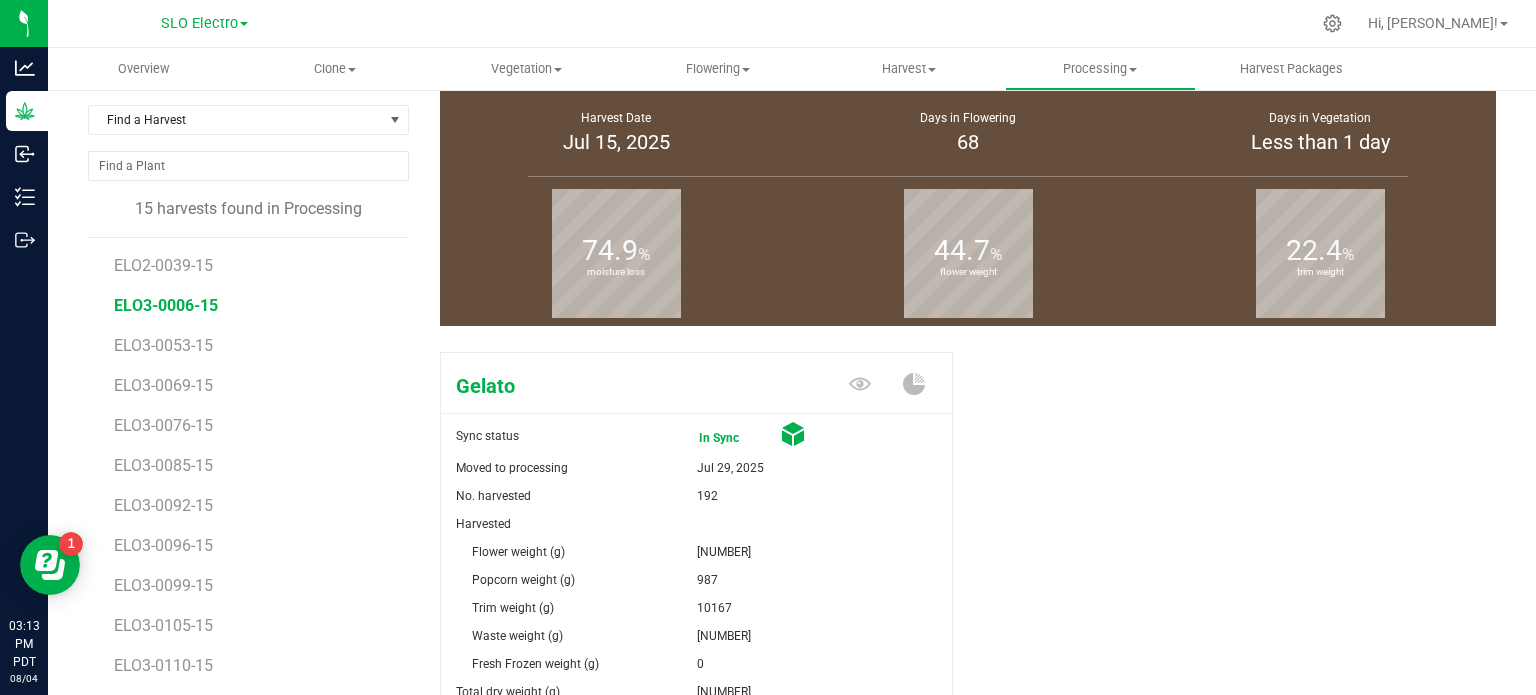 scroll, scrollTop: 0, scrollLeft: 0, axis: both 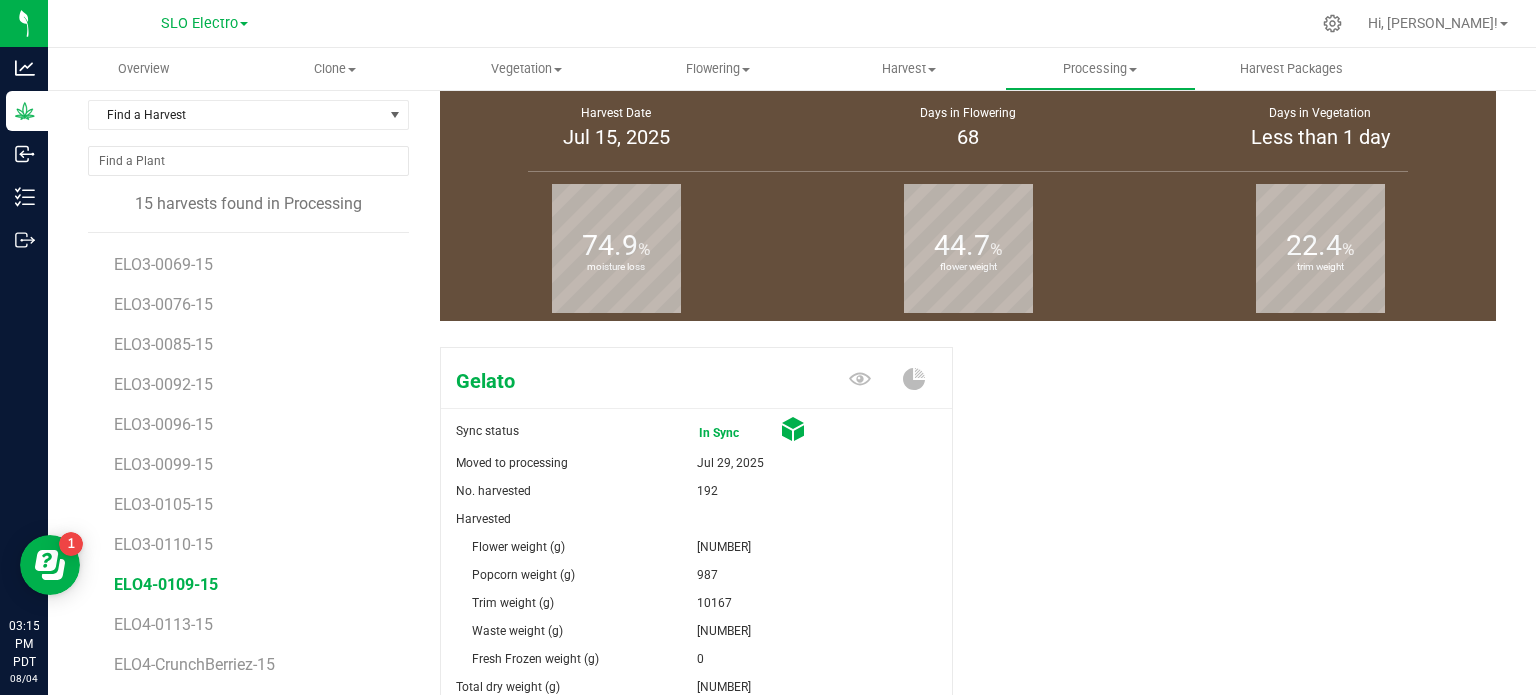click on "ELO4-0109-15" at bounding box center (166, 584) 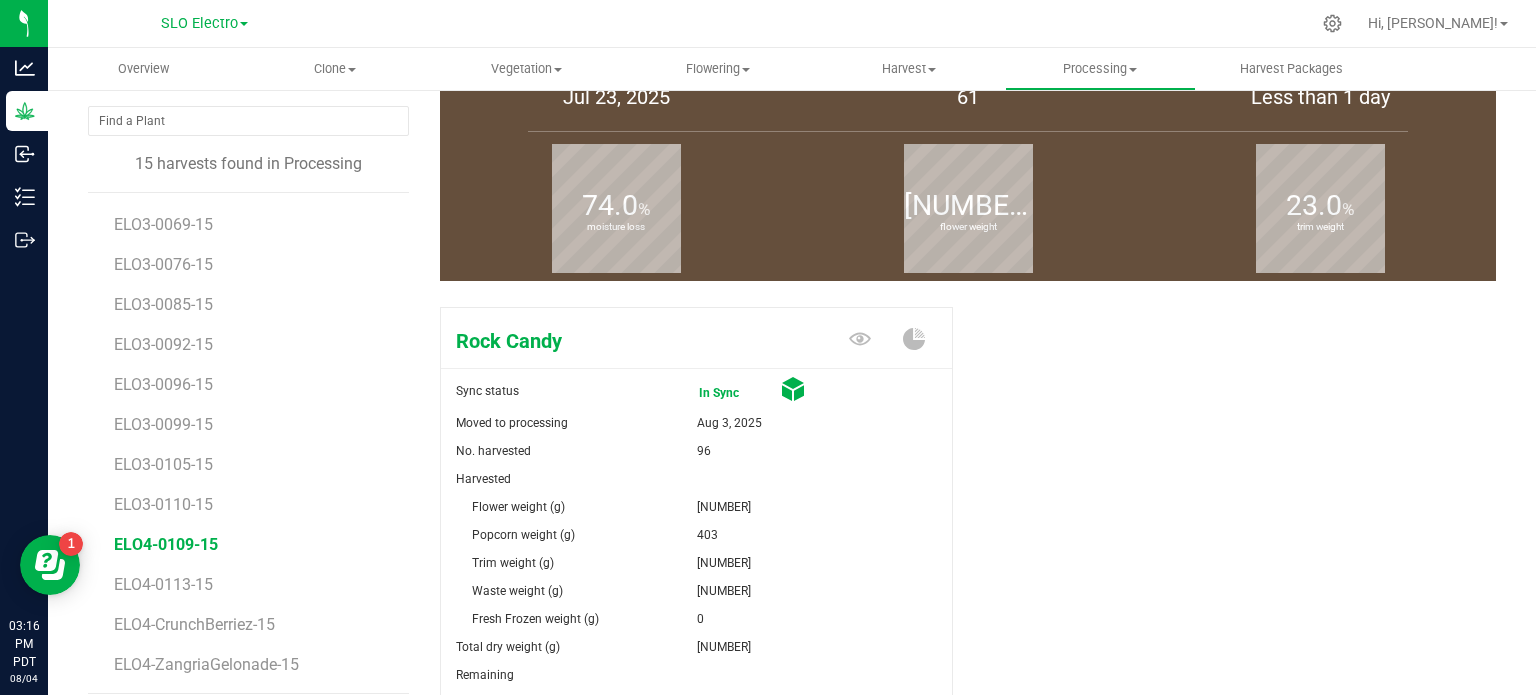 scroll, scrollTop: 200, scrollLeft: 0, axis: vertical 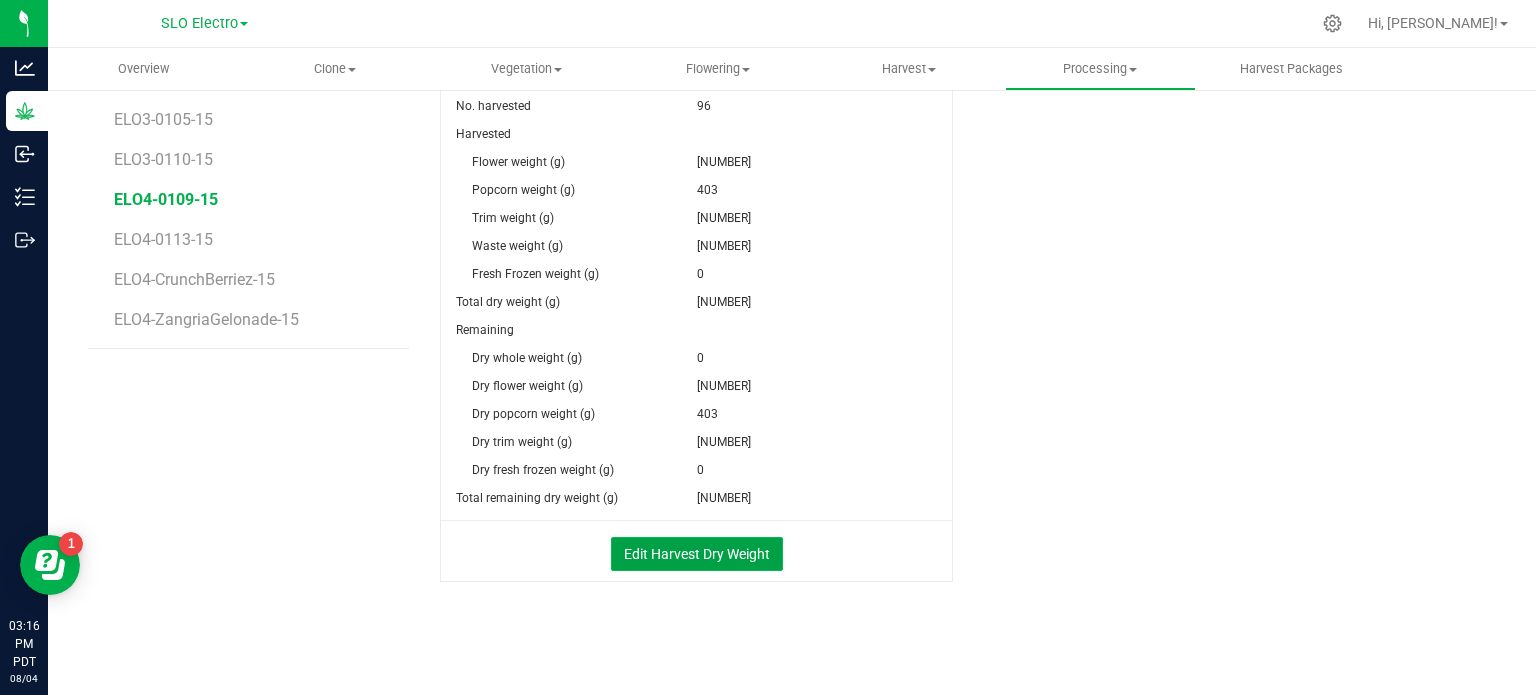 click on "Edit Harvest Dry Weight" at bounding box center (697, 554) 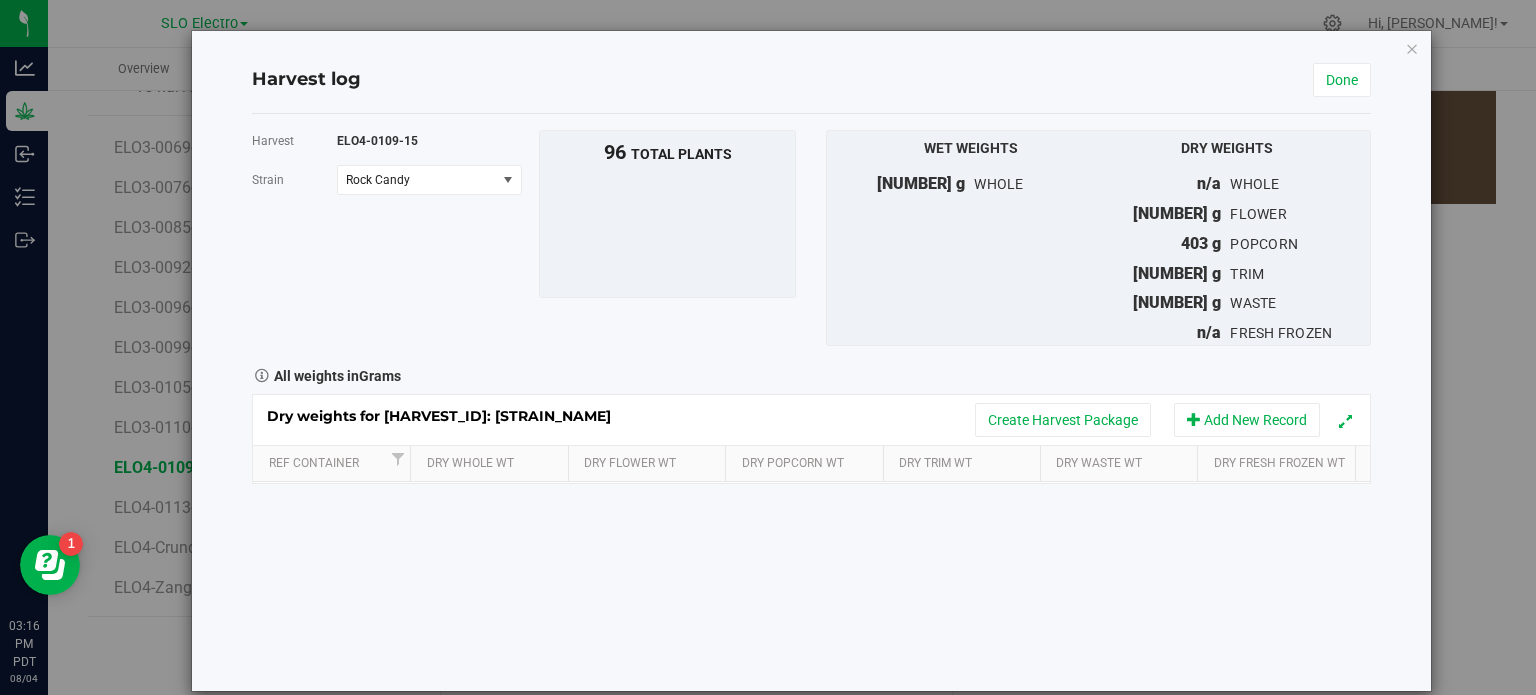 scroll, scrollTop: 485, scrollLeft: 0, axis: vertical 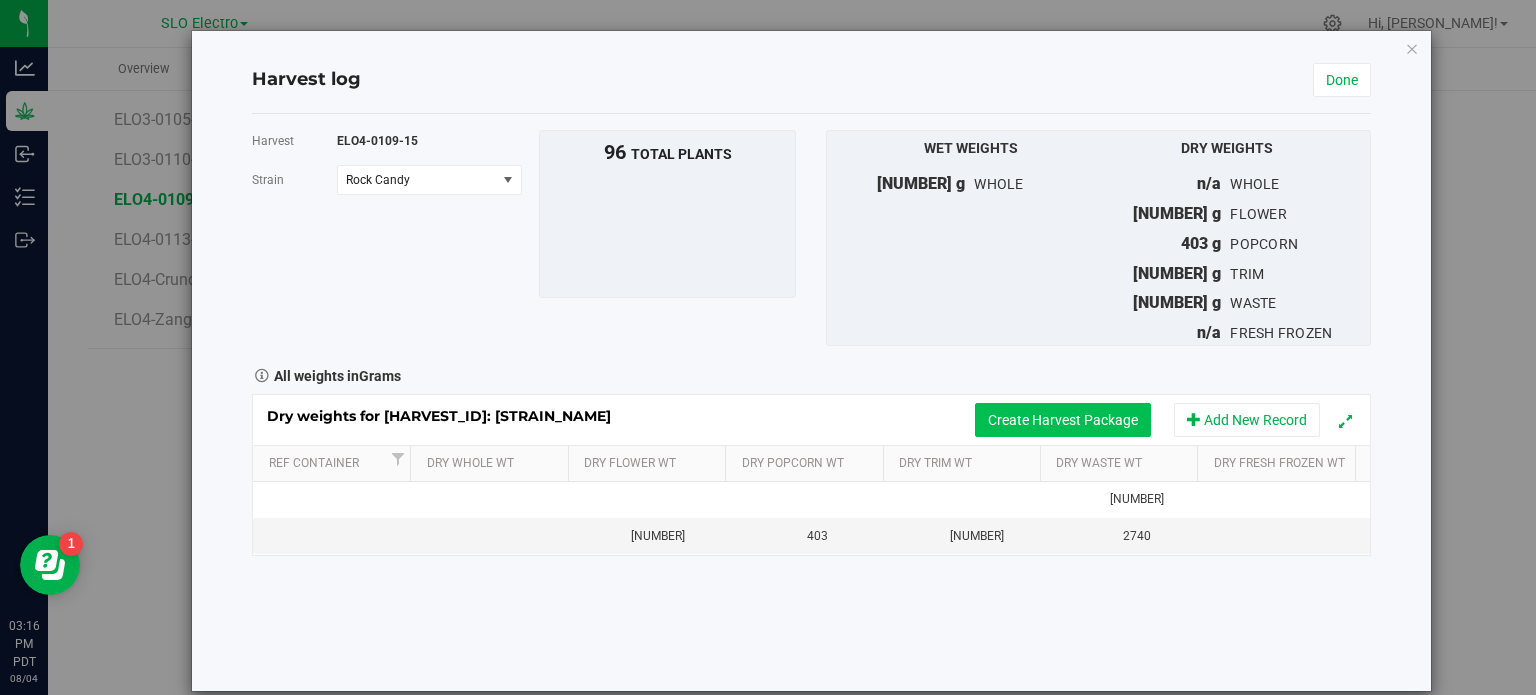 click on "Create Harvest Package" at bounding box center [1063, 420] 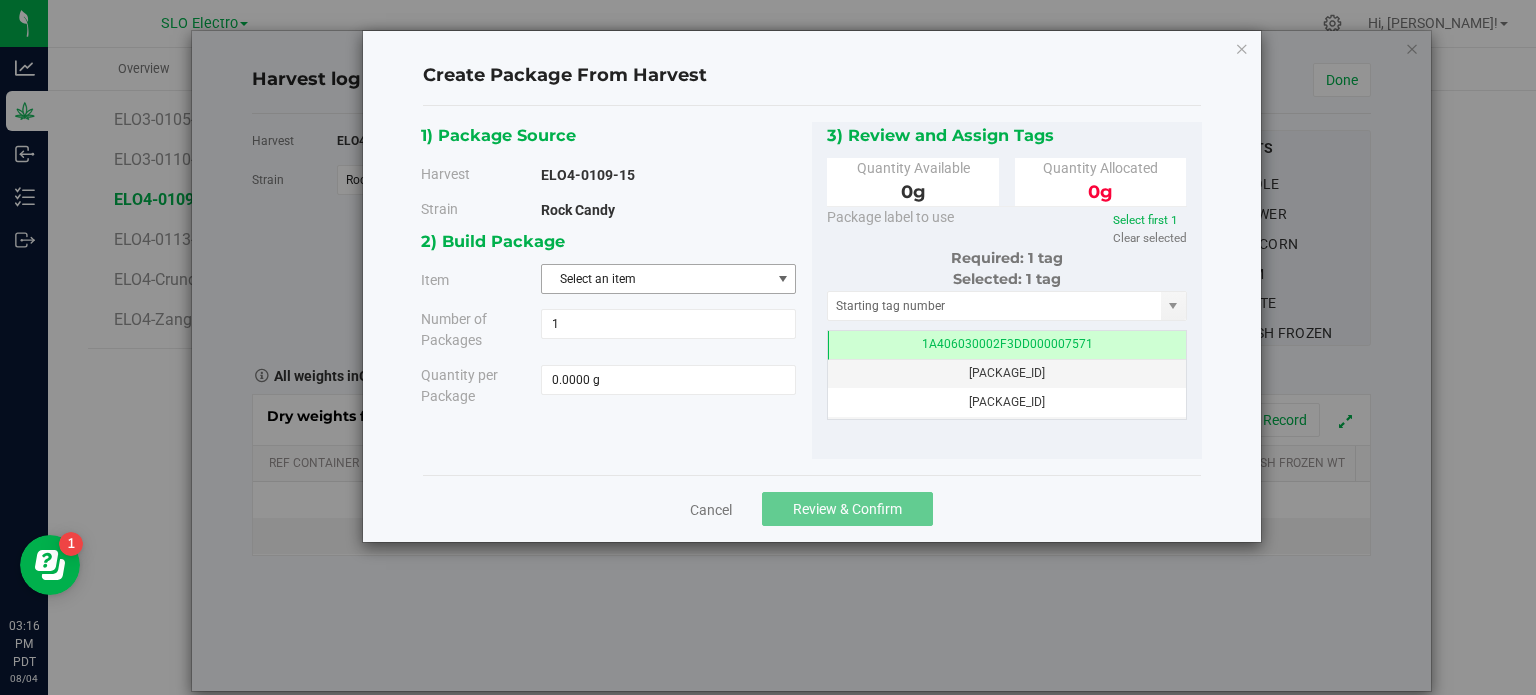 click on "Select an item" at bounding box center [656, 279] 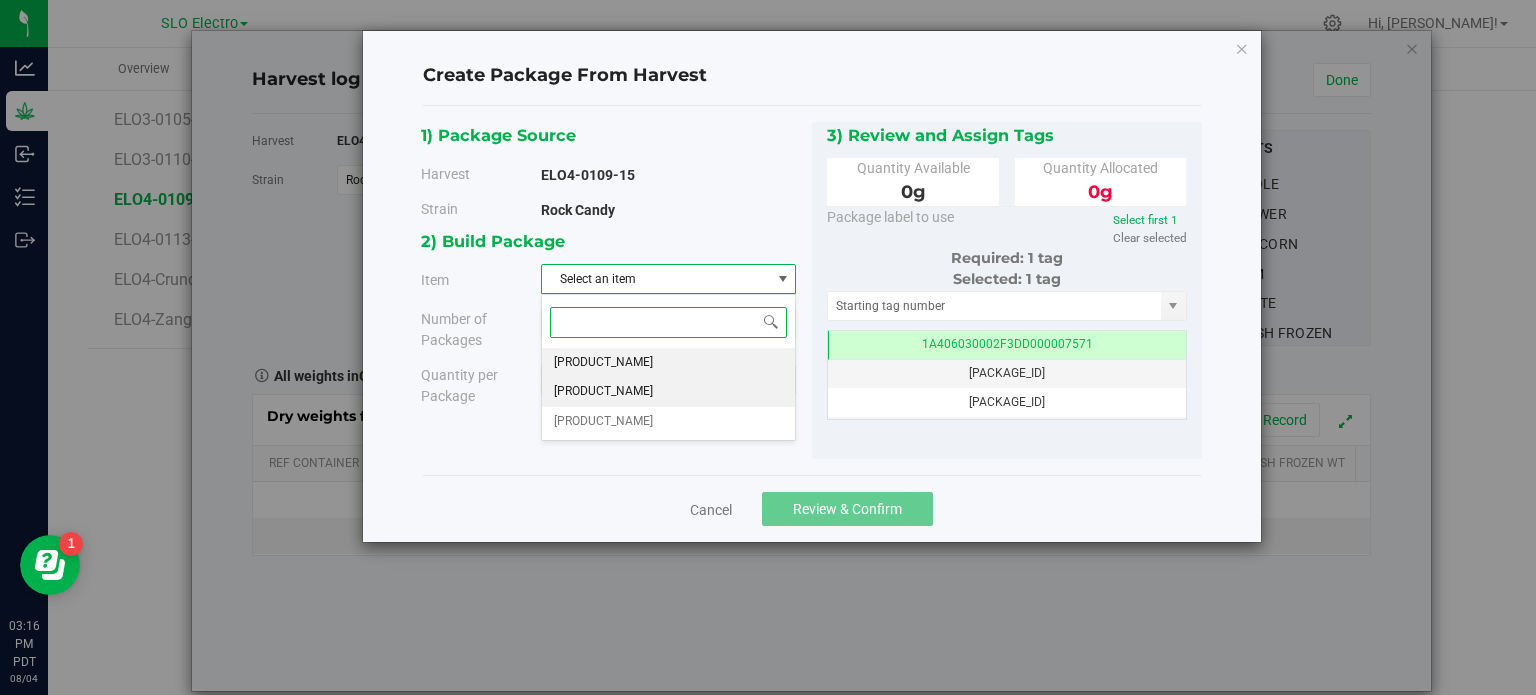 click on "[PRODUCT_NAME]" at bounding box center (603, 363) 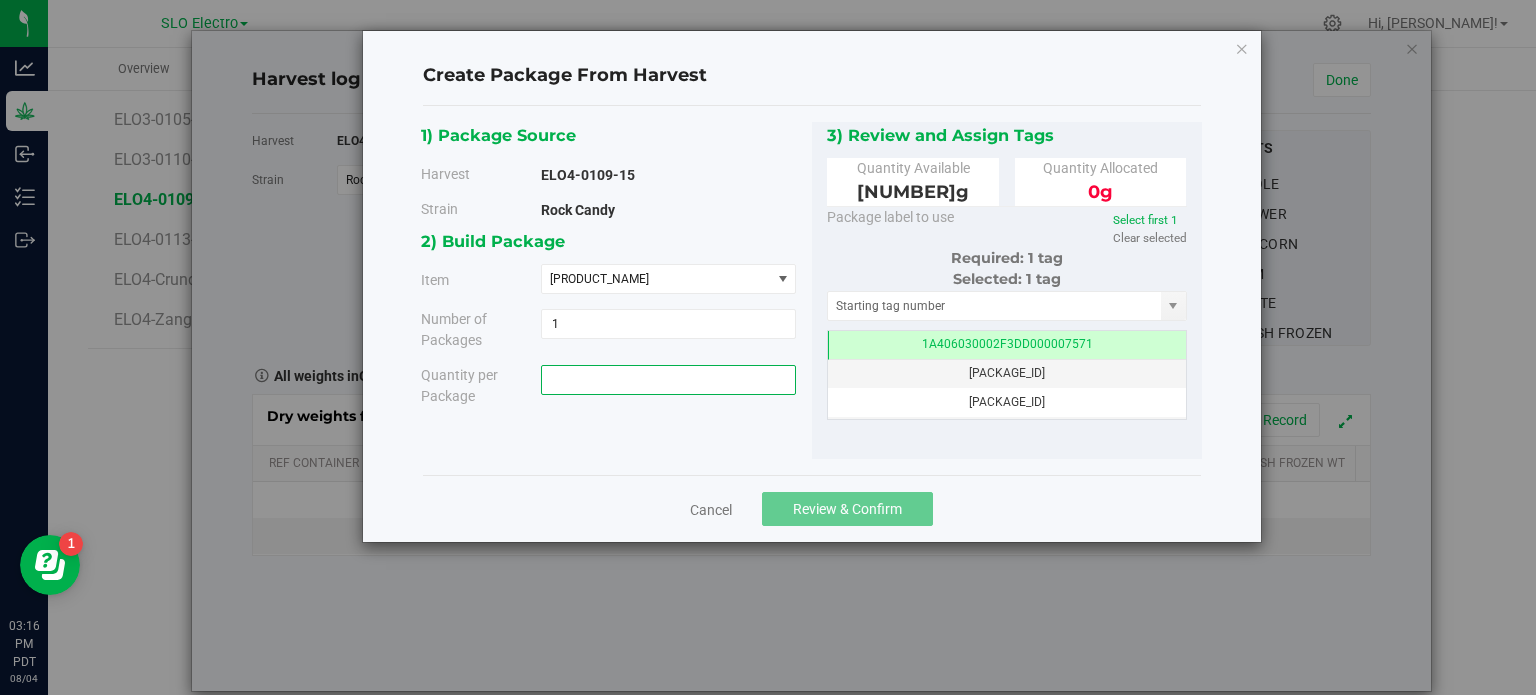 click at bounding box center [668, 380] 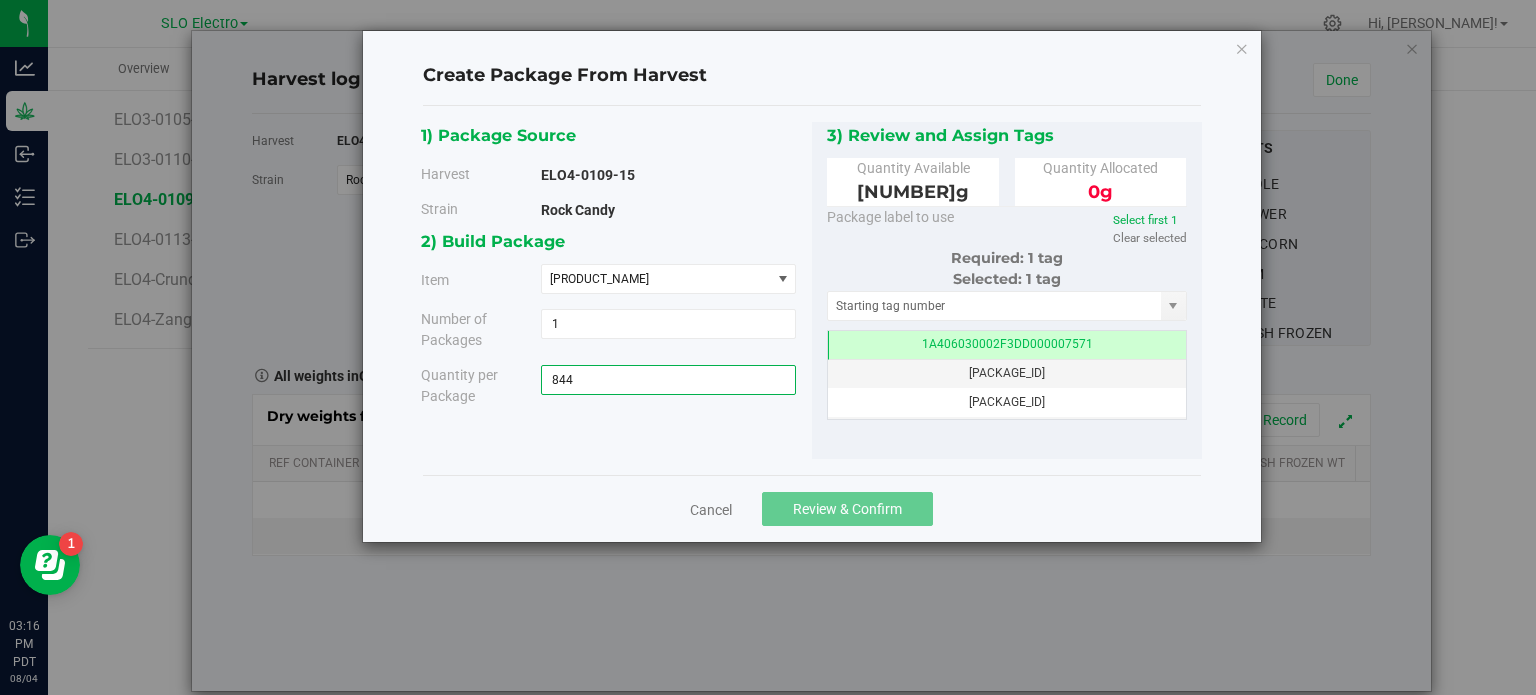 type on "[NUMBER]" 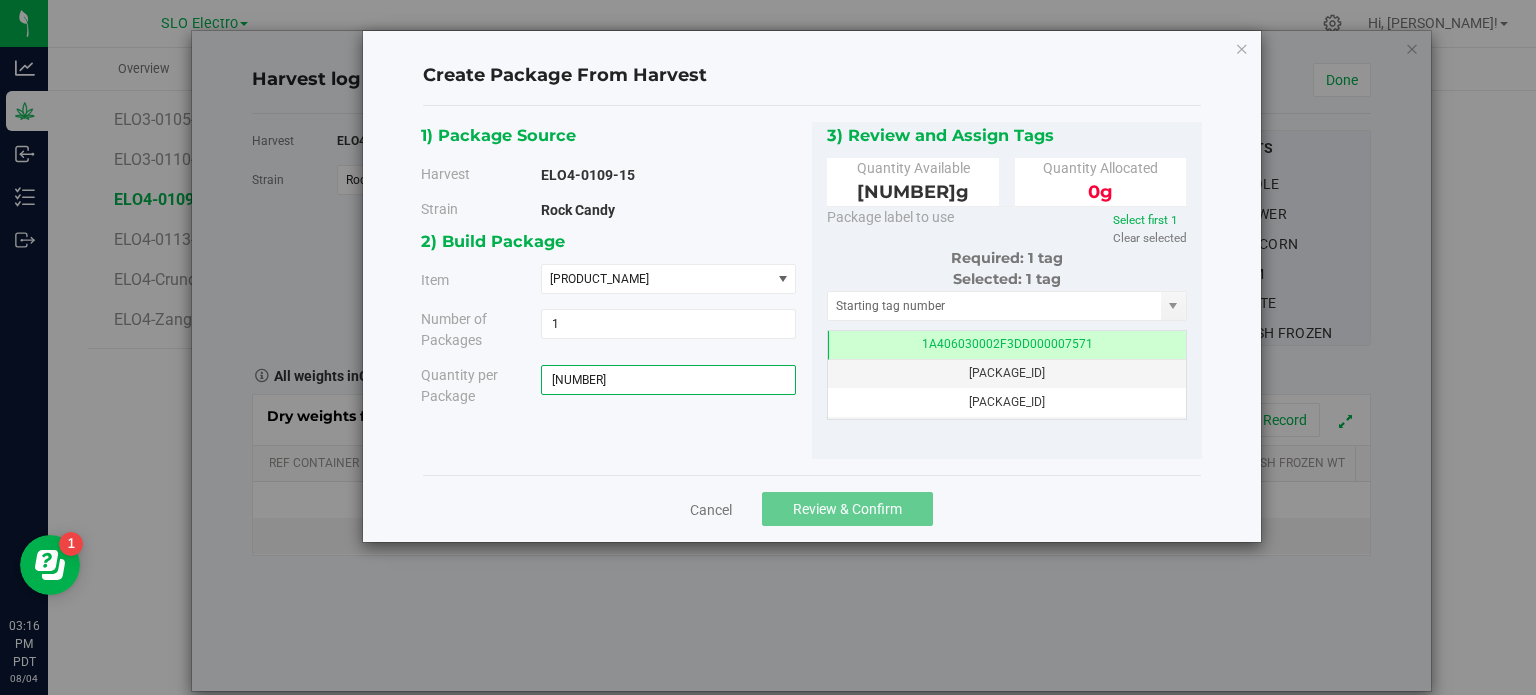 type on "[NUMBER] g" 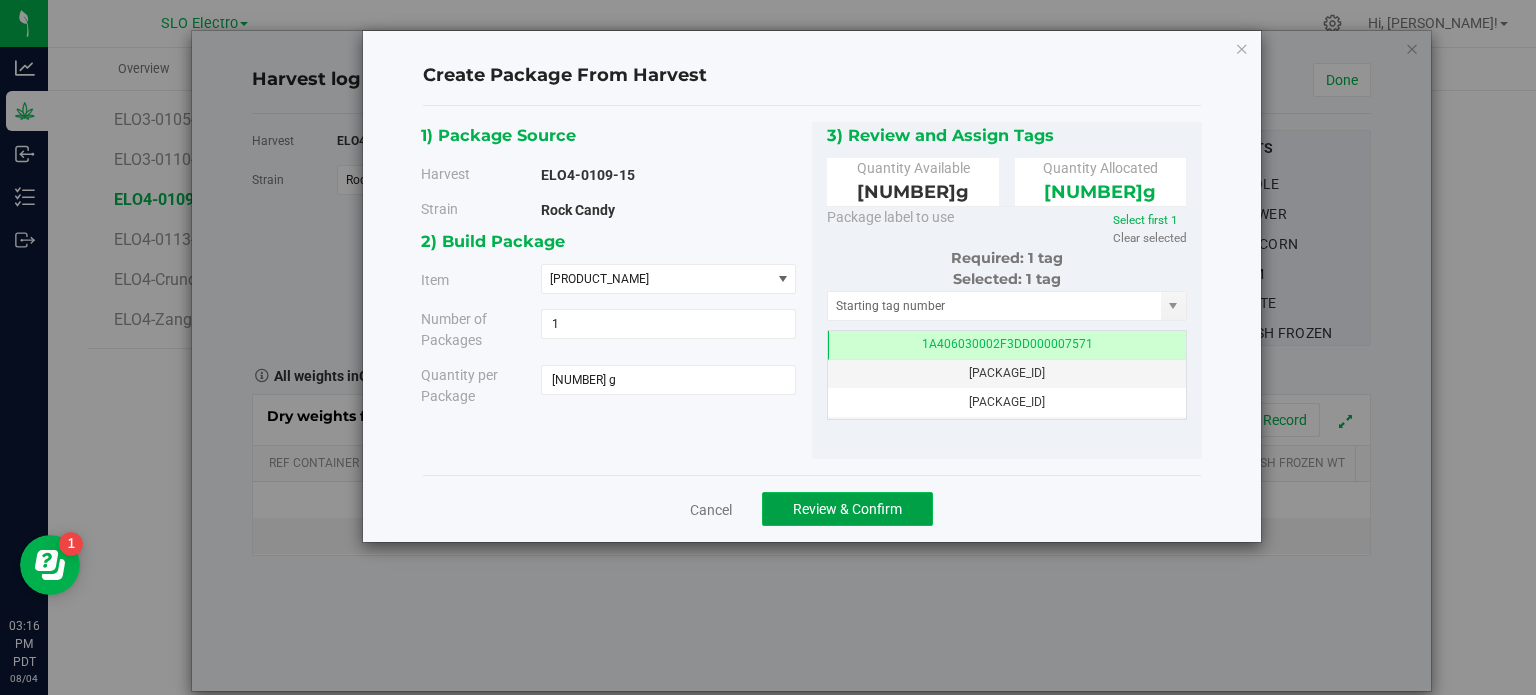 click on "Review & Confirm" 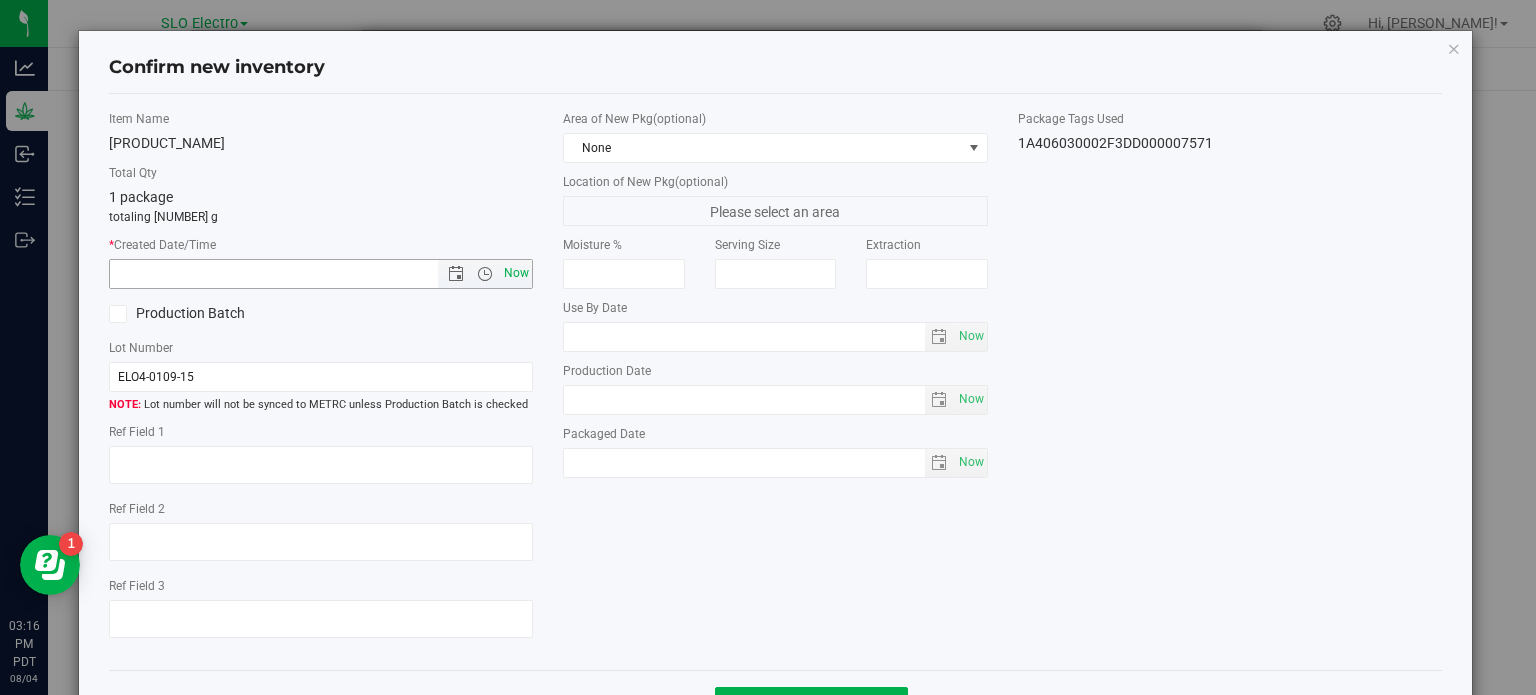 click on "Now" at bounding box center [517, 273] 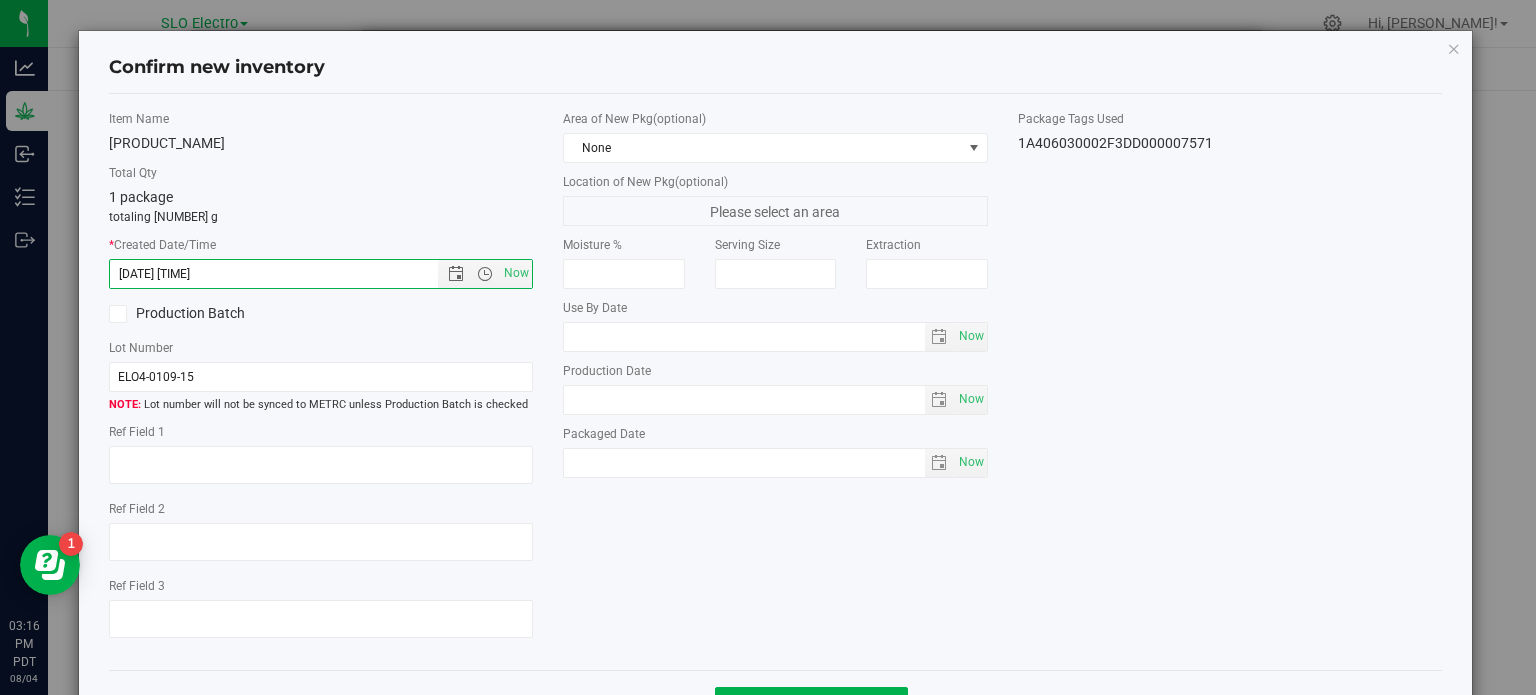 scroll, scrollTop: 72, scrollLeft: 0, axis: vertical 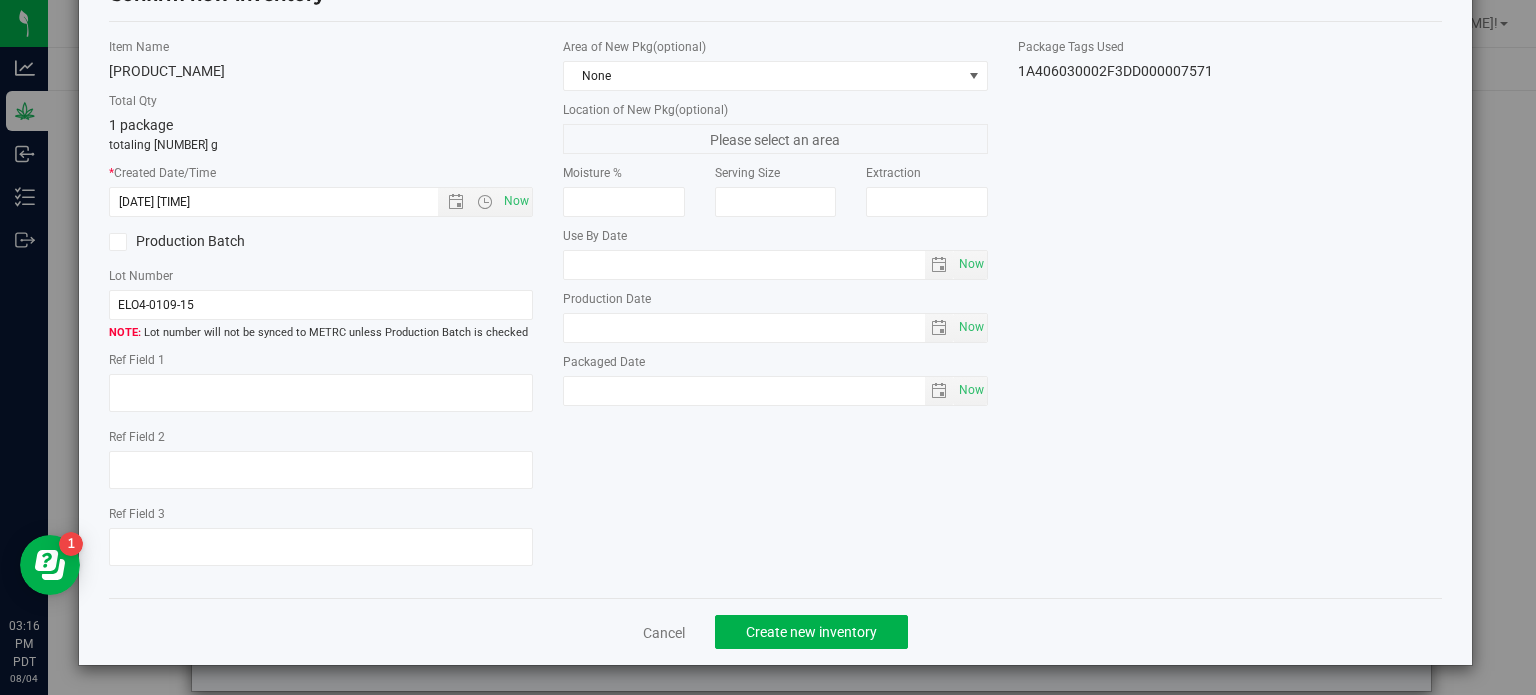 click on "Cancel
Create new inventory" at bounding box center [776, 631] 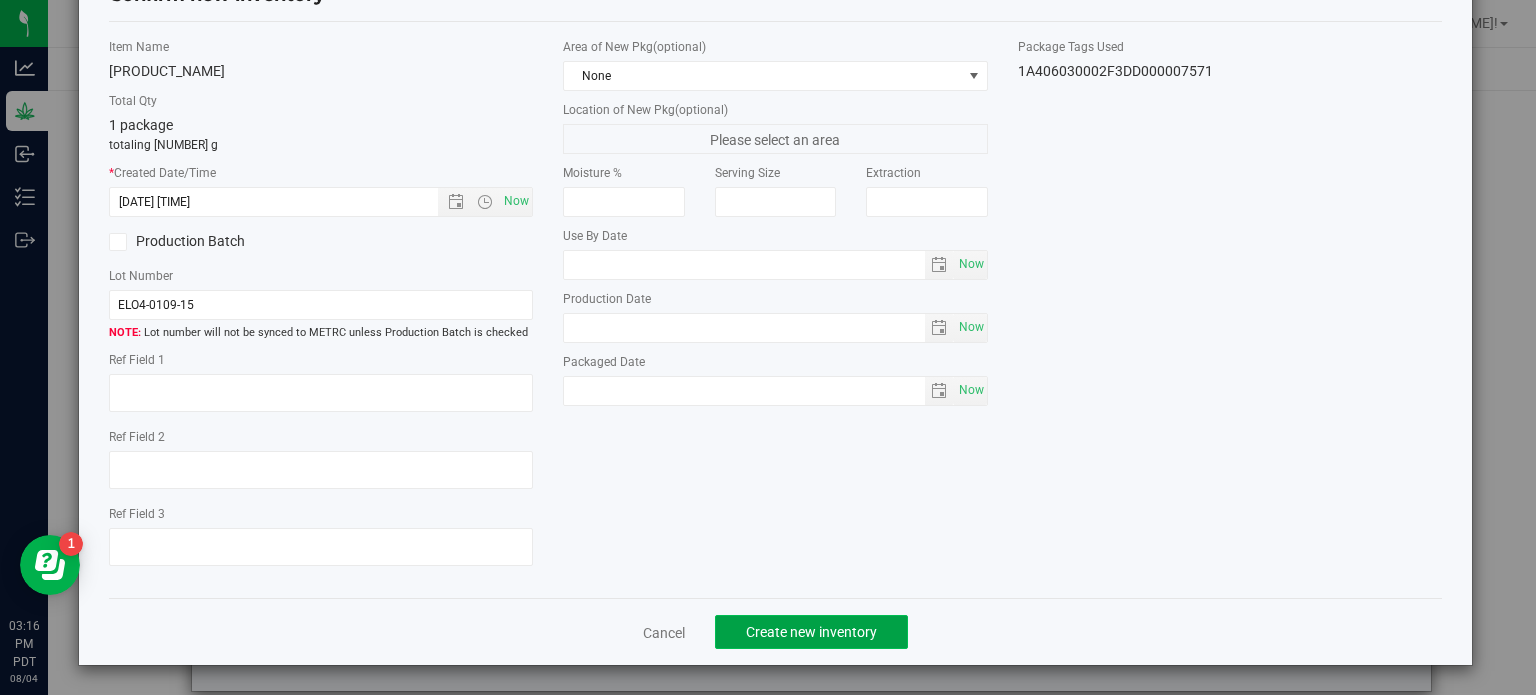click on "Create new inventory" 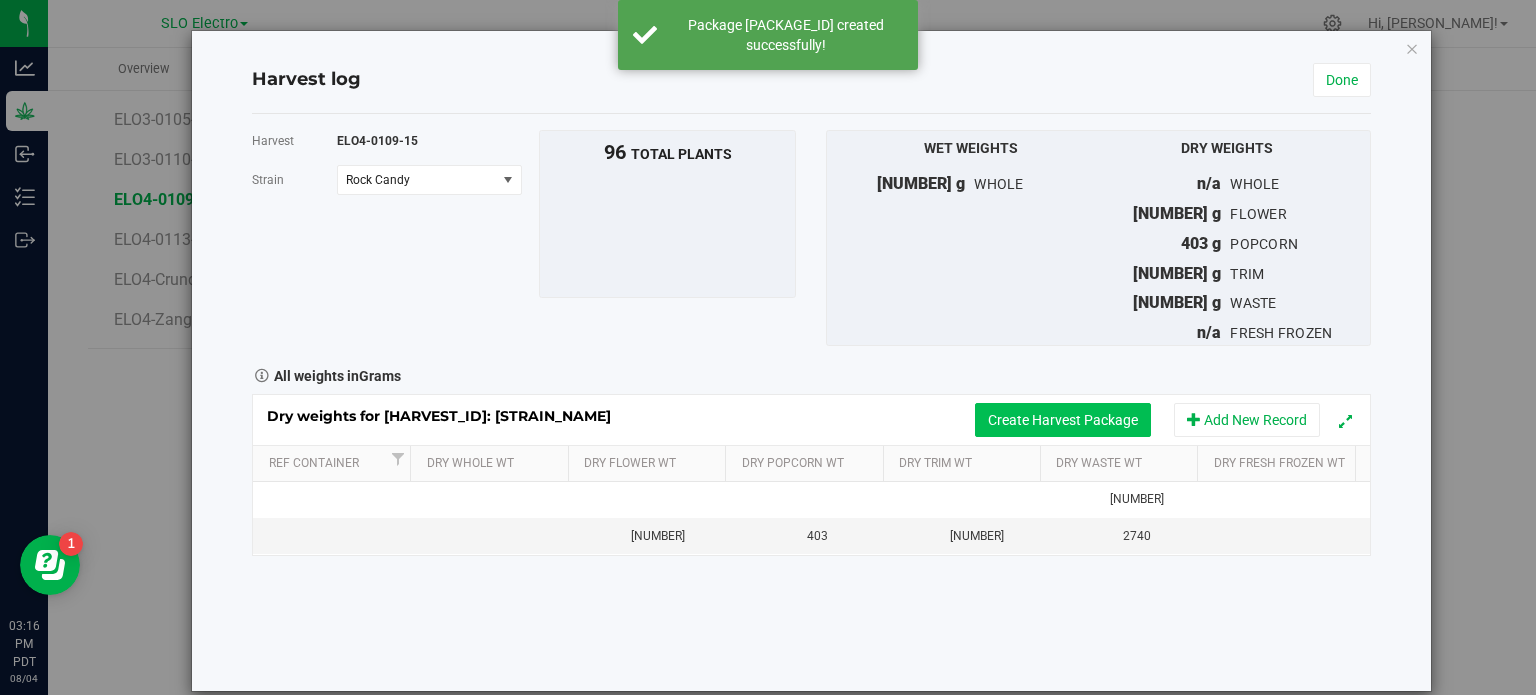 click on "Create Harvest Package" at bounding box center (1063, 420) 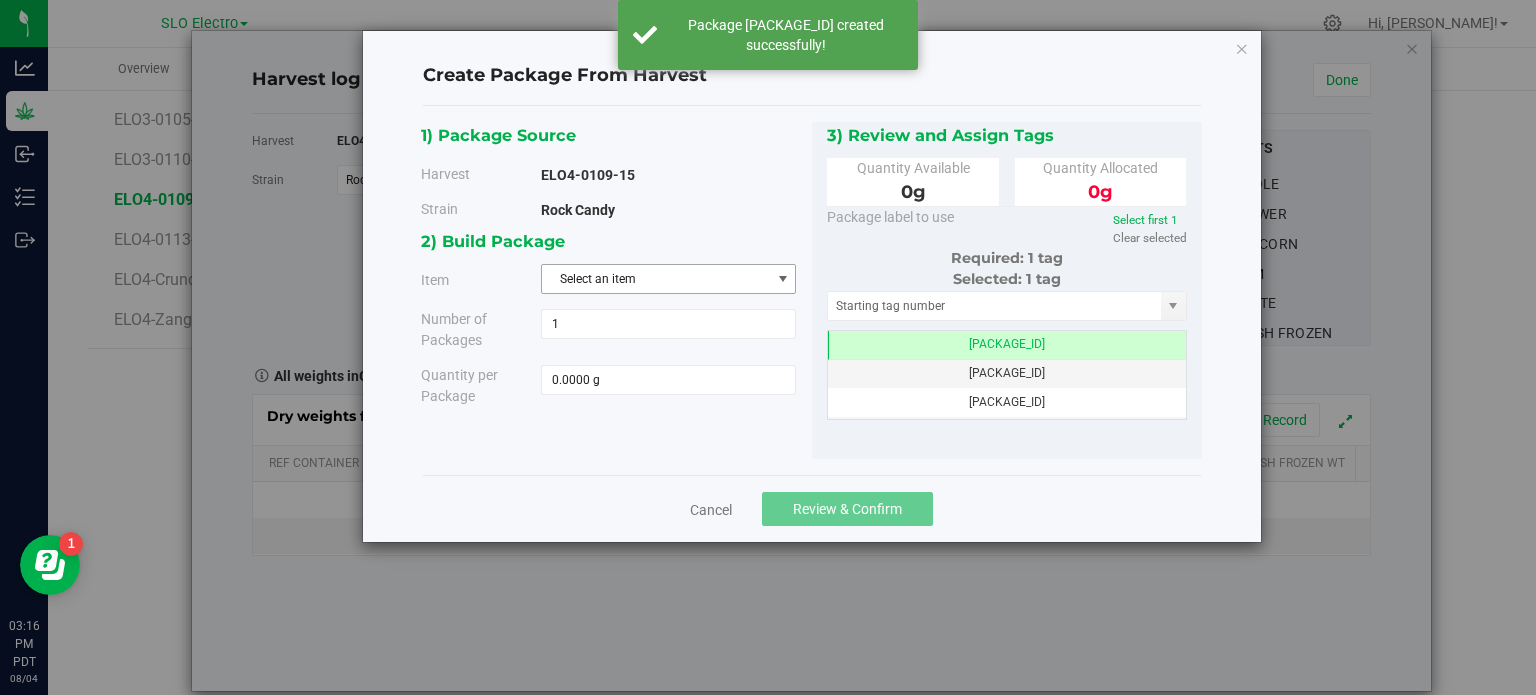 click on "Select an item" at bounding box center (656, 279) 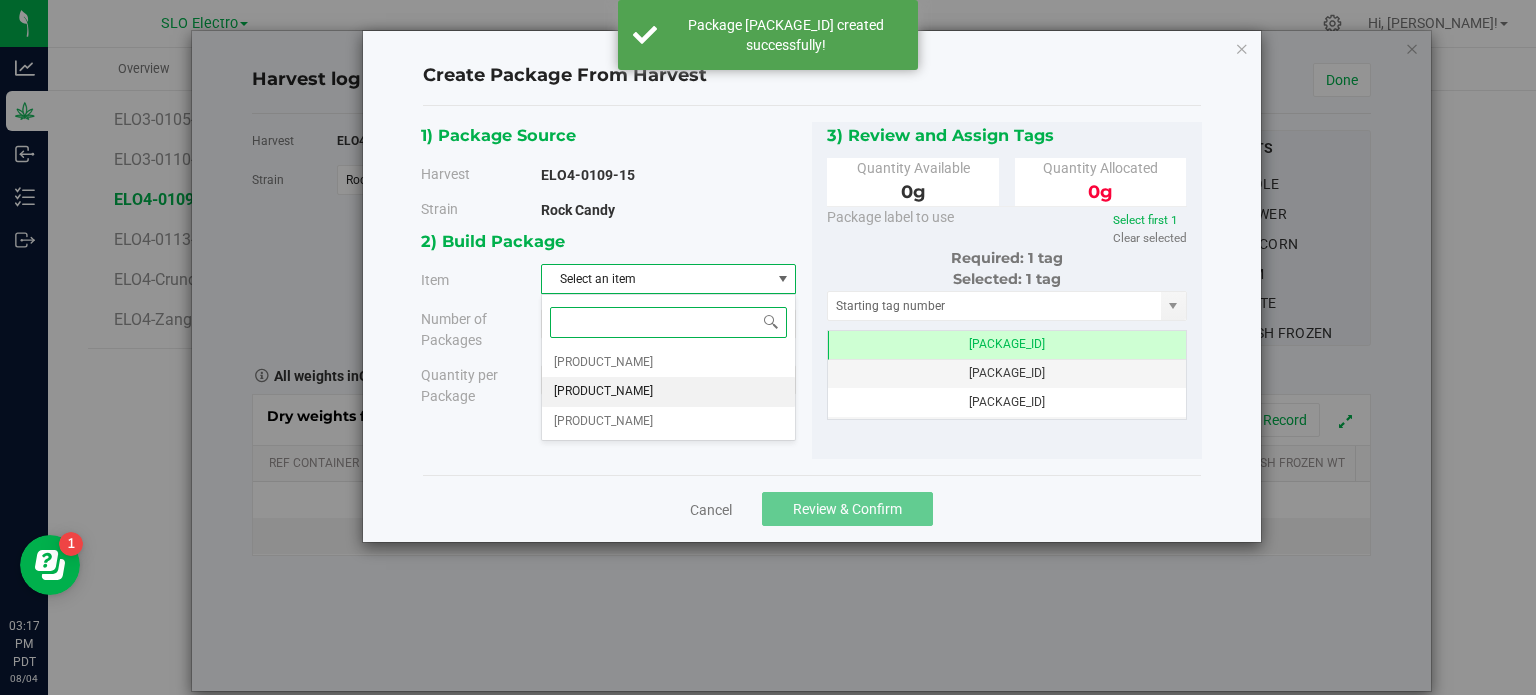 click on "[PRODUCT_NAME]" at bounding box center [603, 392] 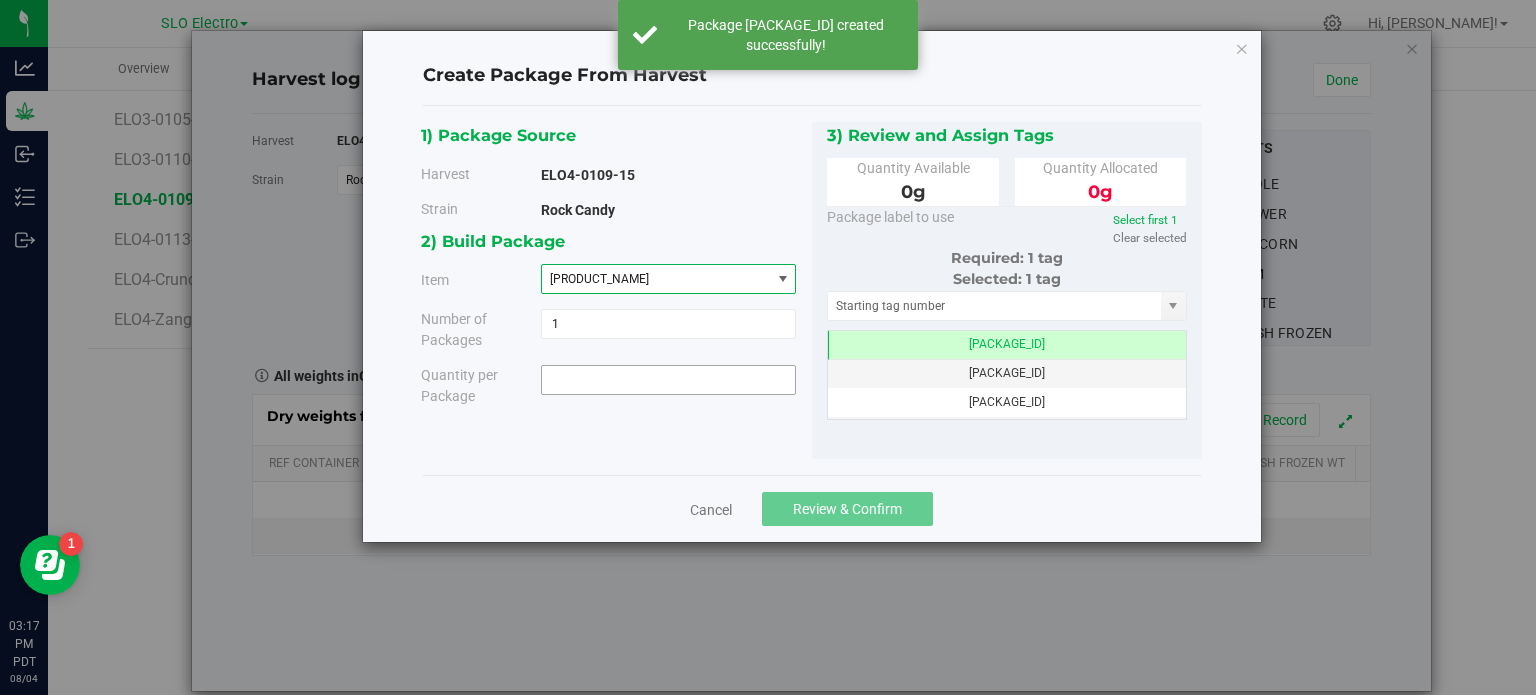 click at bounding box center (668, 380) 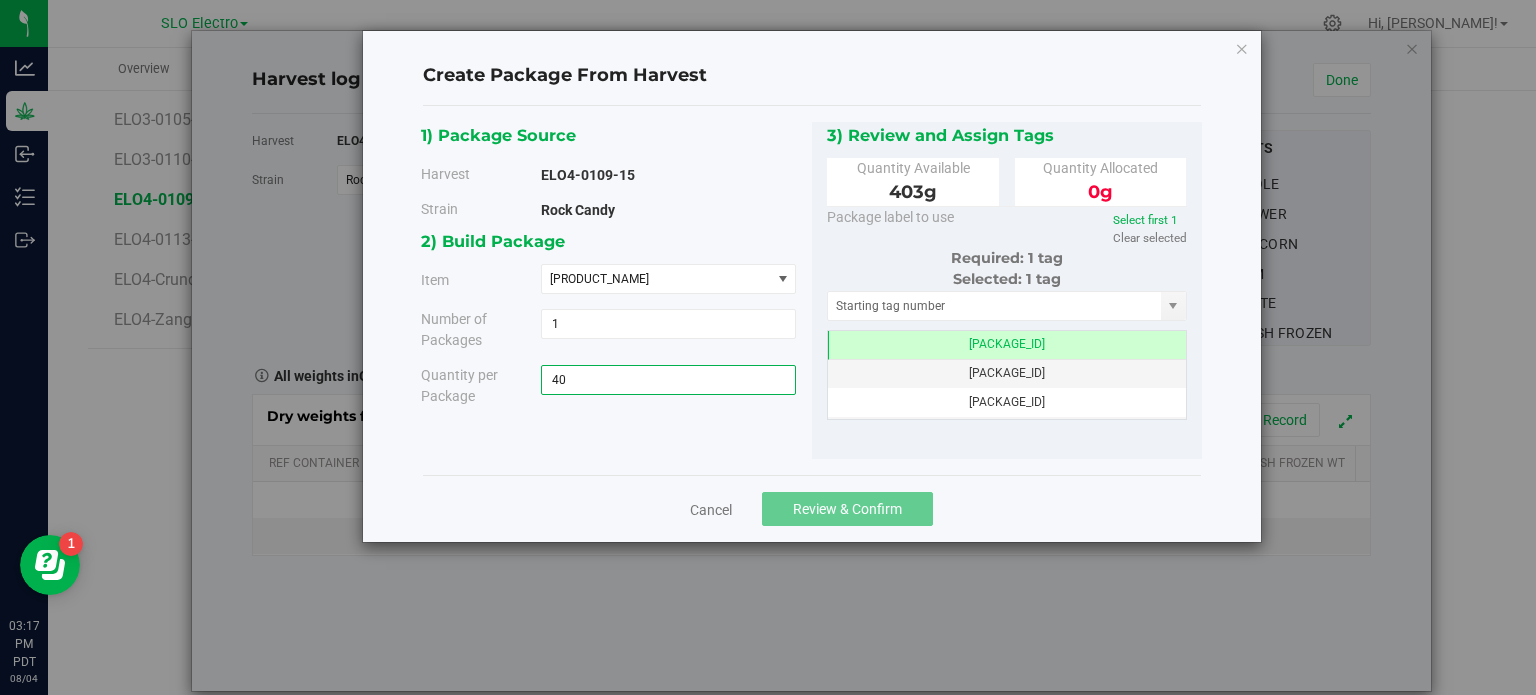 type on "403" 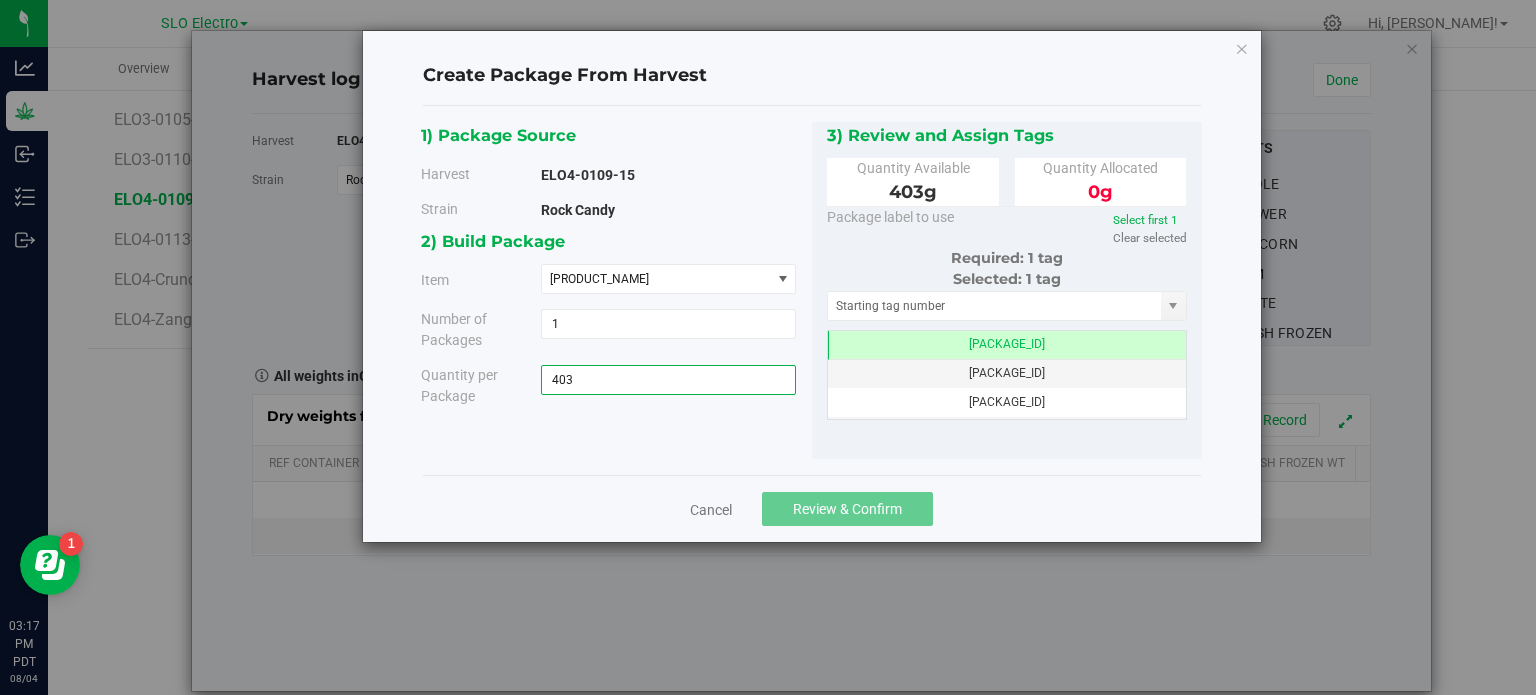 type on "[NUMBER] g" 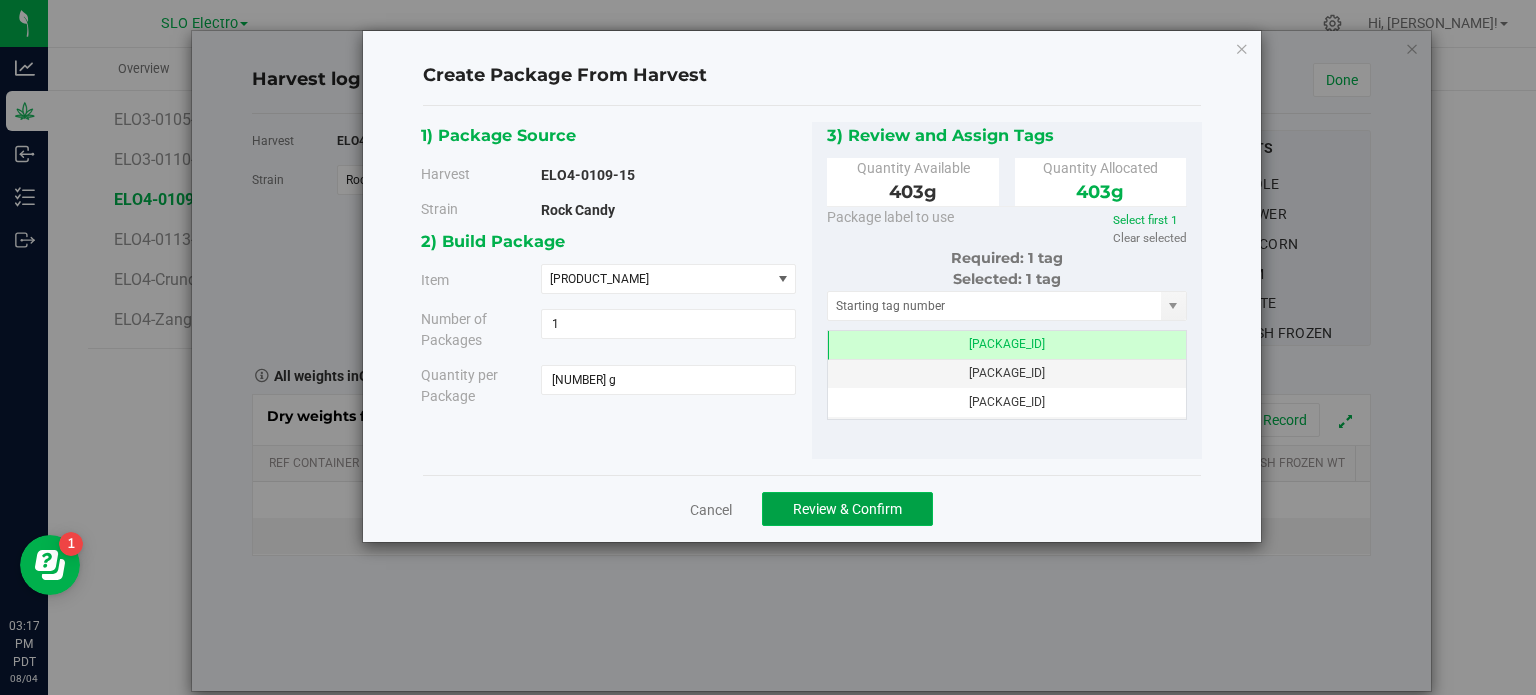 click on "Review & Confirm" 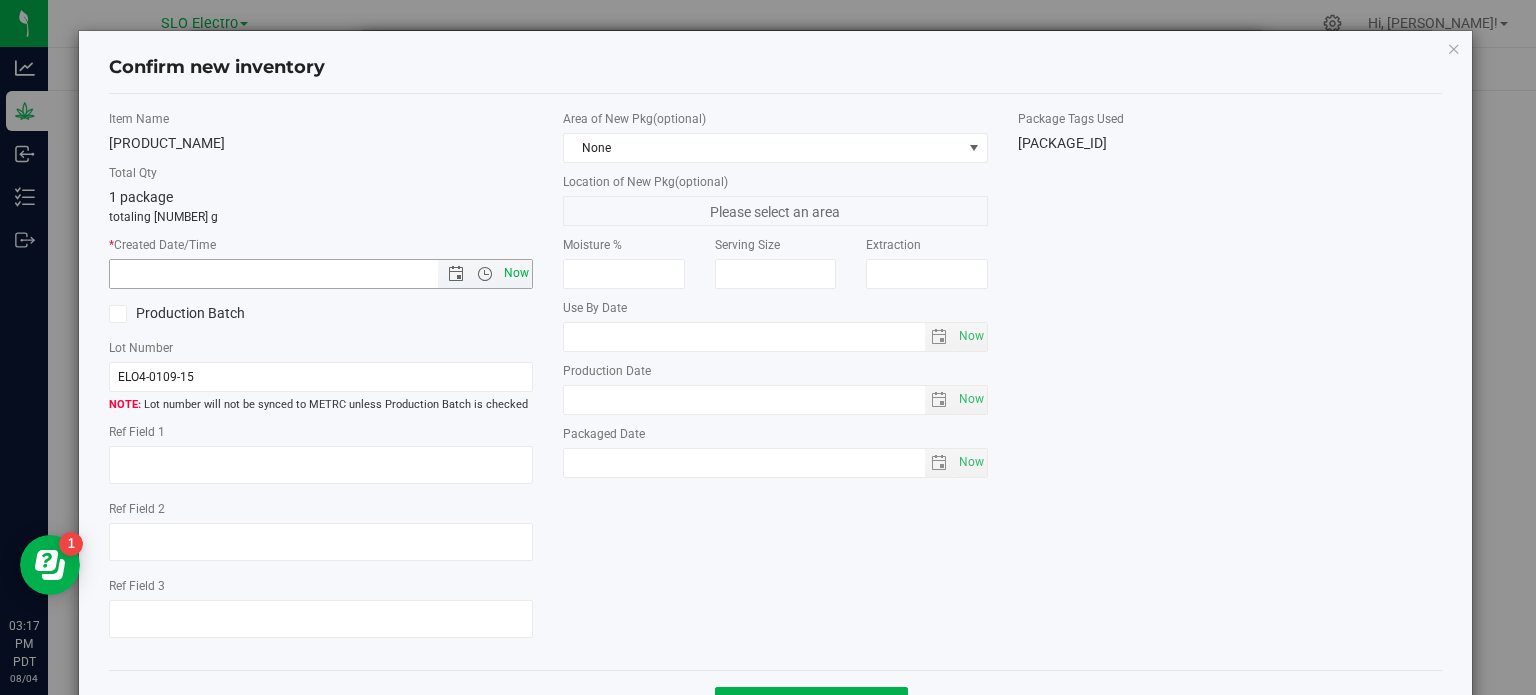click on "Now" at bounding box center (517, 273) 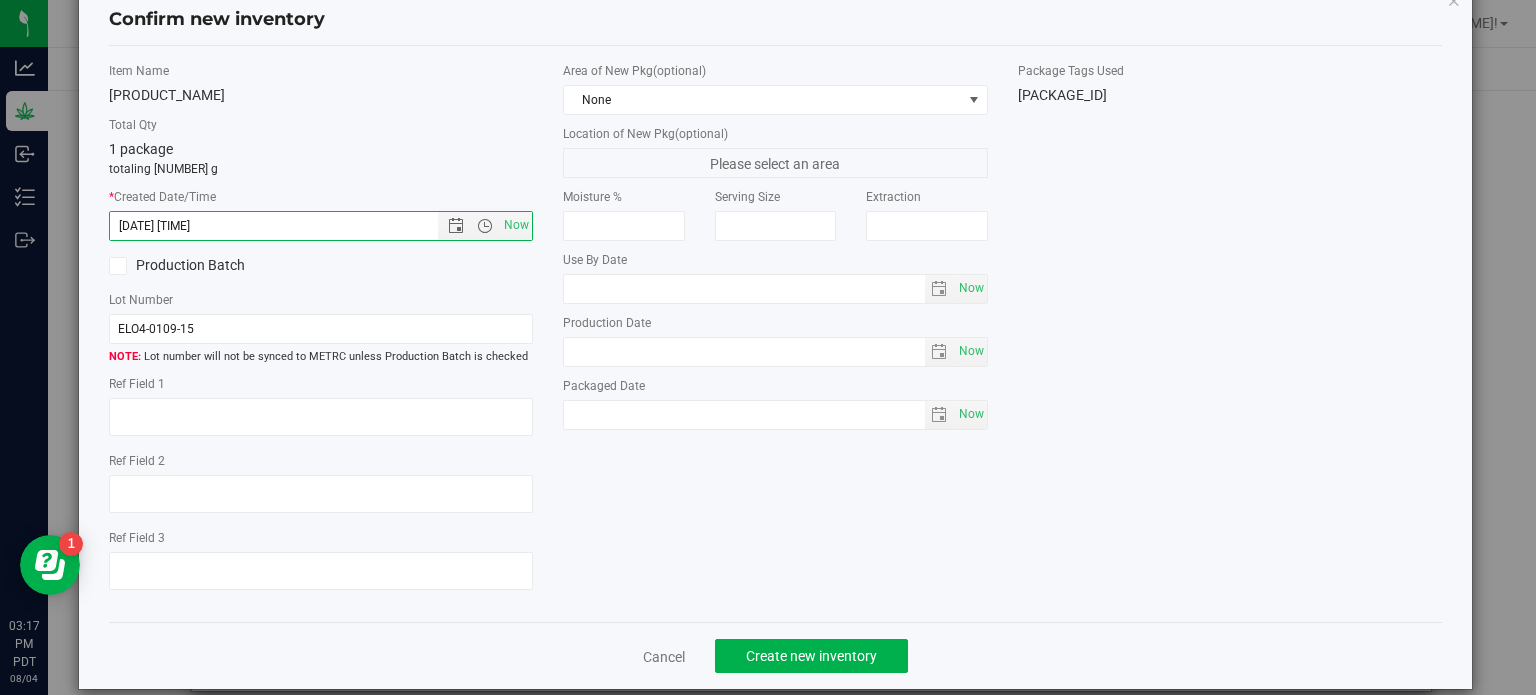 scroll, scrollTop: 72, scrollLeft: 0, axis: vertical 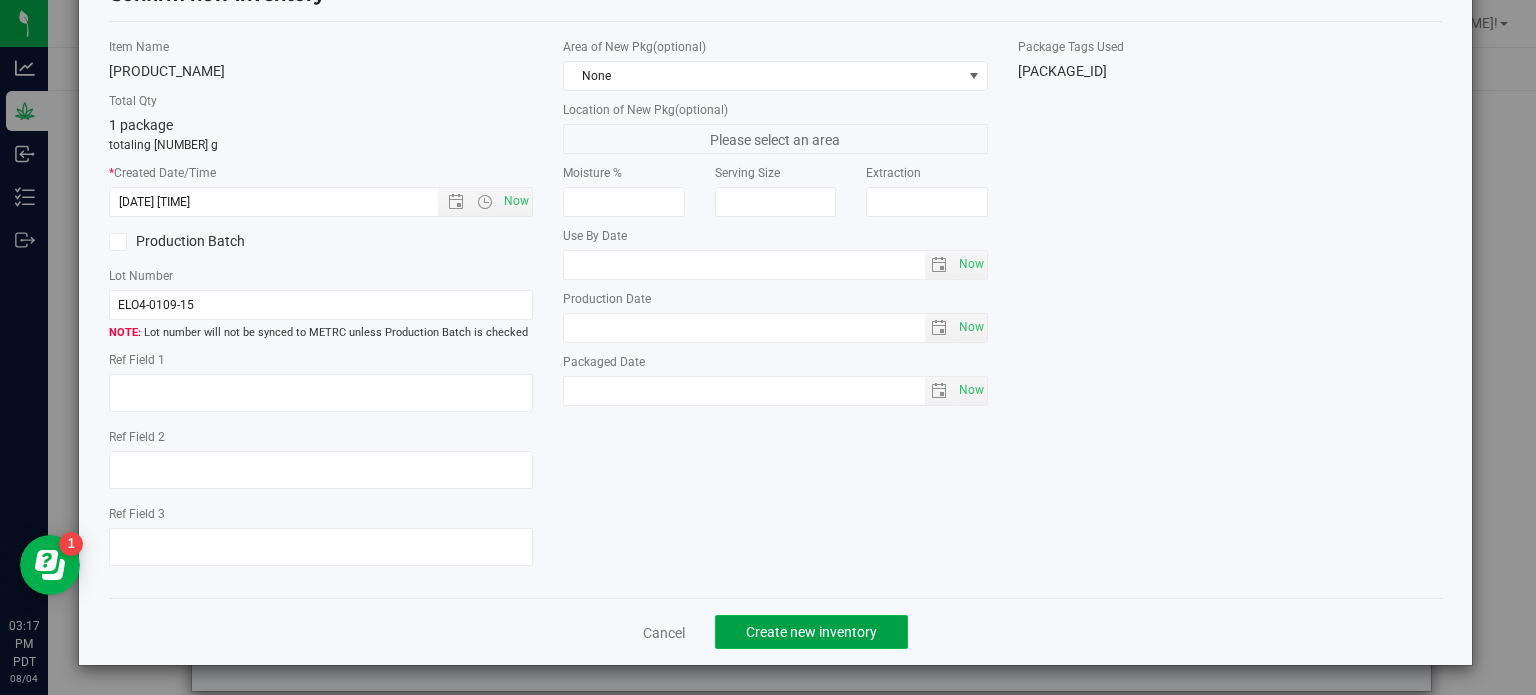 click on "Create new inventory" 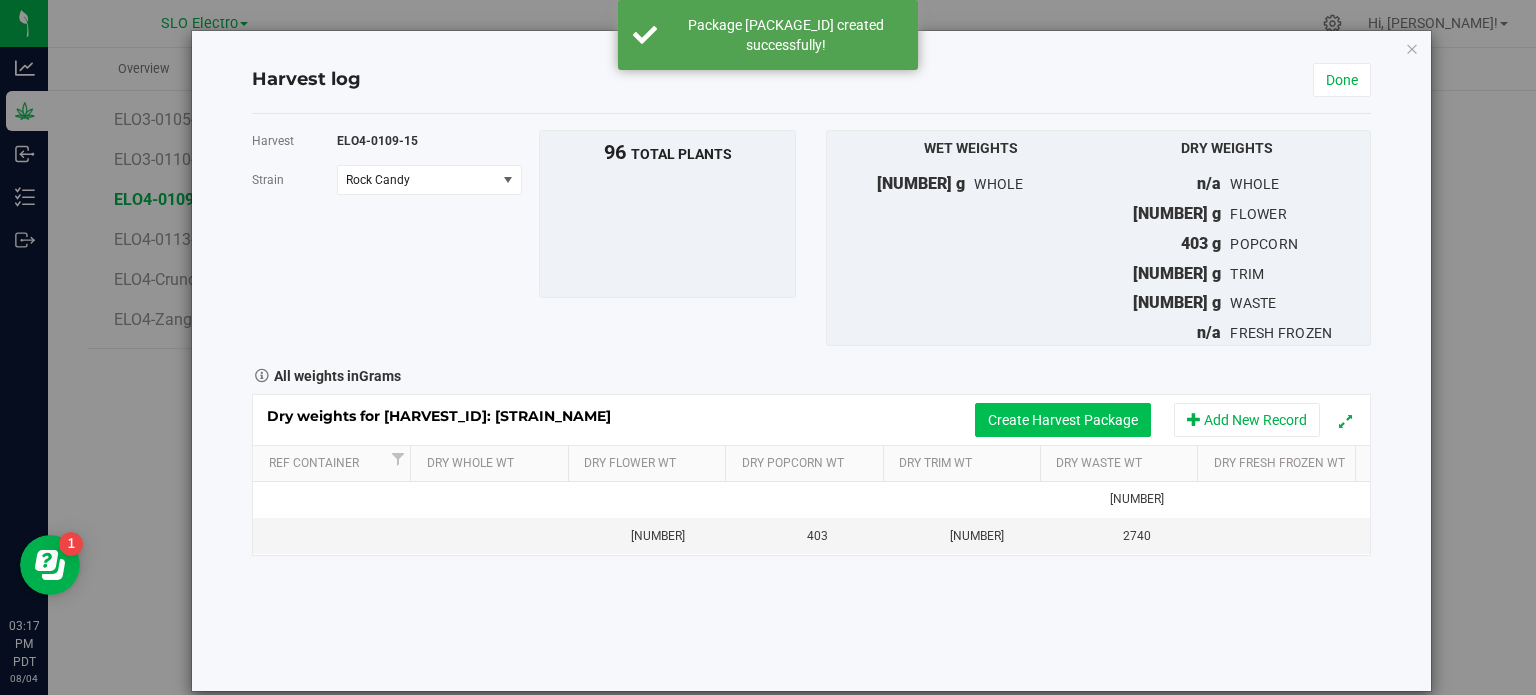 click on "Create Harvest Package" at bounding box center (1063, 420) 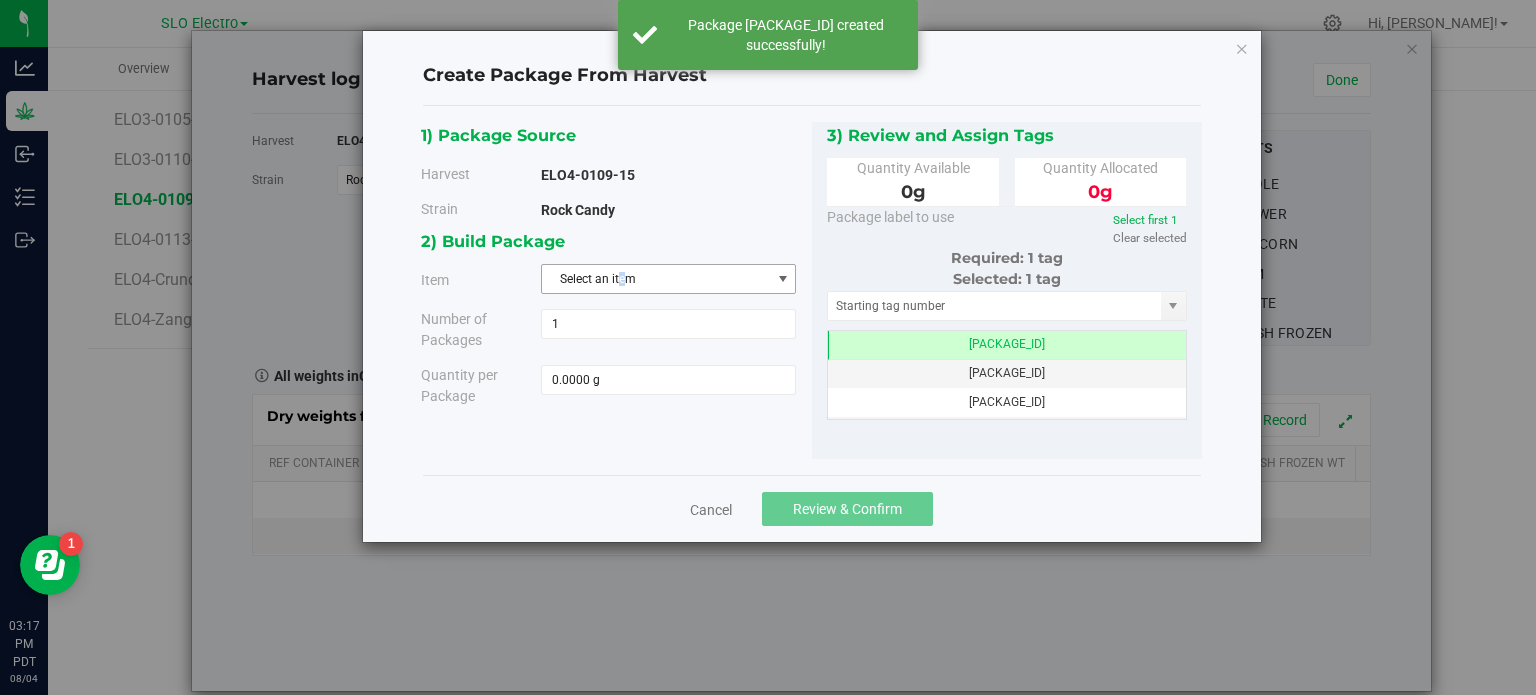 click on "Select an item" at bounding box center (656, 279) 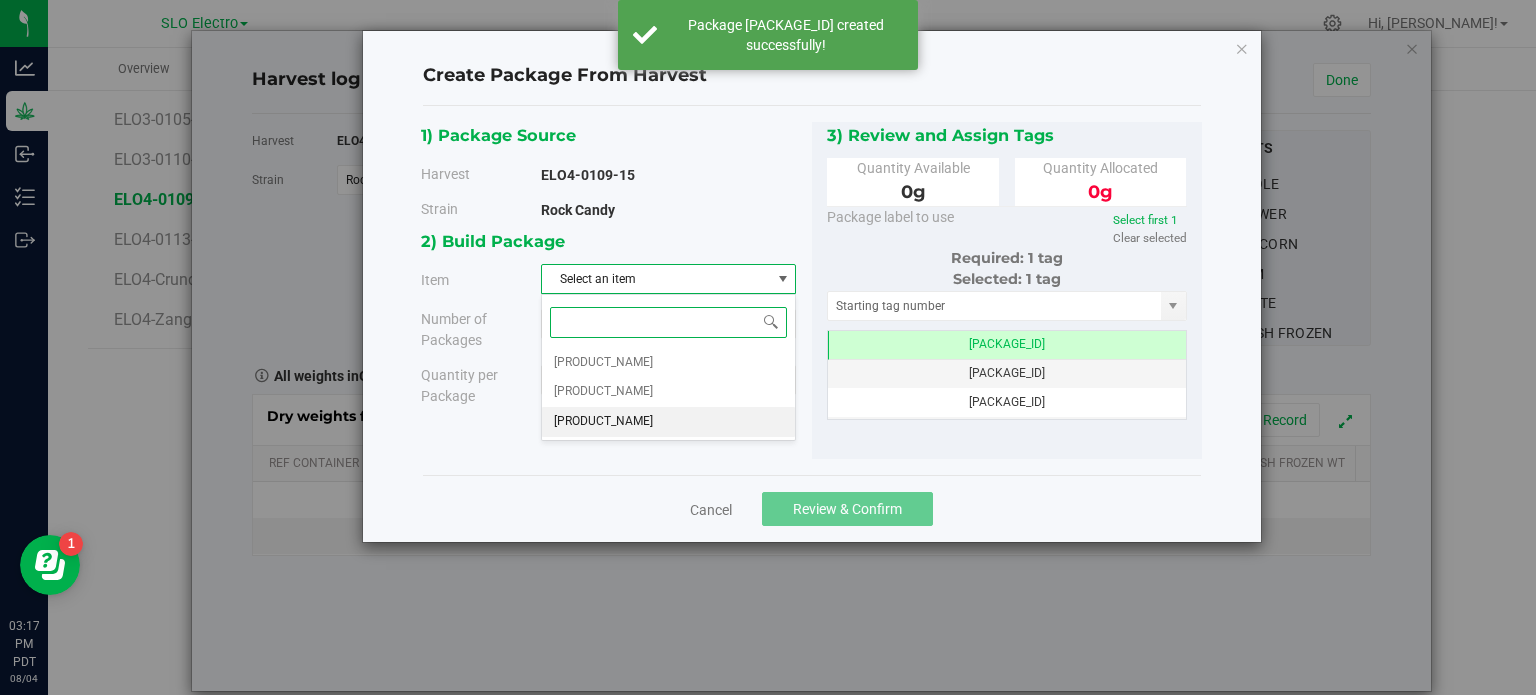 click on "[PRODUCT_NAME]" at bounding box center (603, 422) 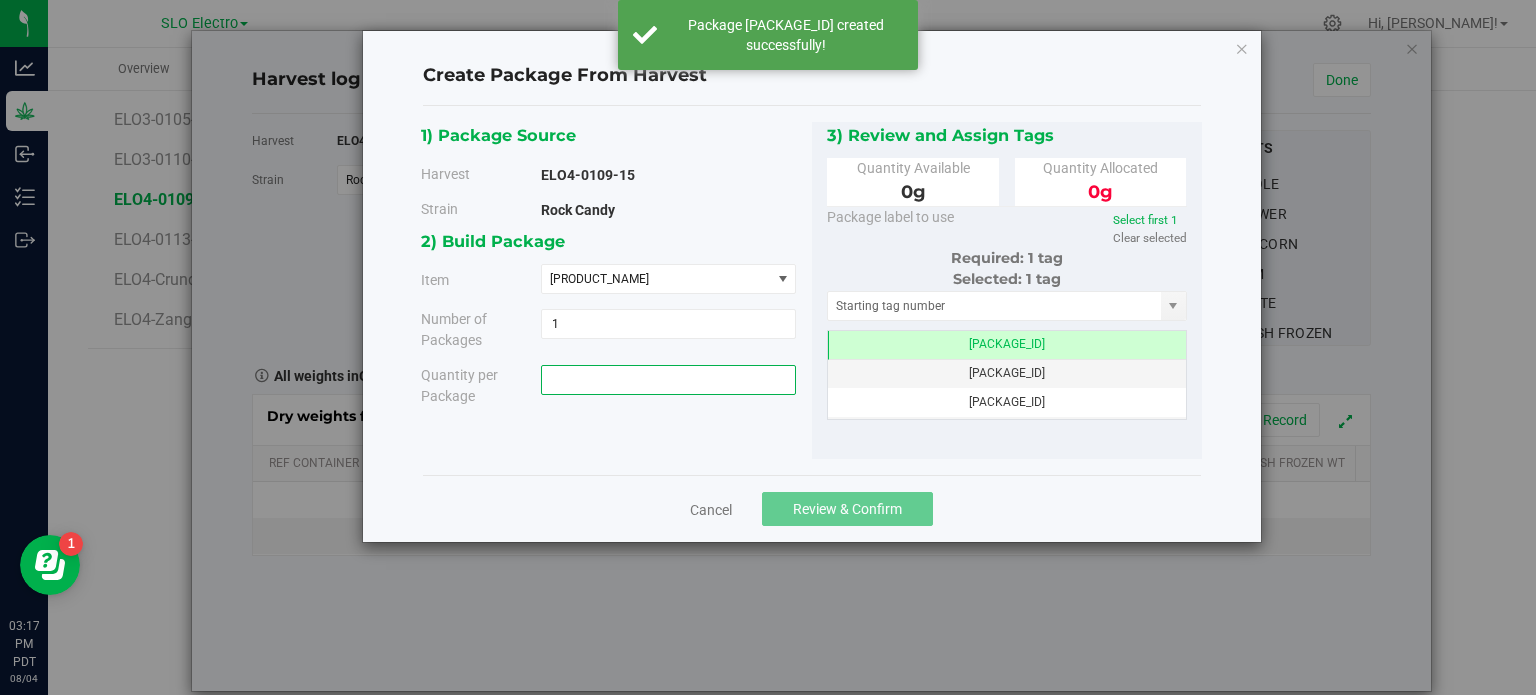 click at bounding box center [668, 380] 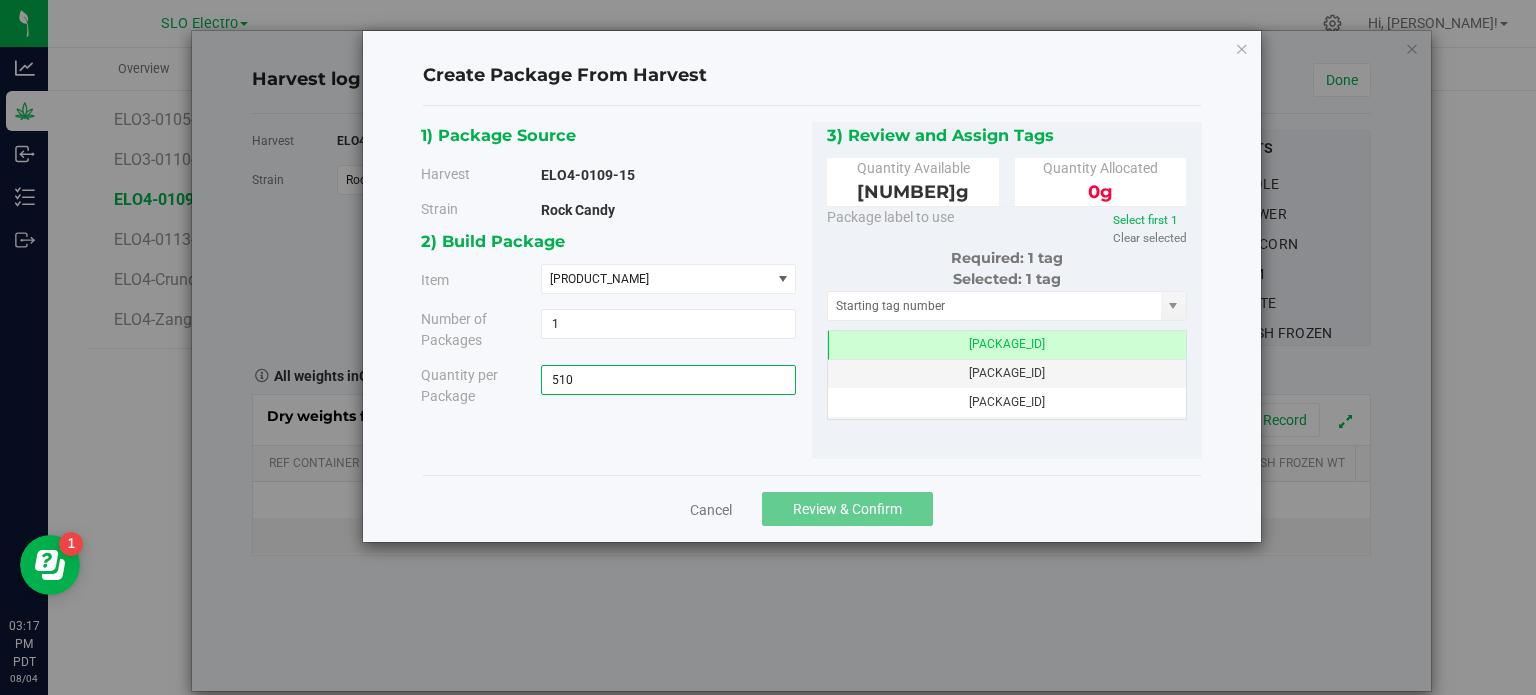 type on "[NUMBER]" 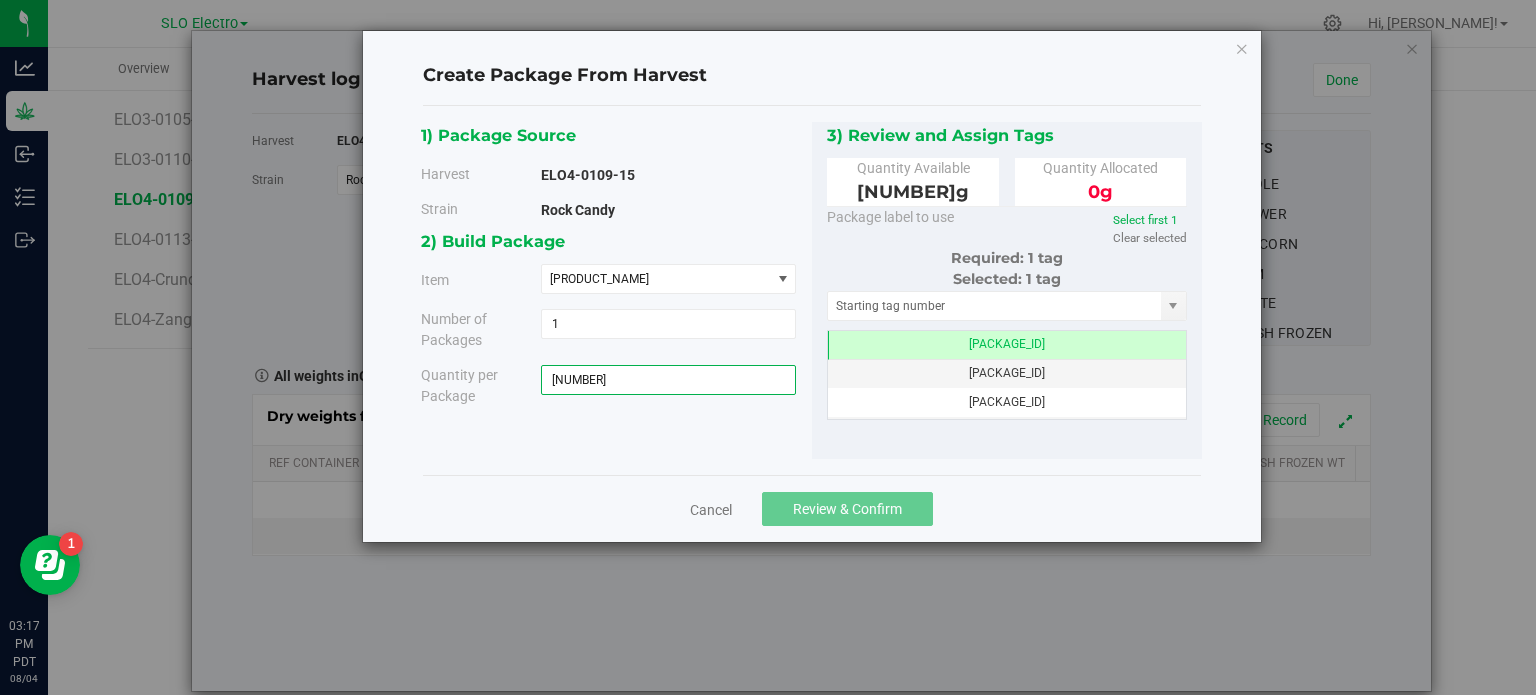 type on "[WEIGHT]" 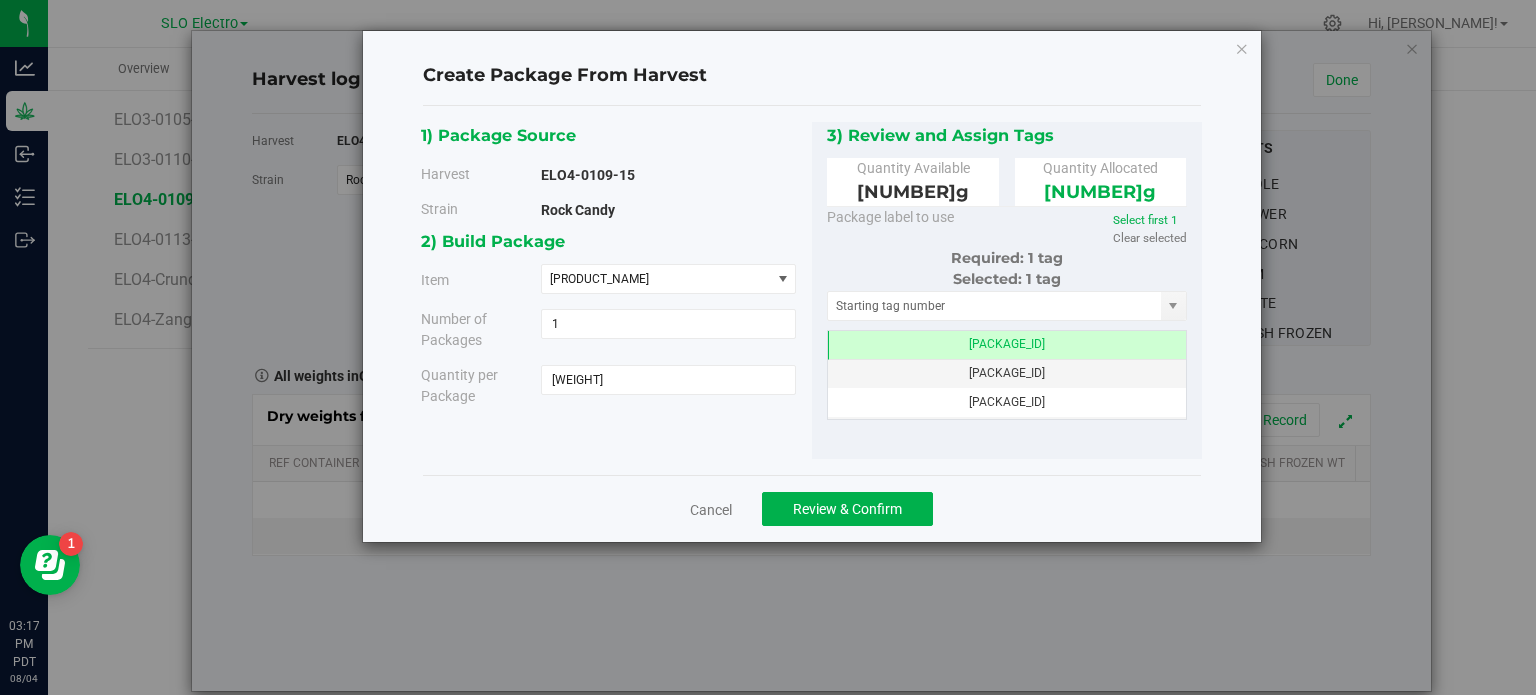 click on "Cancel
Review & Confirm" at bounding box center [812, 508] 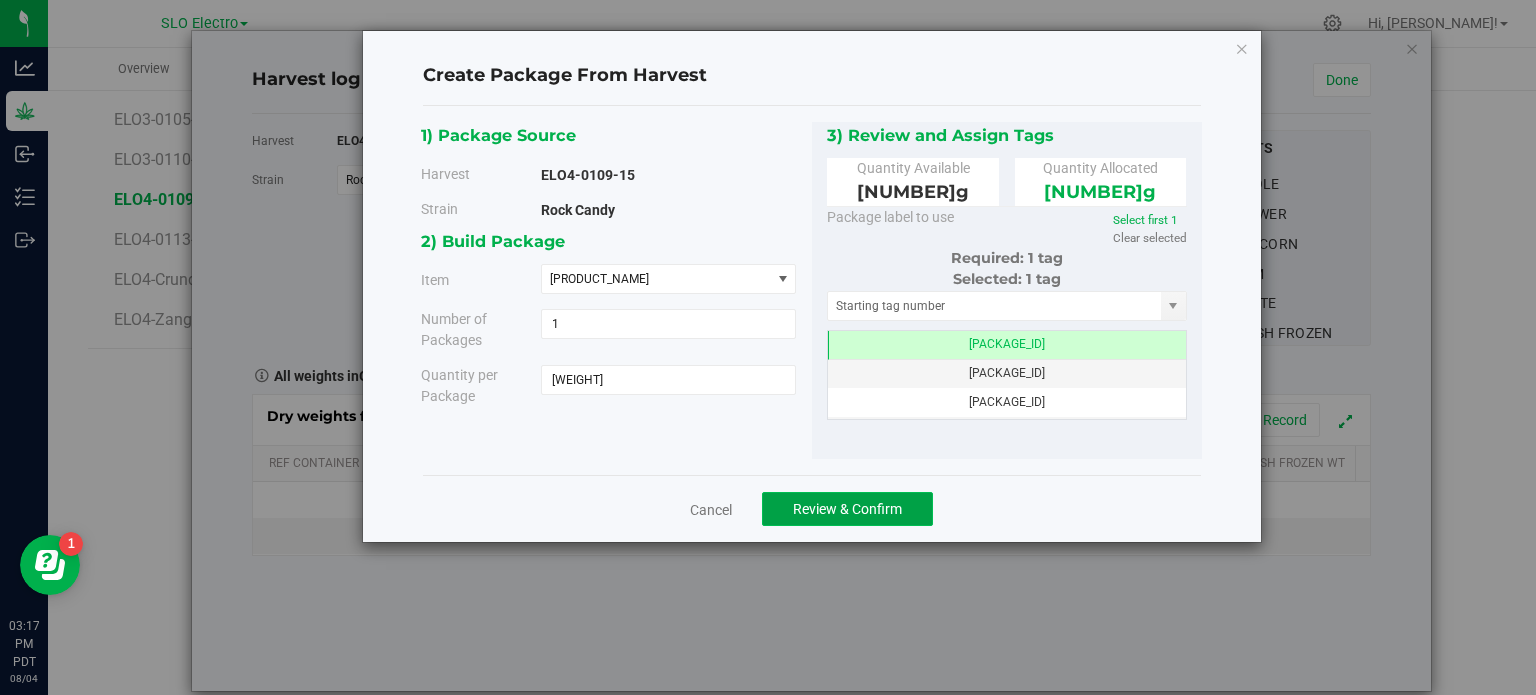 click on "Review & Confirm" 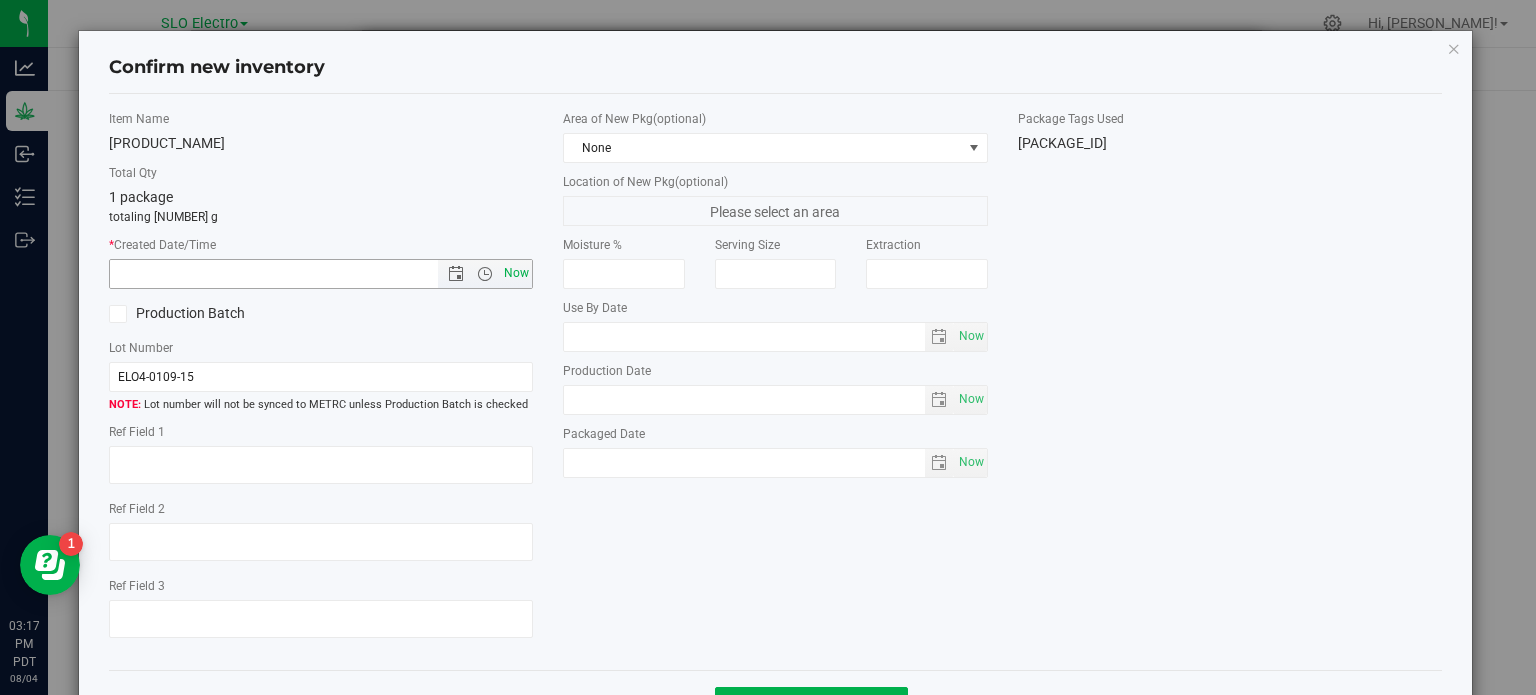 click on "Now" at bounding box center [517, 273] 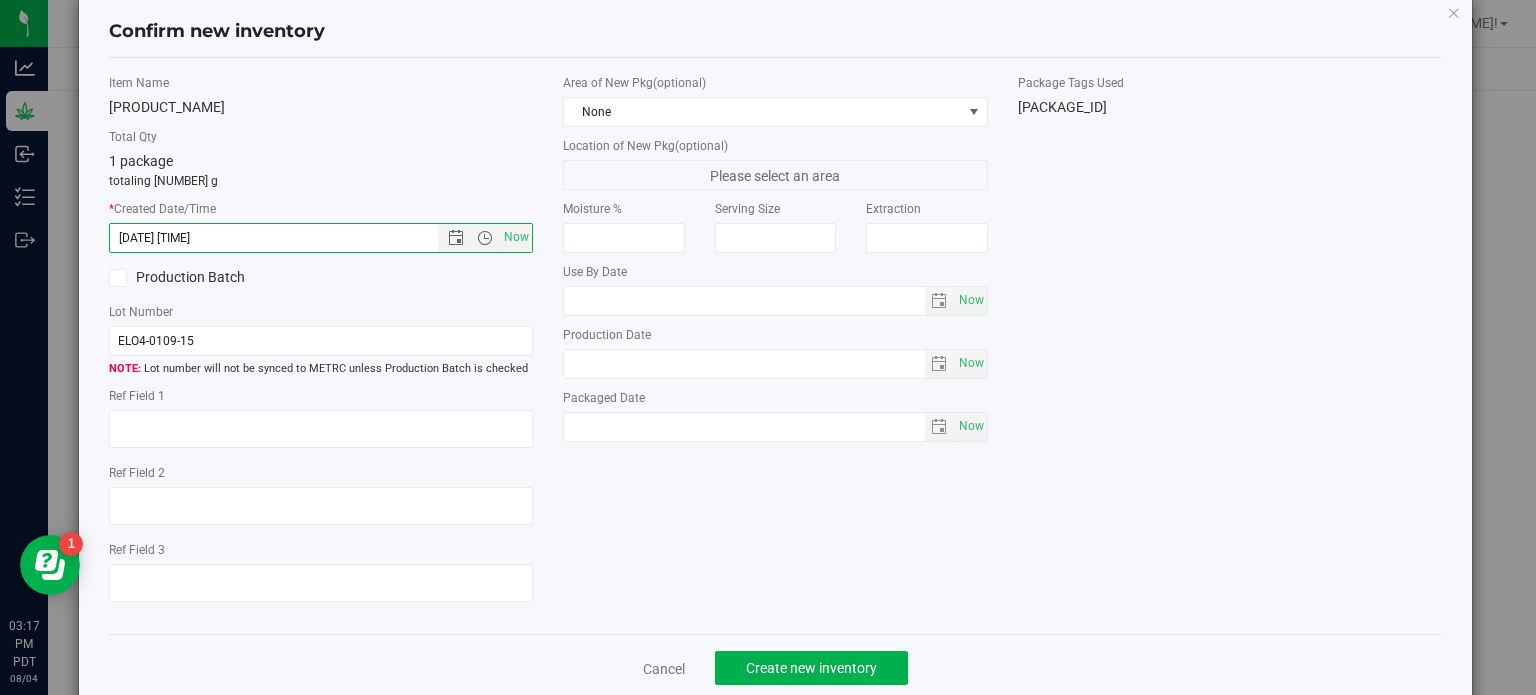 scroll, scrollTop: 72, scrollLeft: 0, axis: vertical 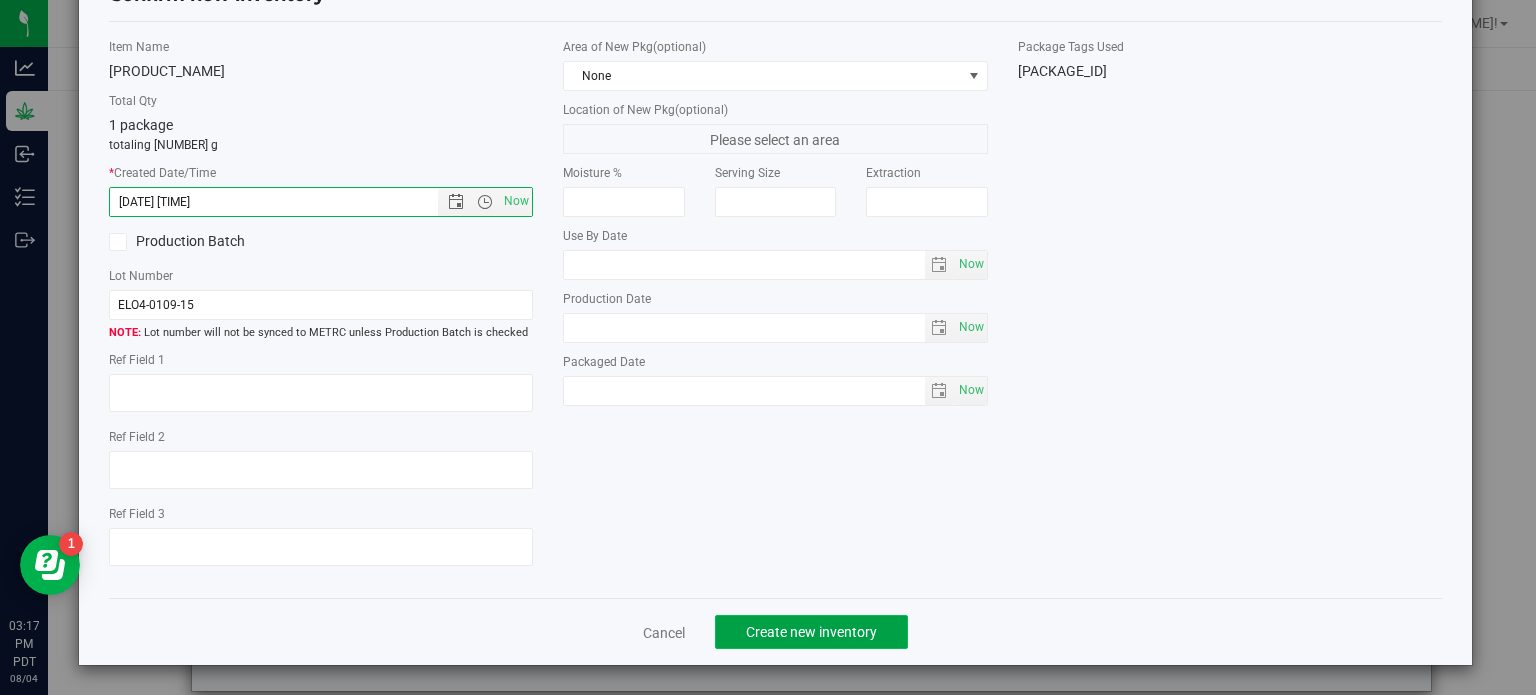 click on "Create new inventory" 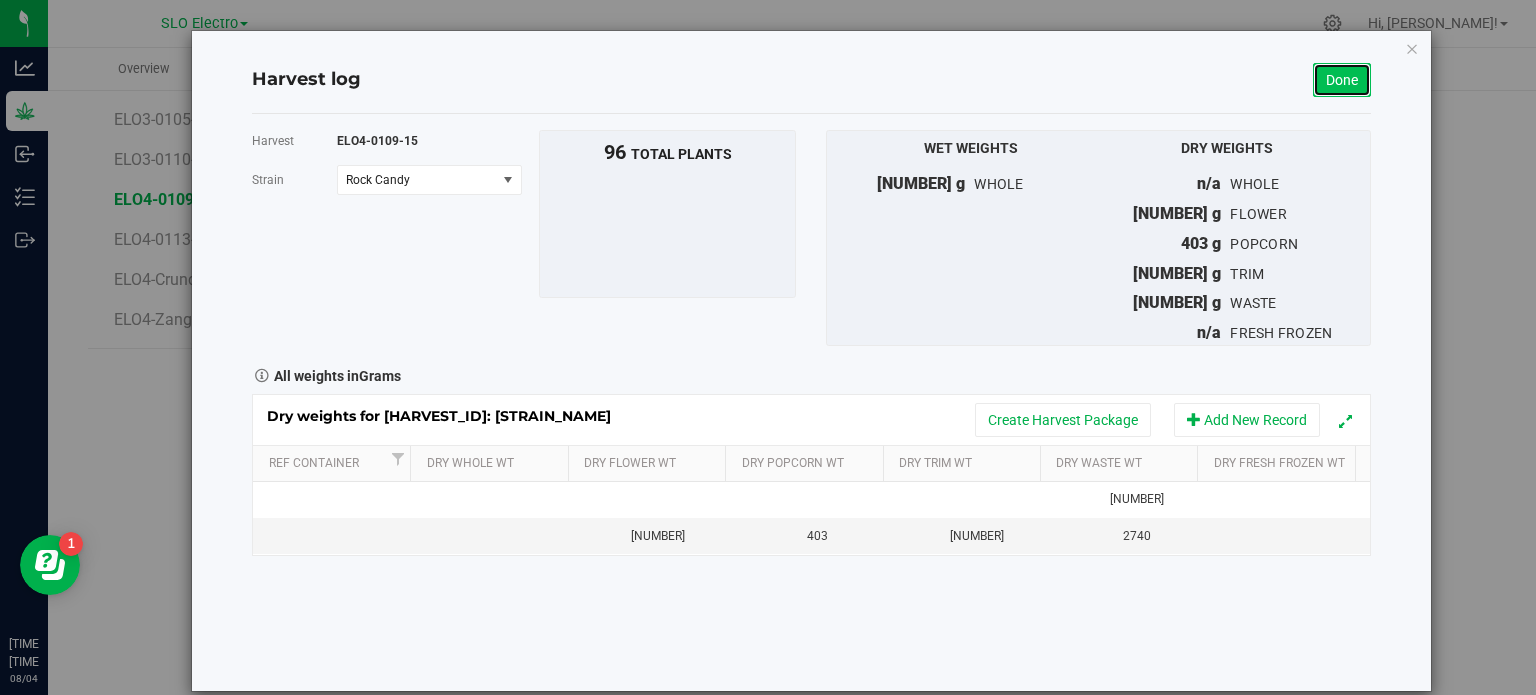 click on "Done" at bounding box center [1342, 80] 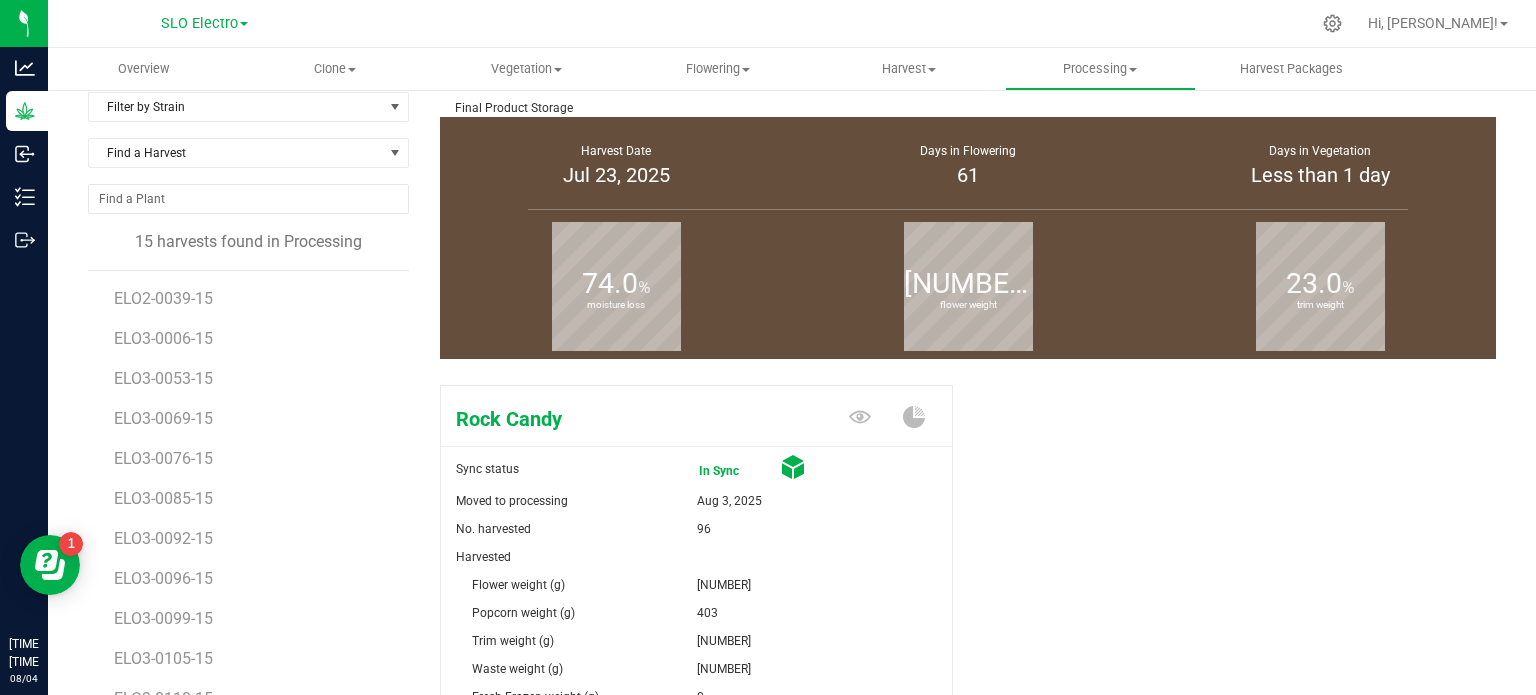 scroll, scrollTop: 0, scrollLeft: 0, axis: both 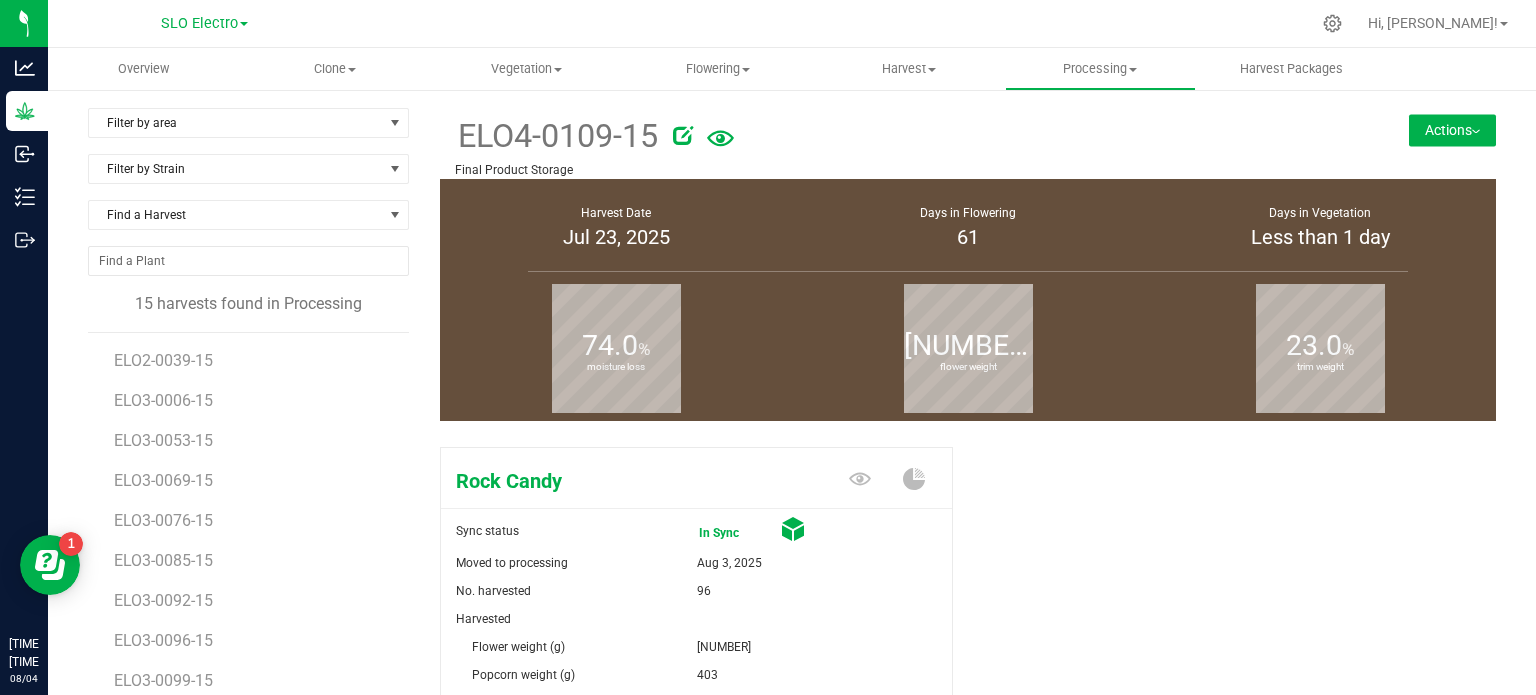 click on "Actions" at bounding box center (1452, 130) 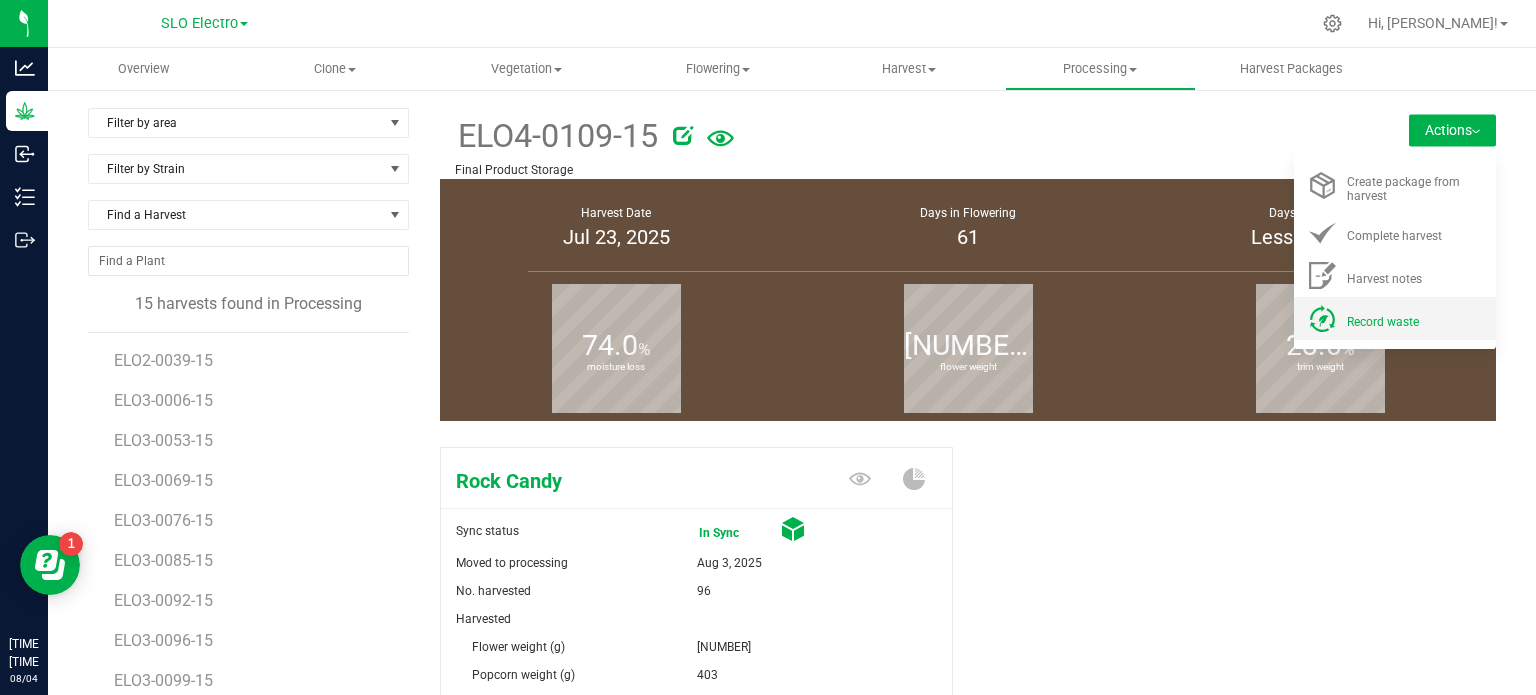 click on "Record waste" at bounding box center (1415, 318) 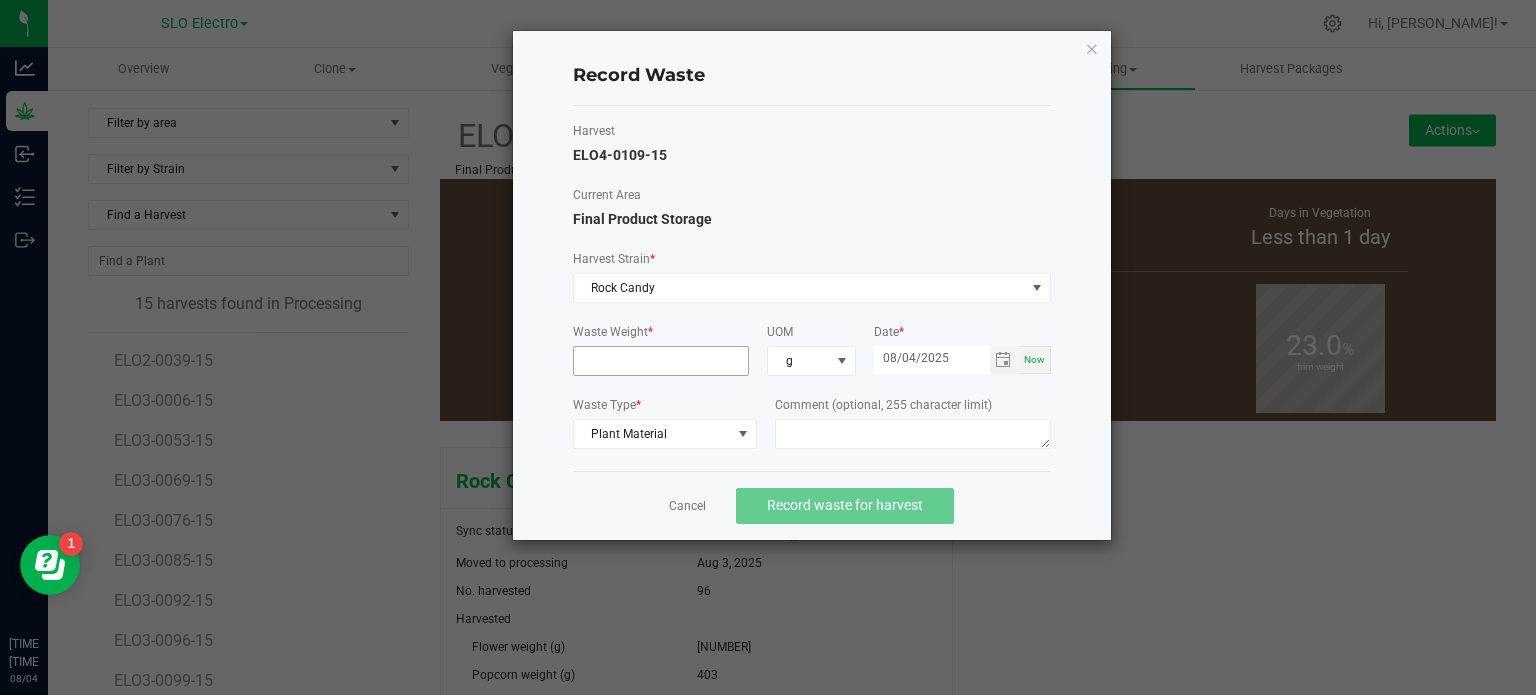 click at bounding box center (661, 361) 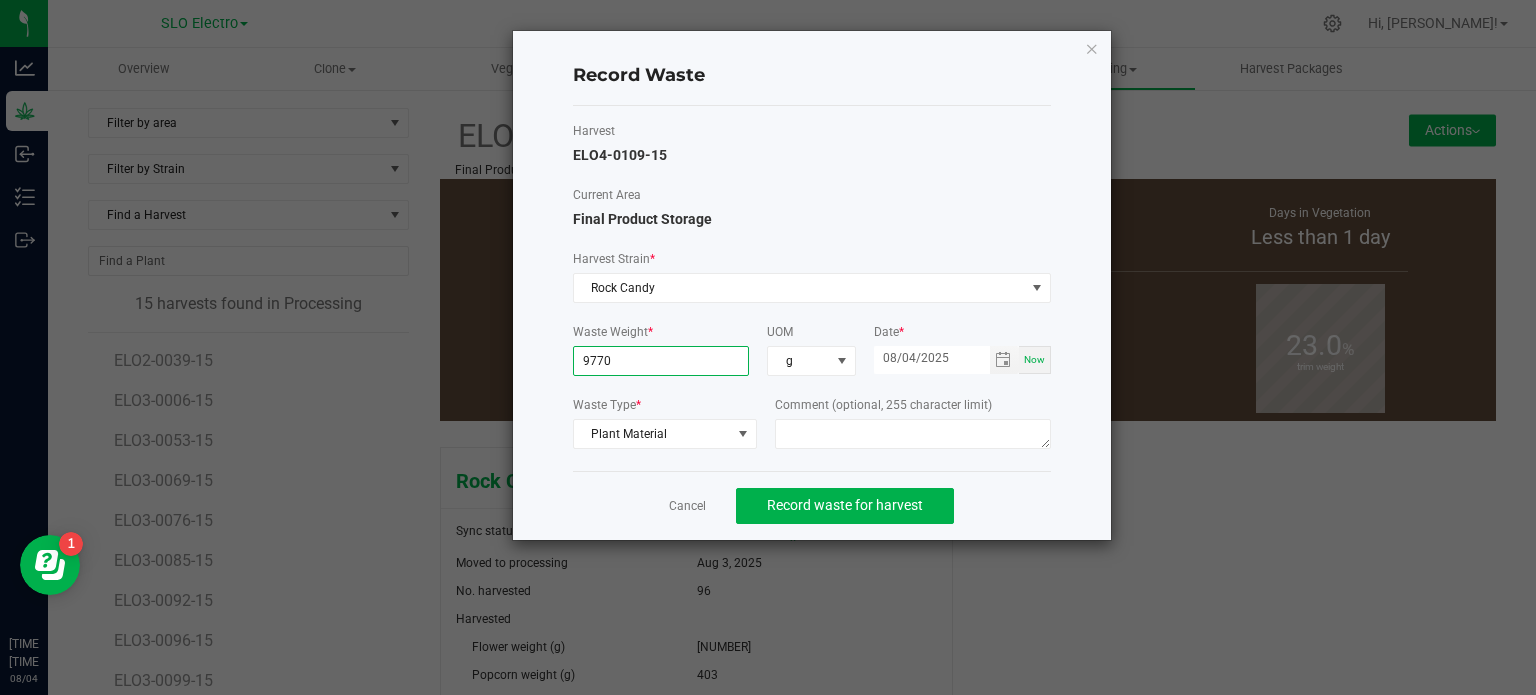 type on "[NUMBER] g" 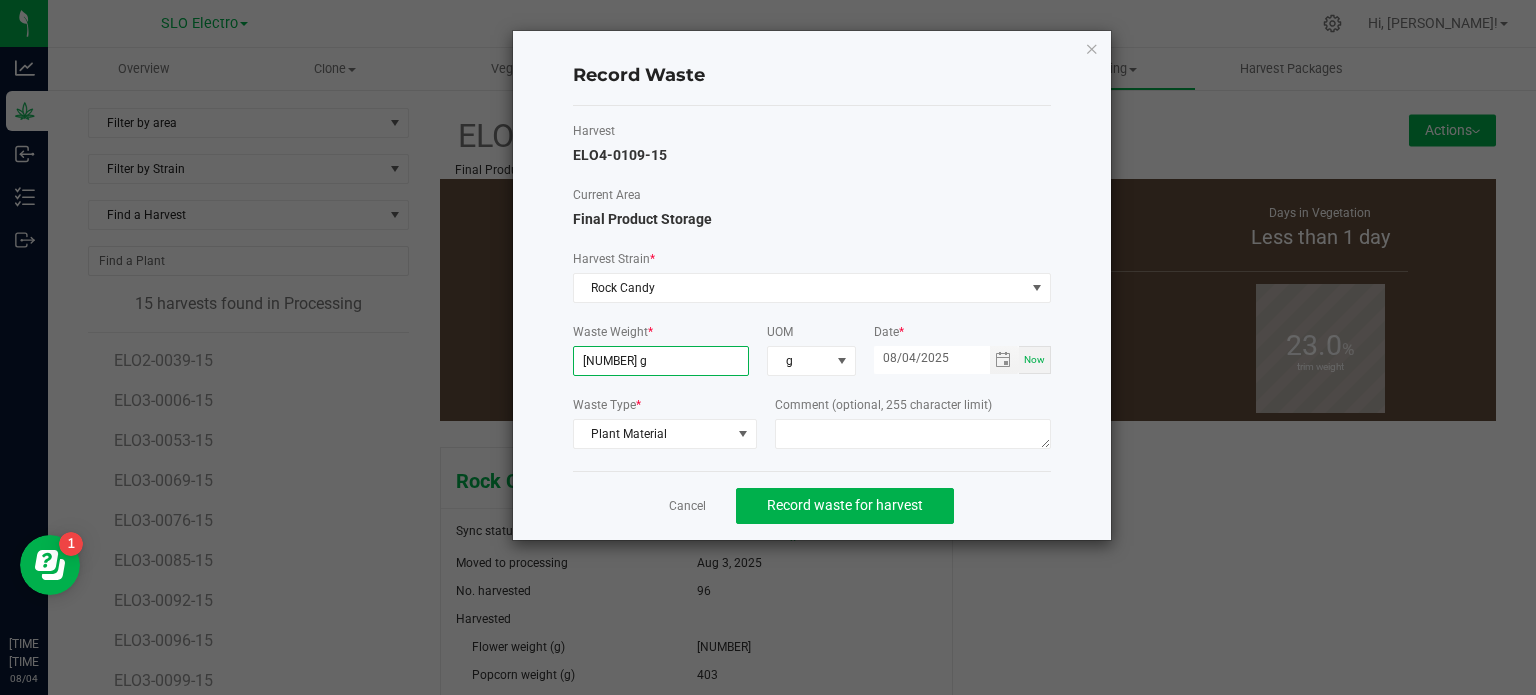 click on "Record Waste   Harvest   [HARVEST_ID]   Current Area   Final Product Storage   Harvest Strain  * [STRAIN_NAME]  Waste Weight  * [NUMBER] g  UOM  g  Date  * [DATE] Now  Waste Type  * Plant Material  Comment (optional, 255 character limit)   Cancel   Record waste for harvest" 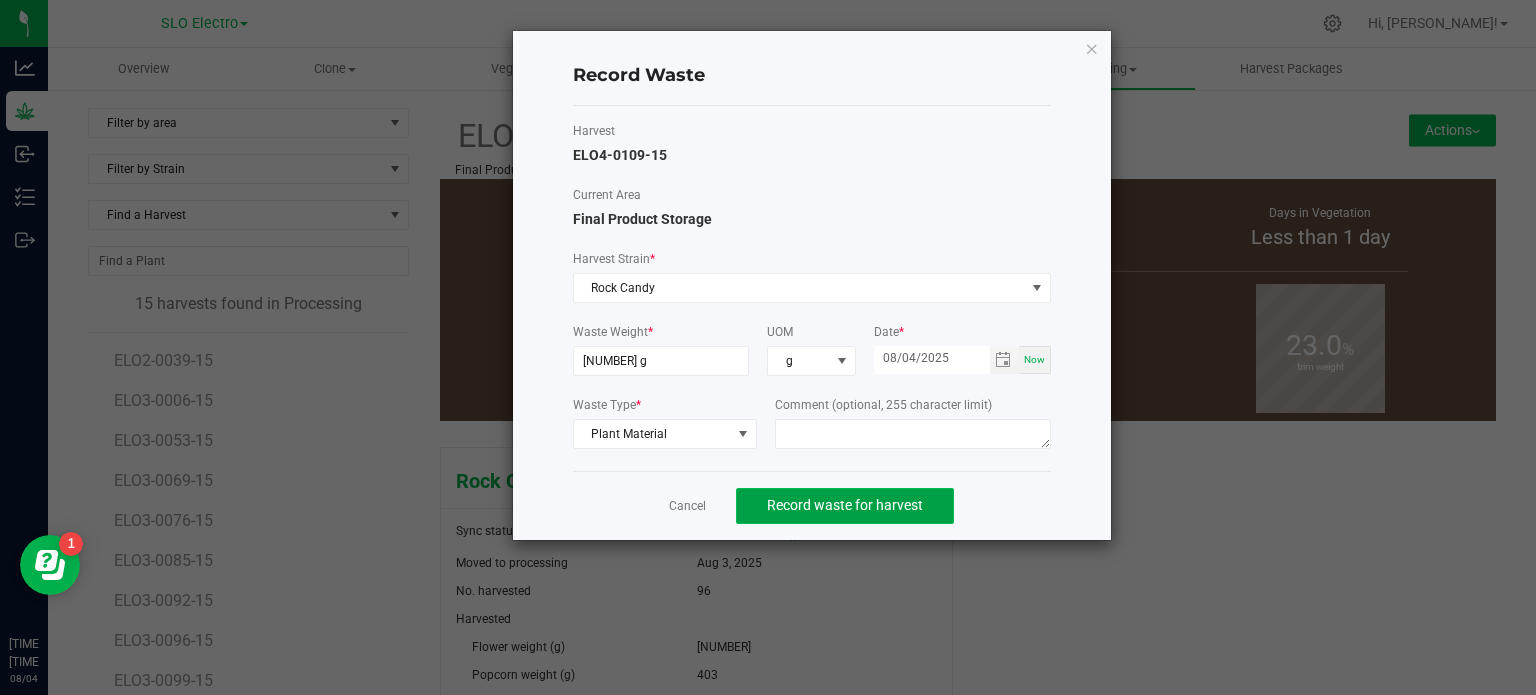 click on "Record waste for harvest" 